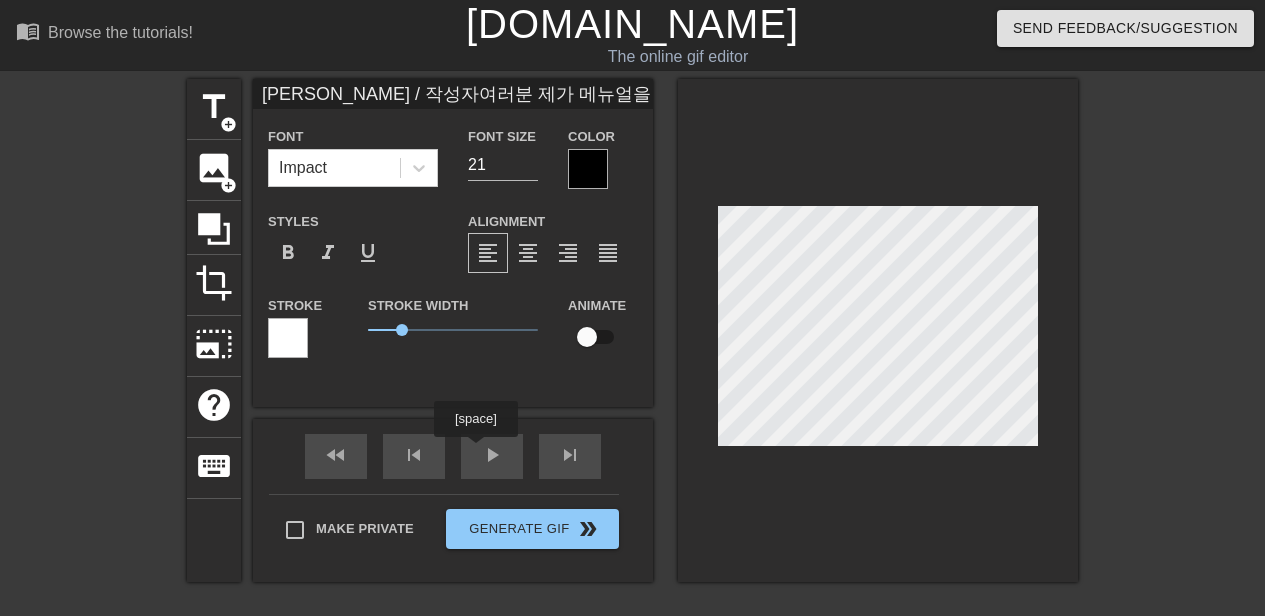 scroll, scrollTop: 0, scrollLeft: 0, axis: both 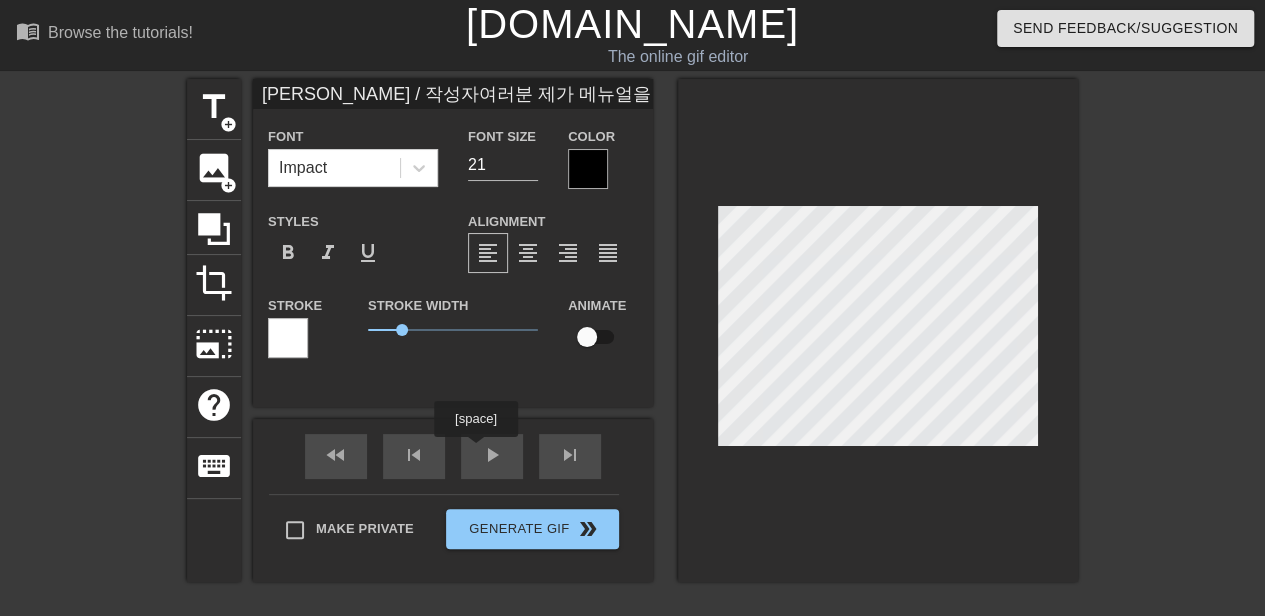 click on "fast_rewind skip_previous play_arrow skip_next" at bounding box center (453, 456) 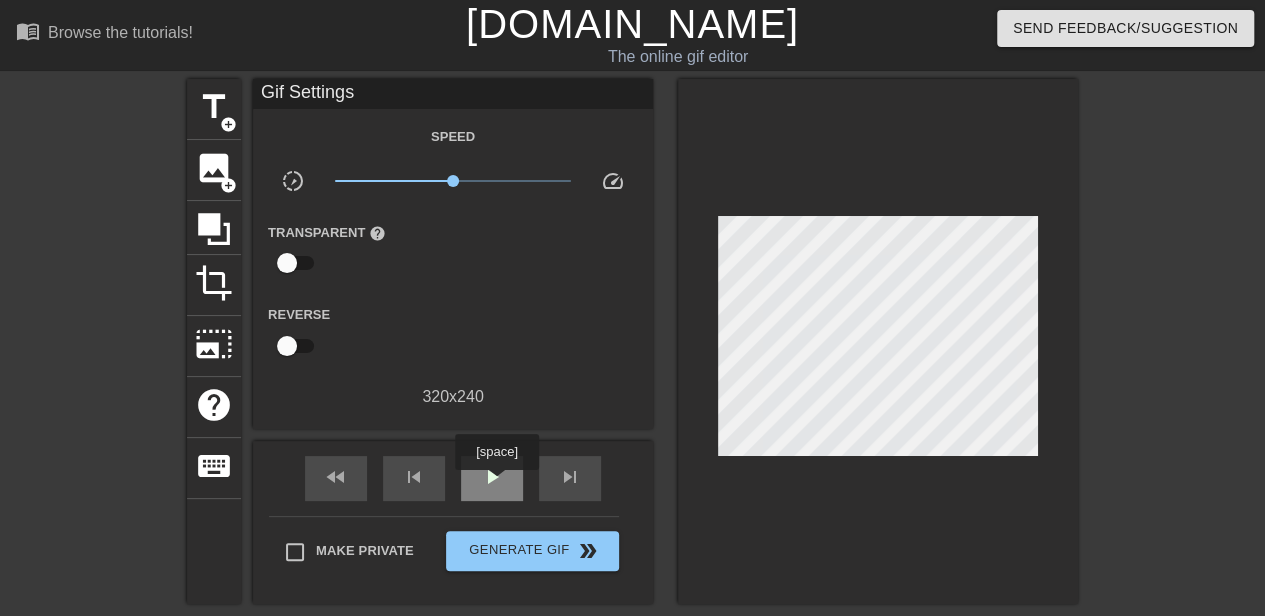 click on "play_arrow" at bounding box center (492, 477) 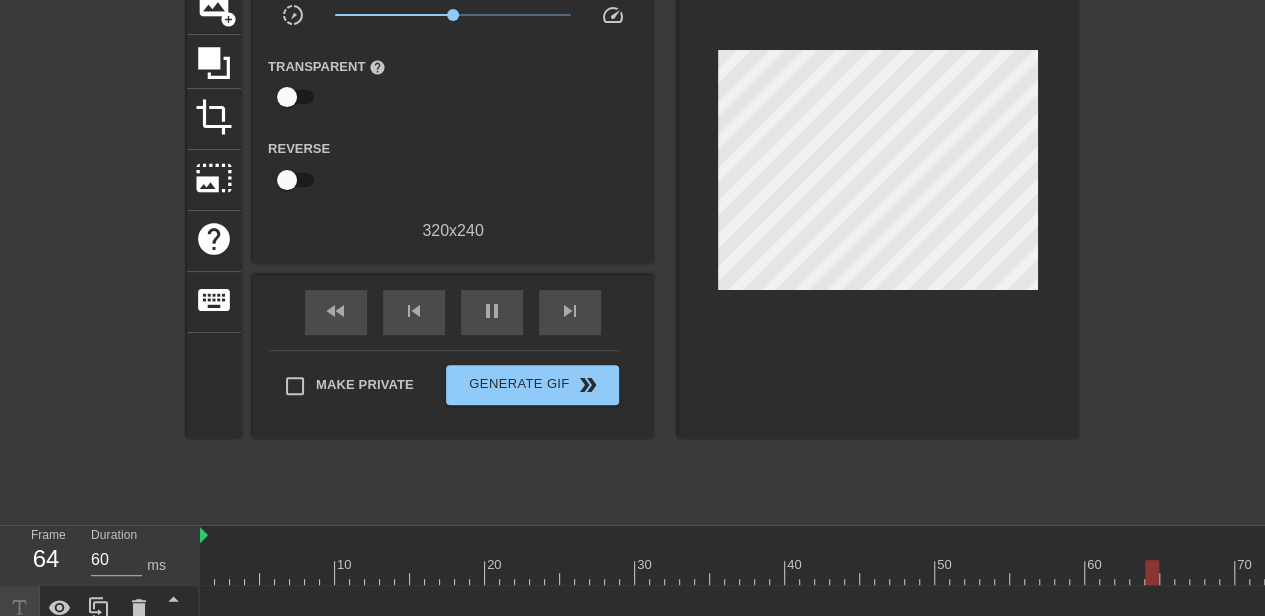 scroll, scrollTop: 365, scrollLeft: 0, axis: vertical 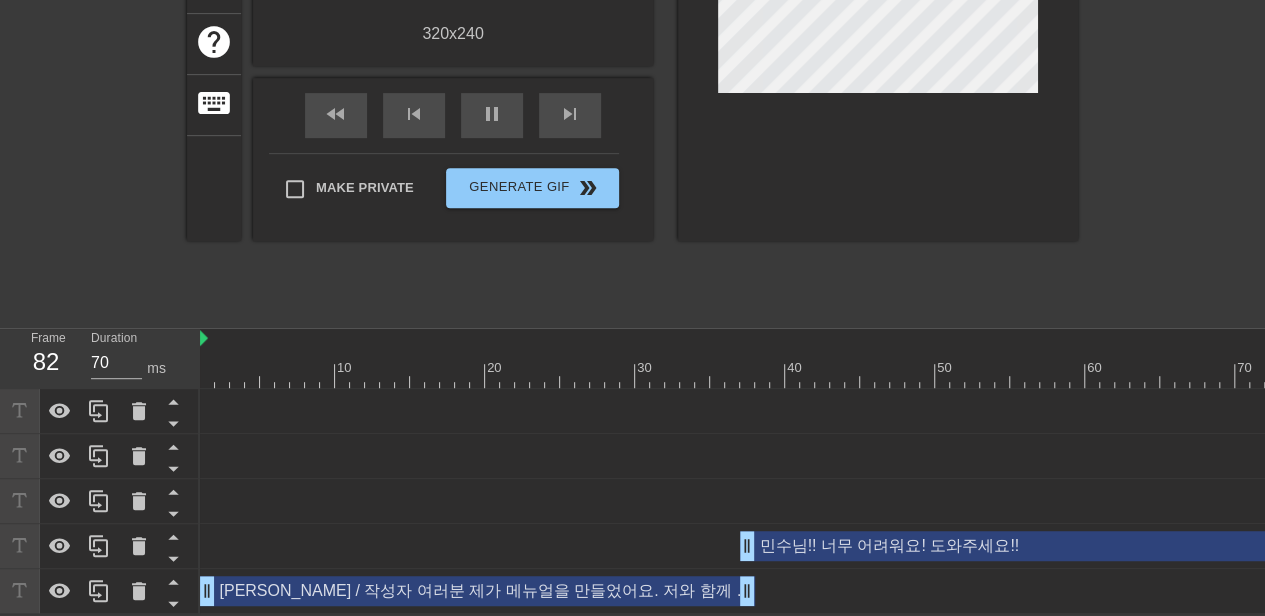 click on "민수님!! 너무 어려워요!
도와주세요!! drag_handle drag_handle" at bounding box center (1107, 546) 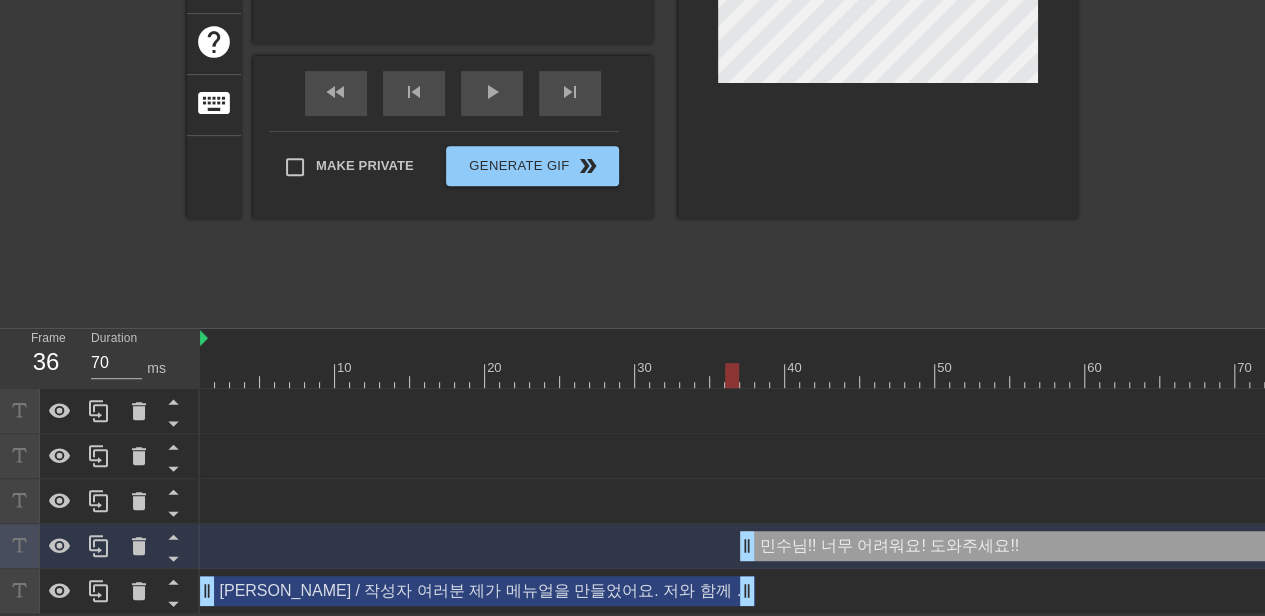 click at bounding box center (1857, 375) 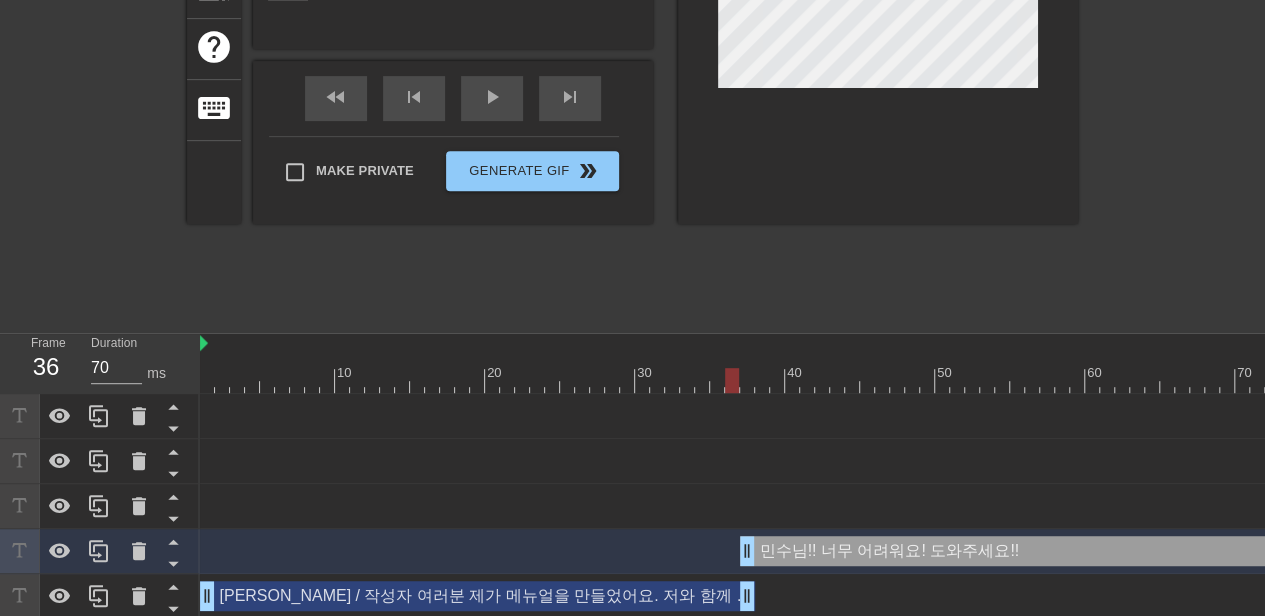 scroll, scrollTop: 365, scrollLeft: 0, axis: vertical 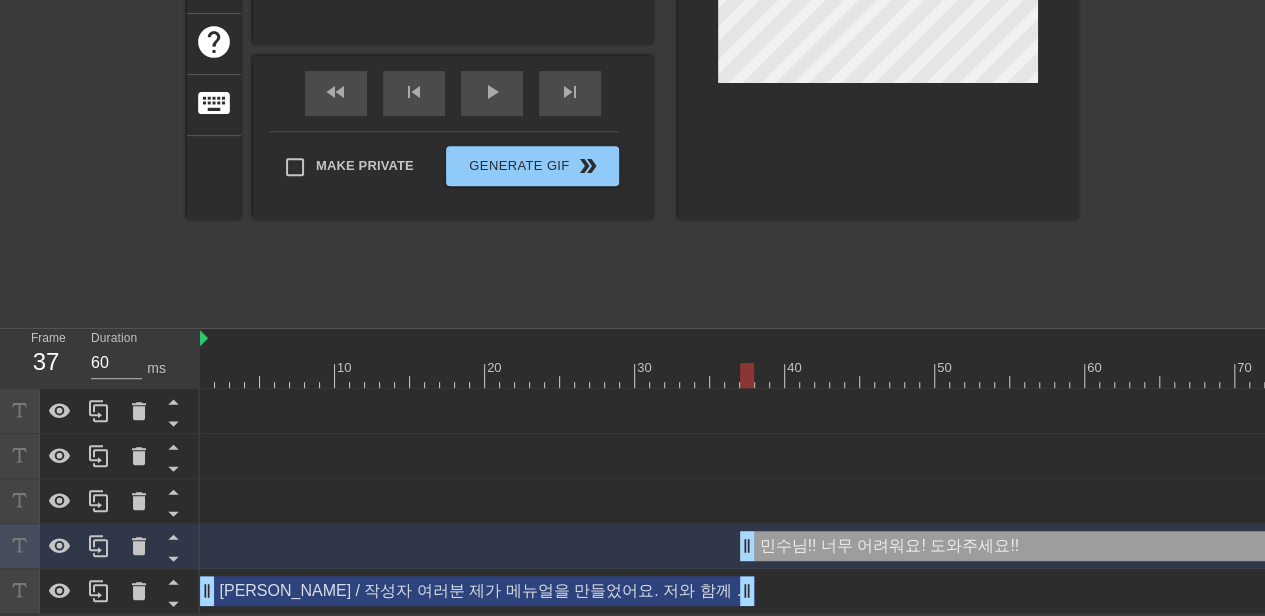 drag, startPoint x: 729, startPoint y: 371, endPoint x: 745, endPoint y: 369, distance: 16.124516 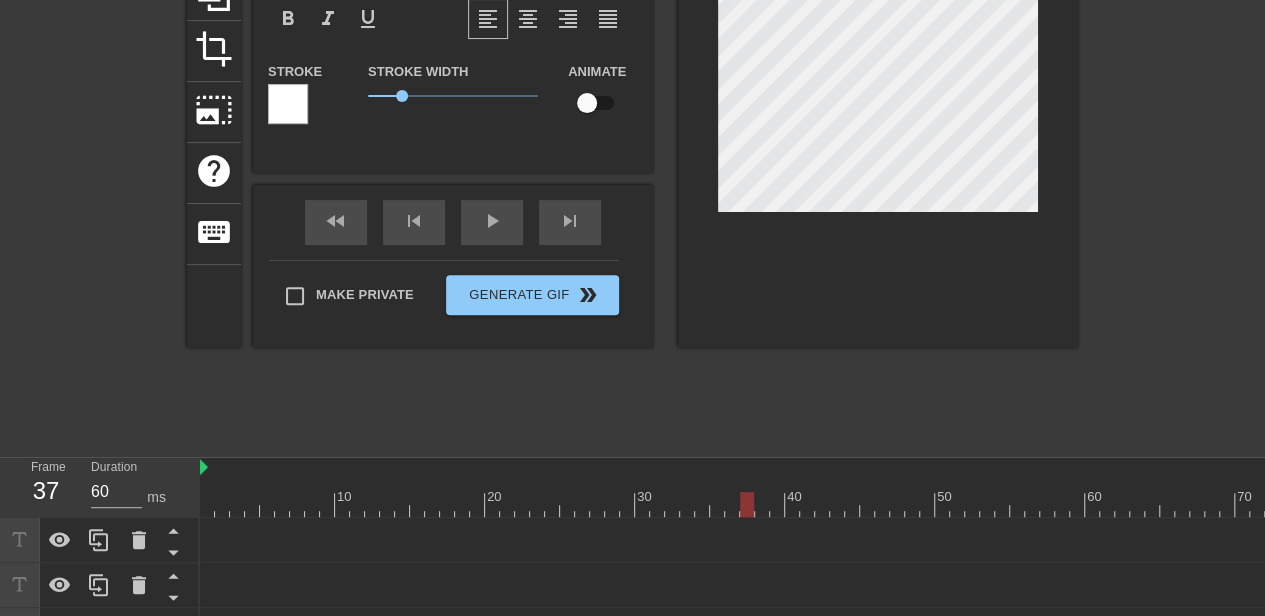 scroll, scrollTop: 265, scrollLeft: 0, axis: vertical 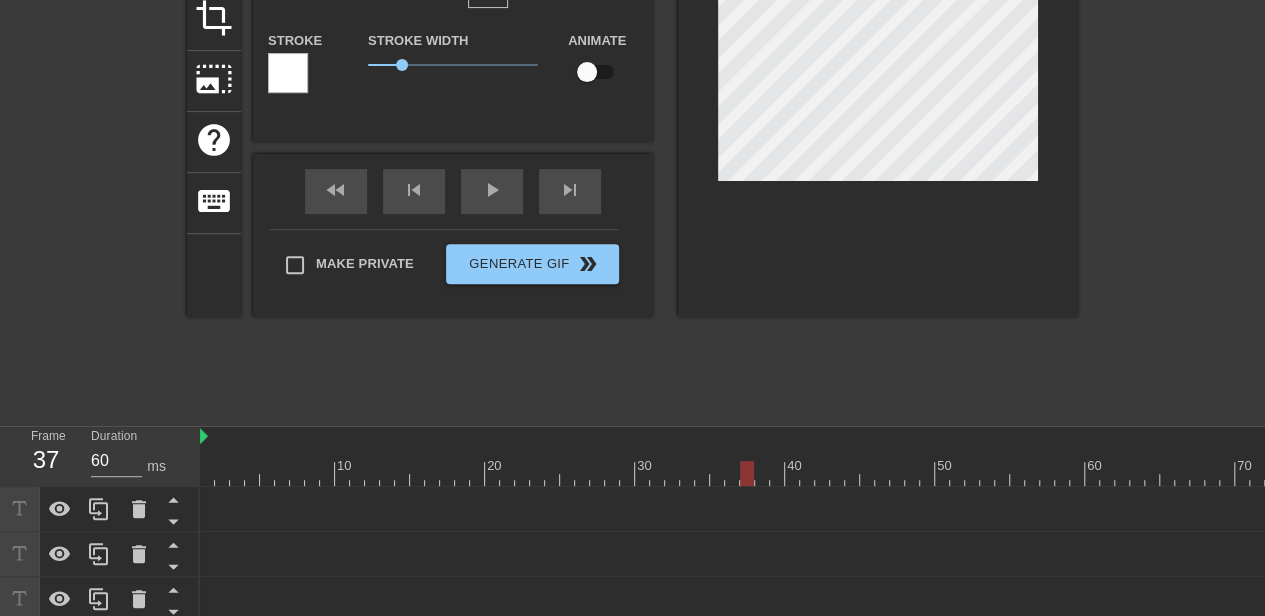 type on "70" 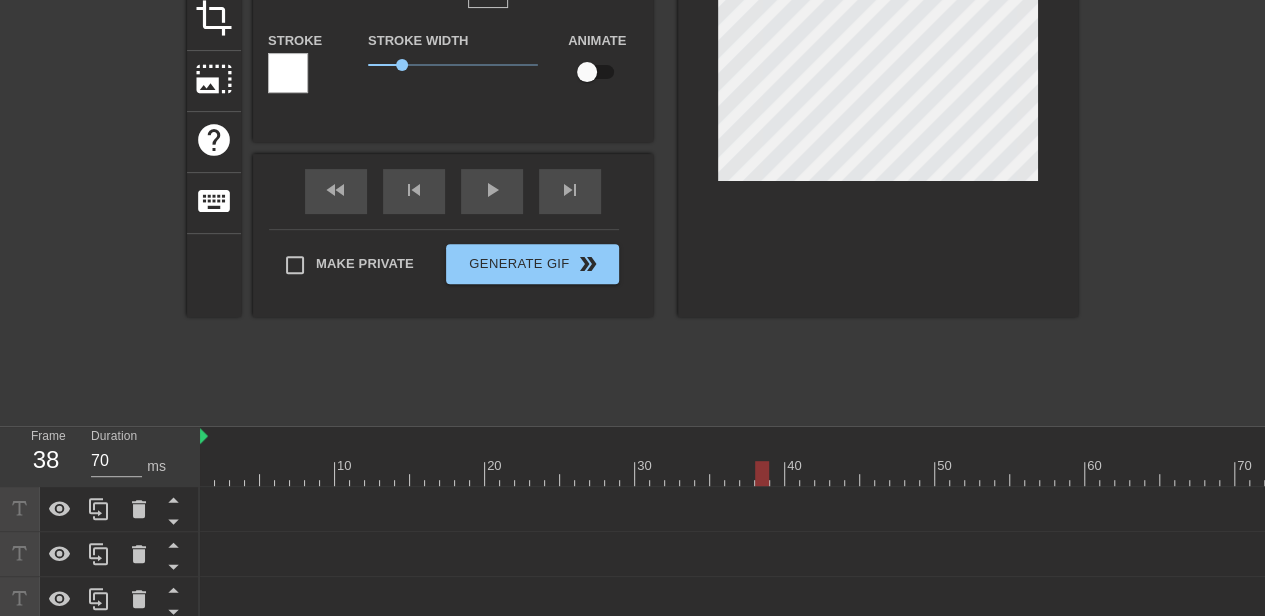 drag, startPoint x: 745, startPoint y: 477, endPoint x: 767, endPoint y: 478, distance: 22.022715 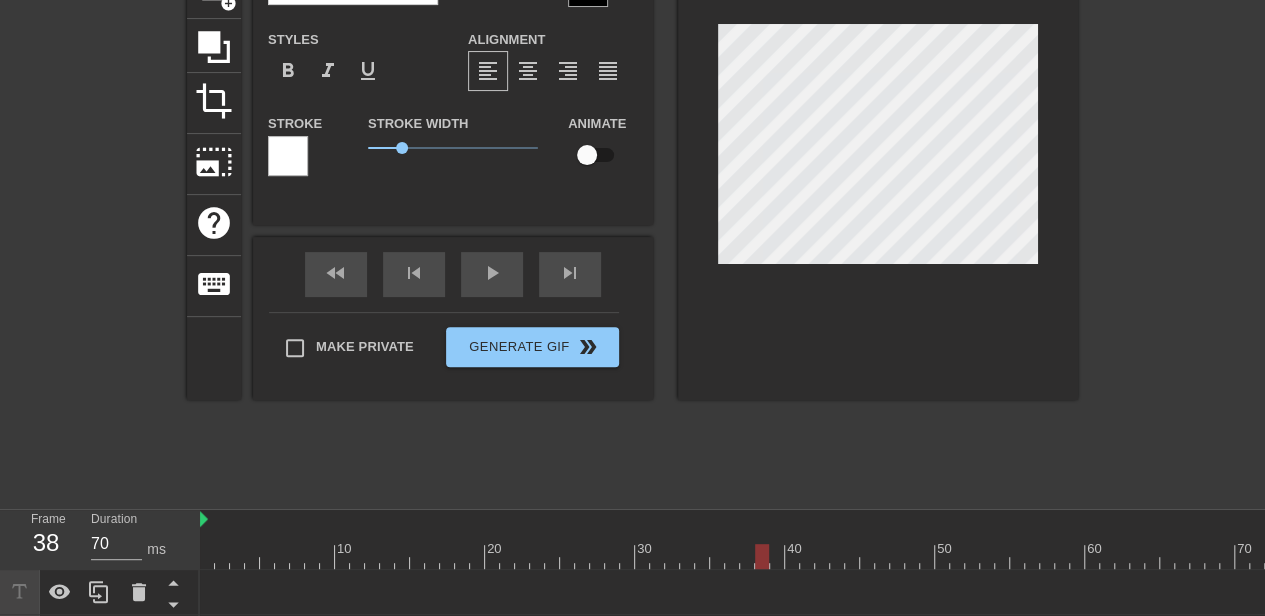 scroll, scrollTop: 65, scrollLeft: 0, axis: vertical 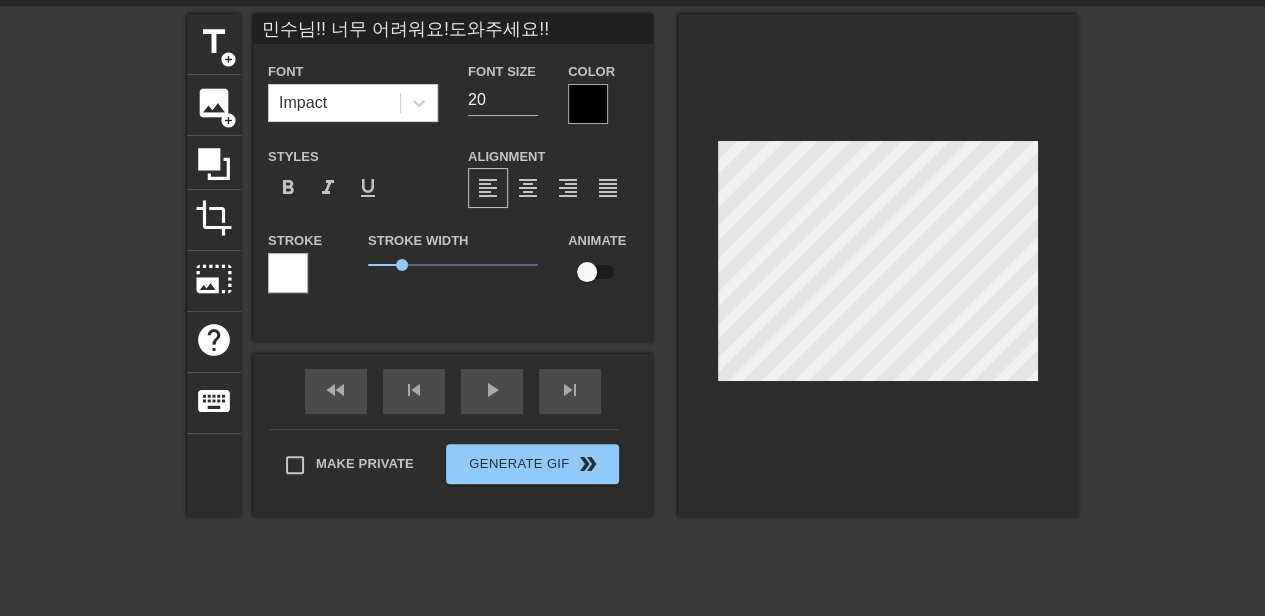 type on "민수님!! 너무 어려워요!도와주세요!!" 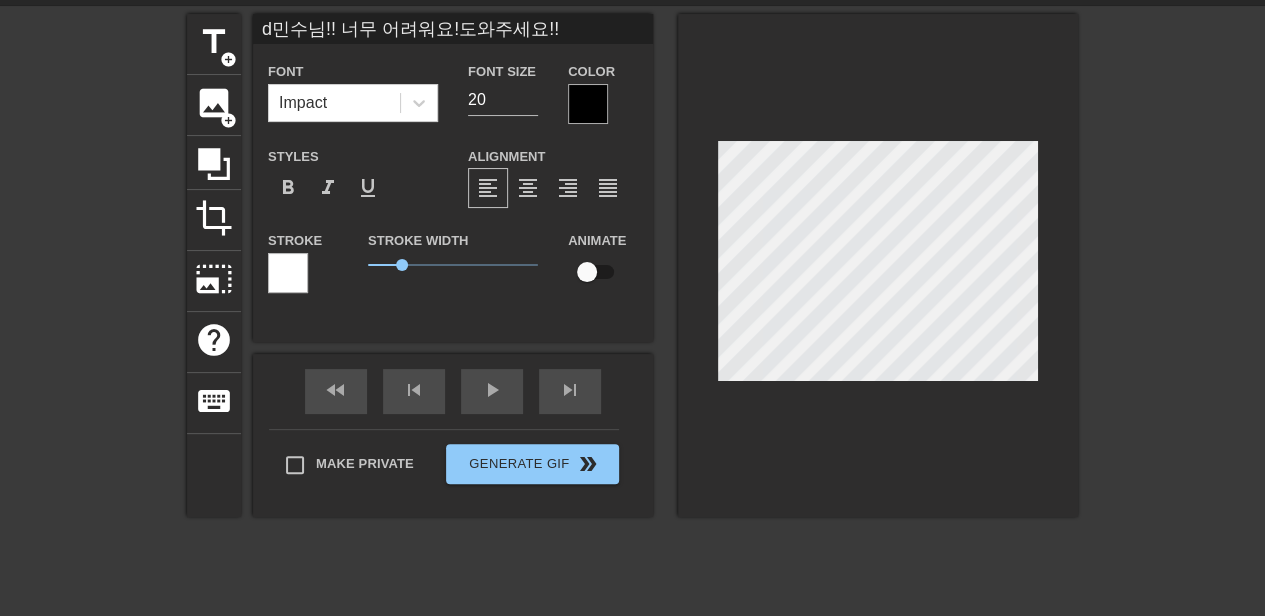type on "민수님!! 너무 어려워요!도와주세요!!" 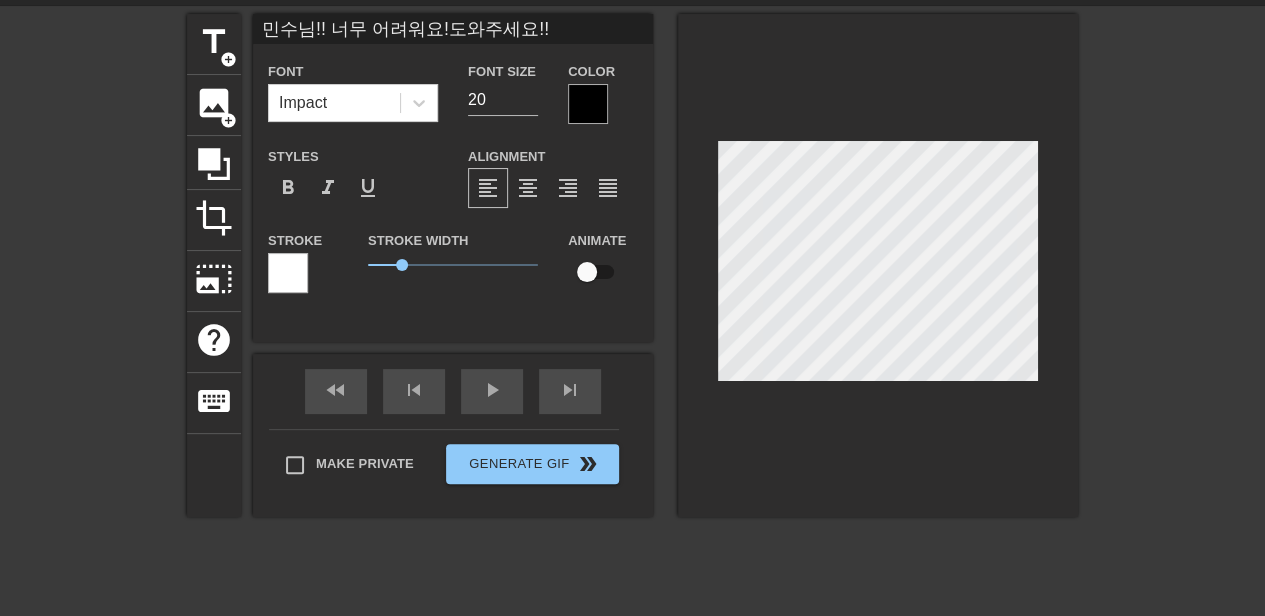 scroll, scrollTop: 3, scrollLeft: 2, axis: both 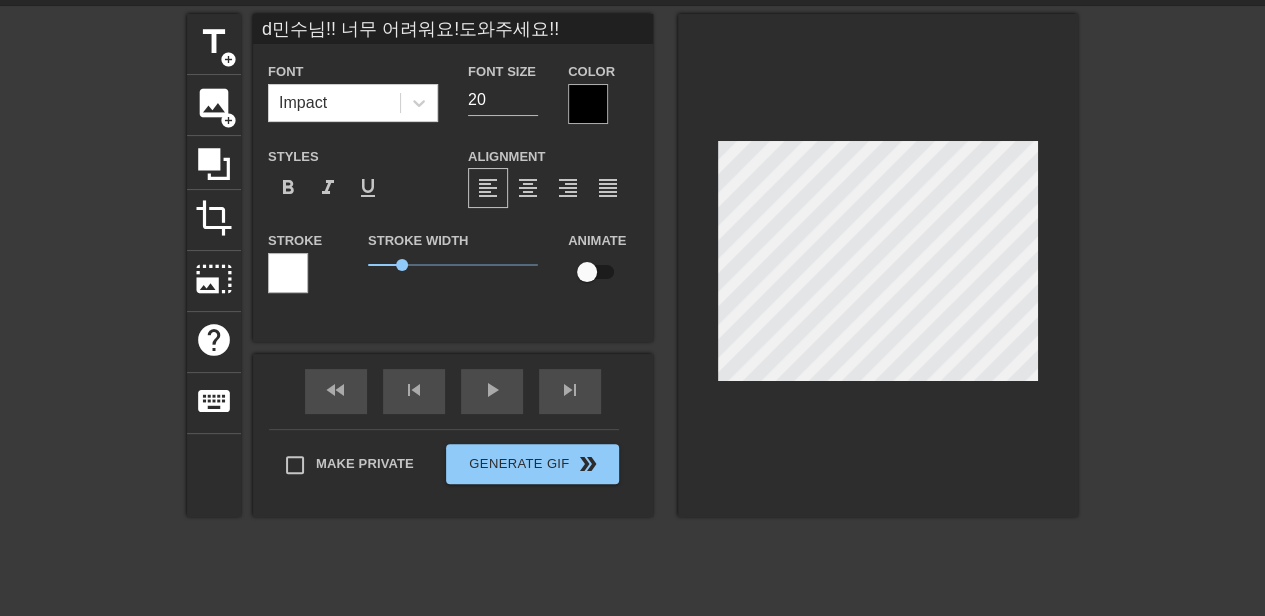 type on "민수님!! 너무 어려워요!도와주세요!!" 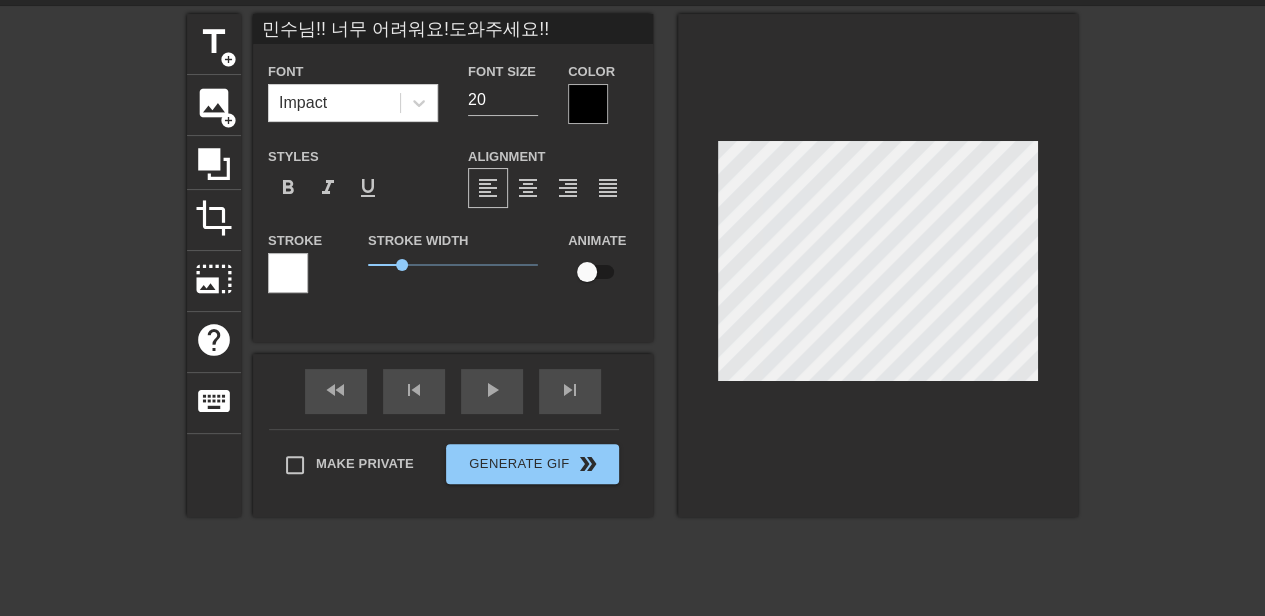 type on "?민수님!! 너무 어려워요!도와주세요!!" 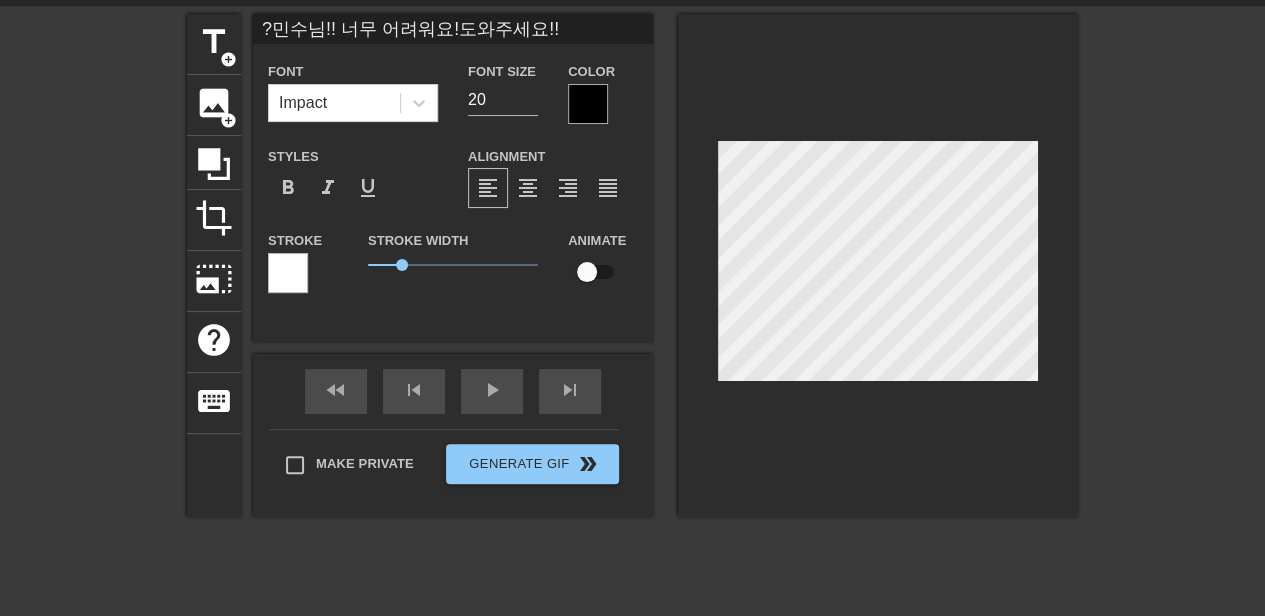 type on "??민수님!! 너무 어려워요!도와주세요!!" 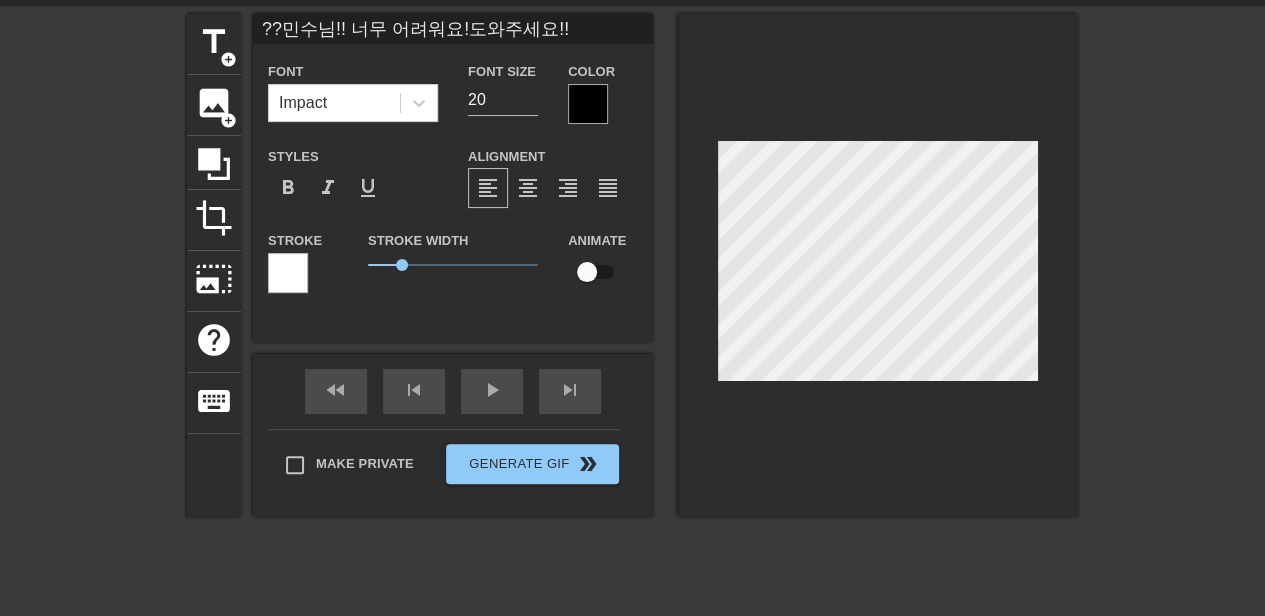 type on "???민수님!! 너무 어려워요!도와주세요!!" 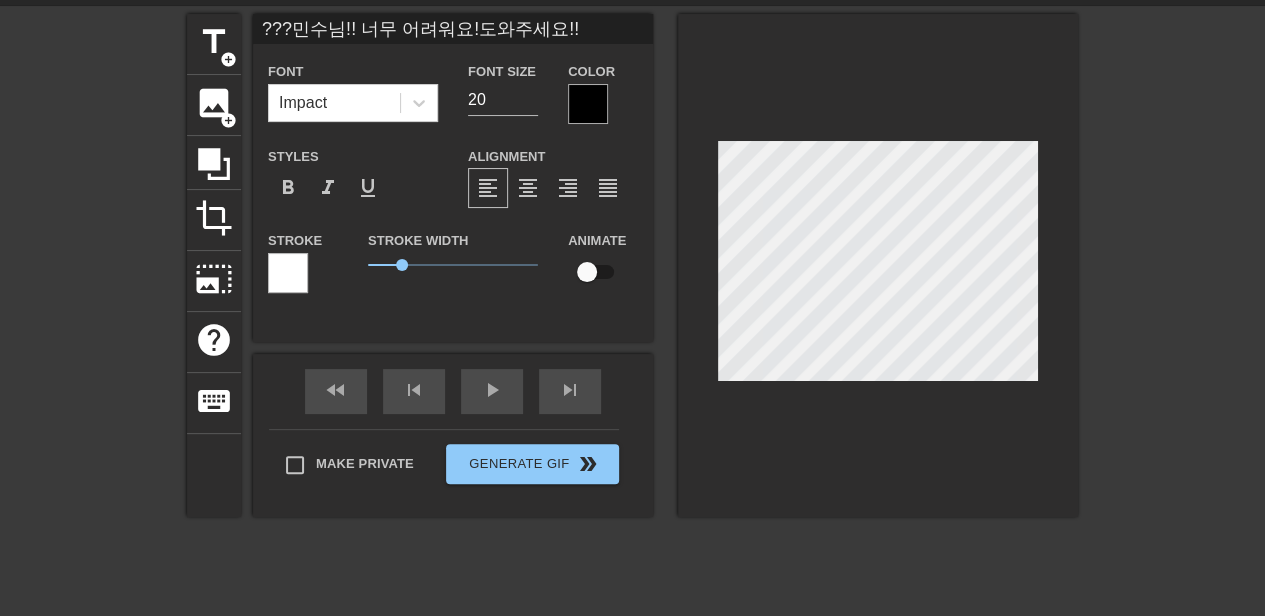 type on "??? 민수님!! 너무 어려워요!도와주세요!!" 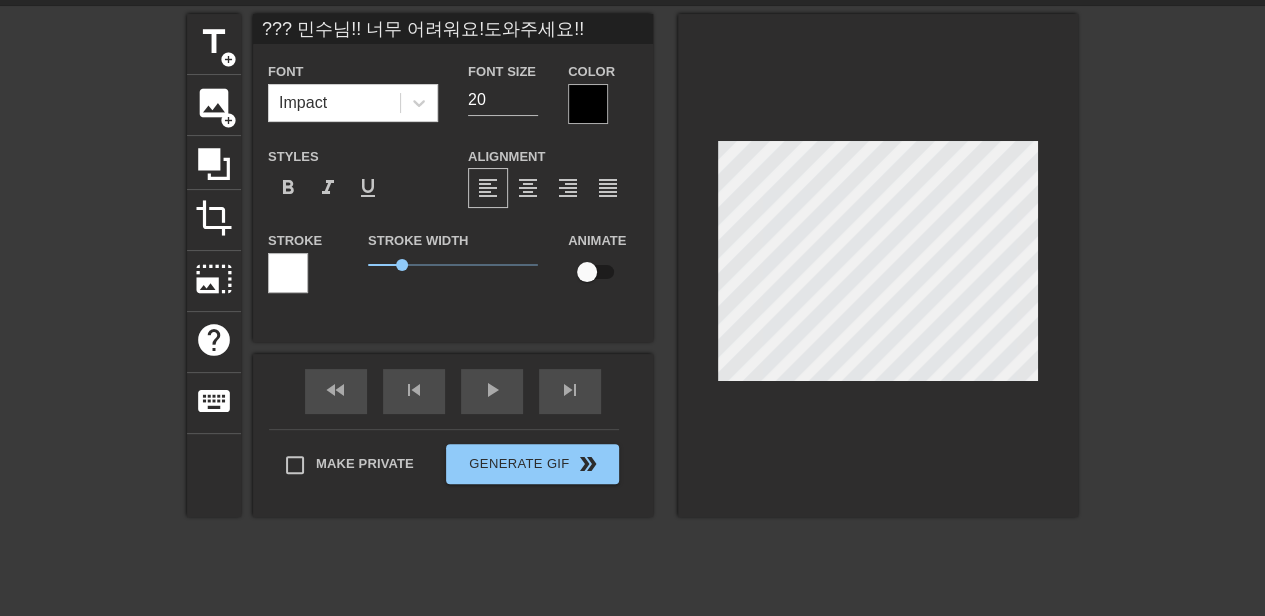 type on "??? /민수님!! 너무 어려워요!도와주세요!!" 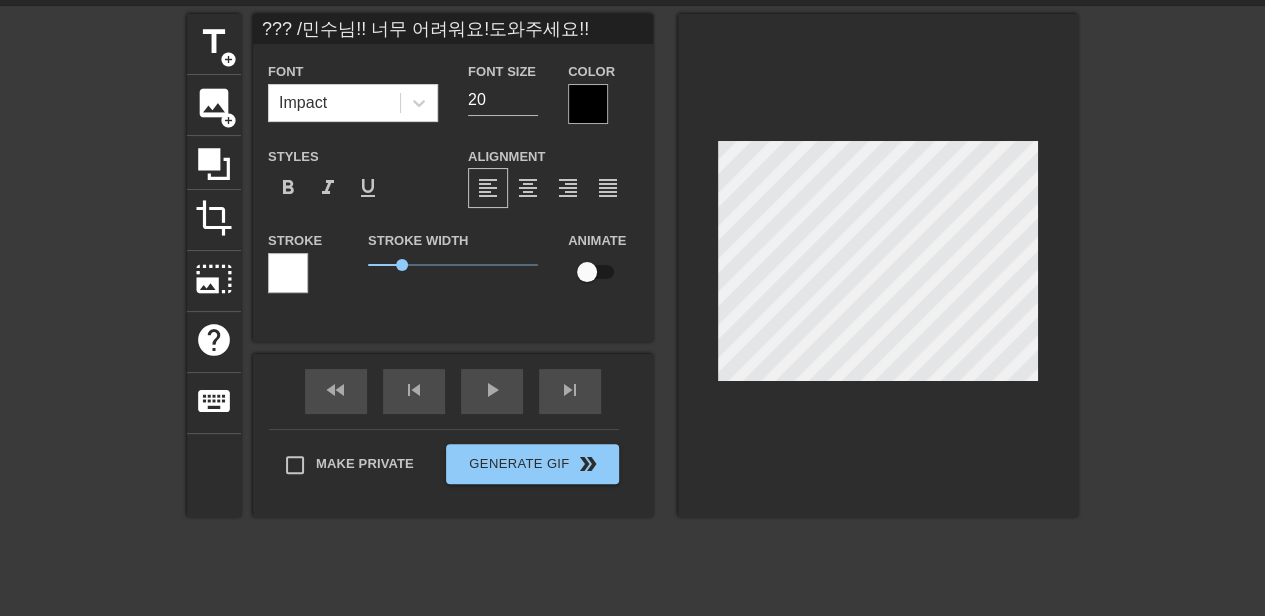type on "??? / 민수님!! 너무 어려워요!도와주세요!!" 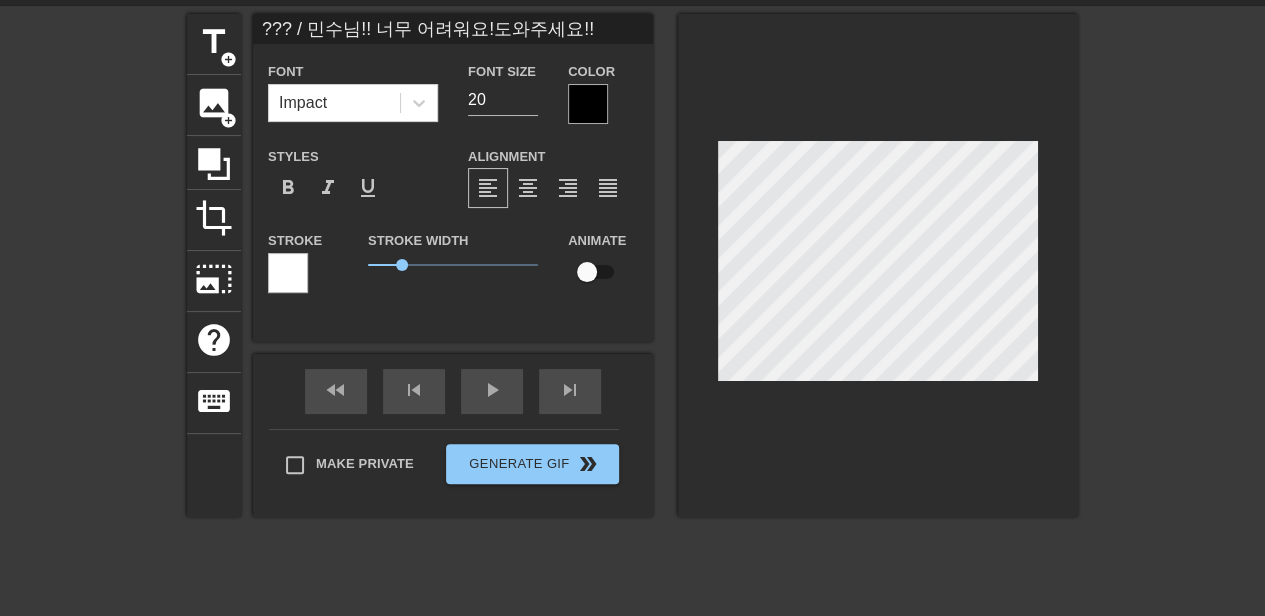 scroll, scrollTop: 3, scrollLeft: 2, axis: both 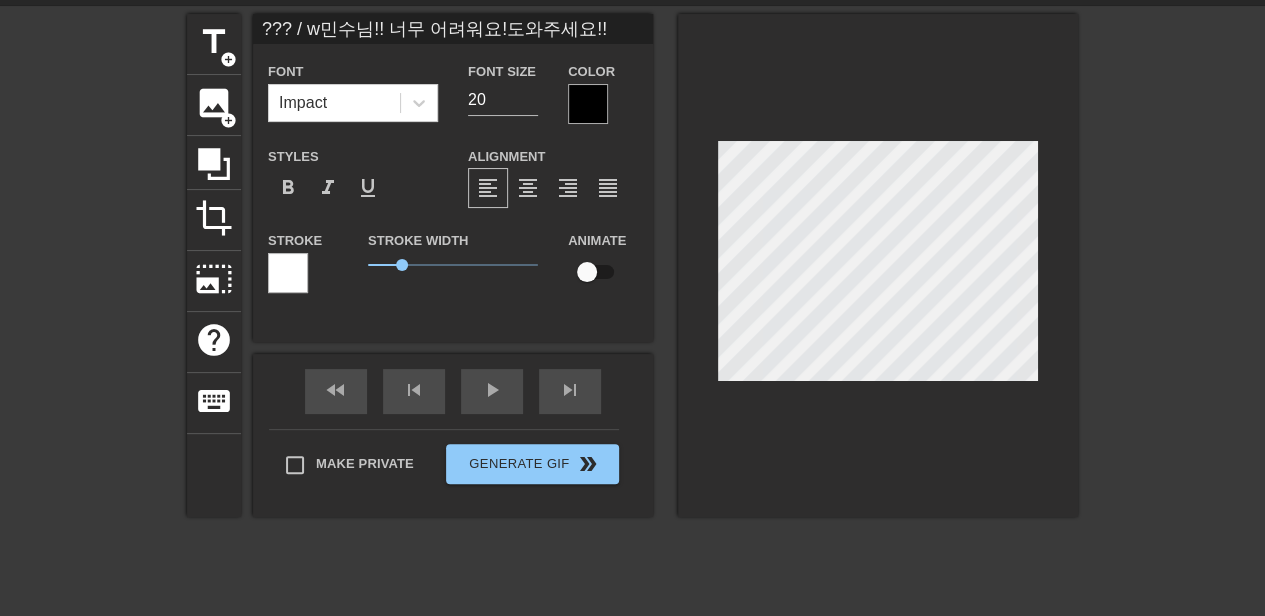 type on "??? / wl민수님!! 너무 어려워요!도와주세요!!" 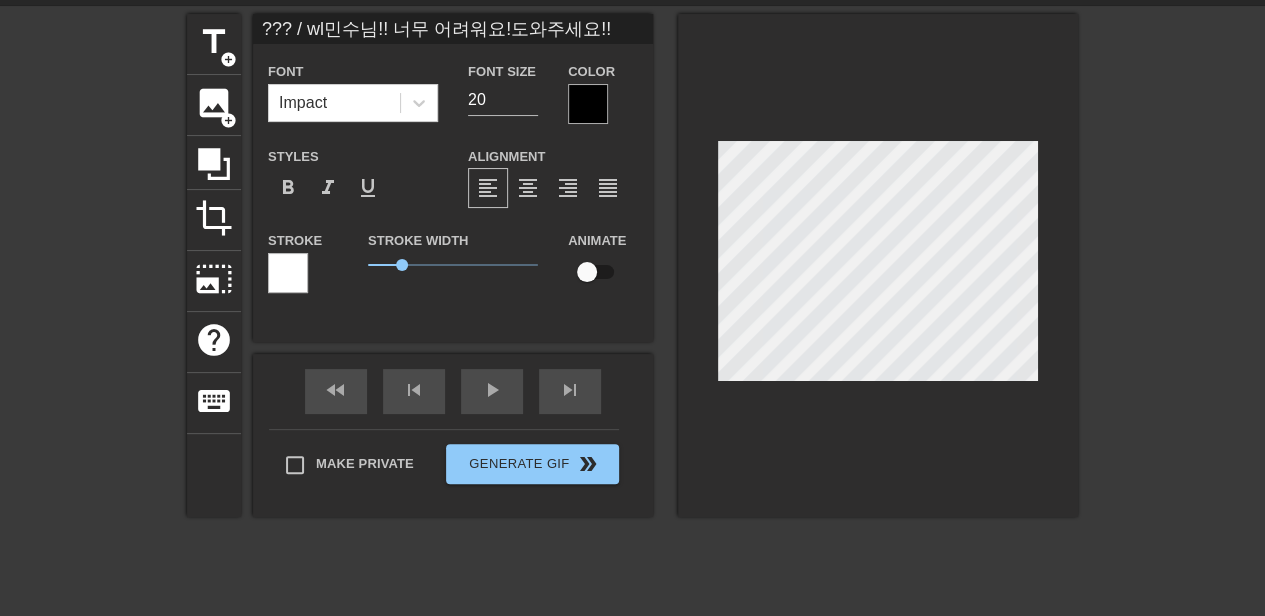 type on "??? / wlr민수님!! 너무 어려워요!도와주세요!!" 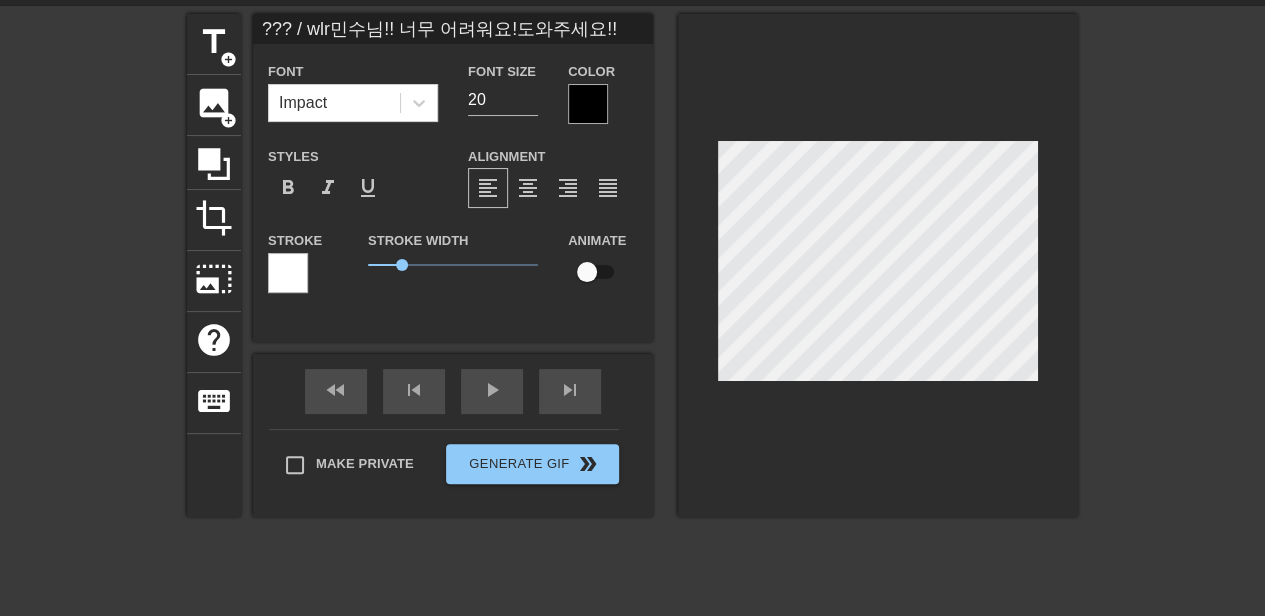 type on "??? / wlrd민수님!! 너무 어려워요!도와주세요!!" 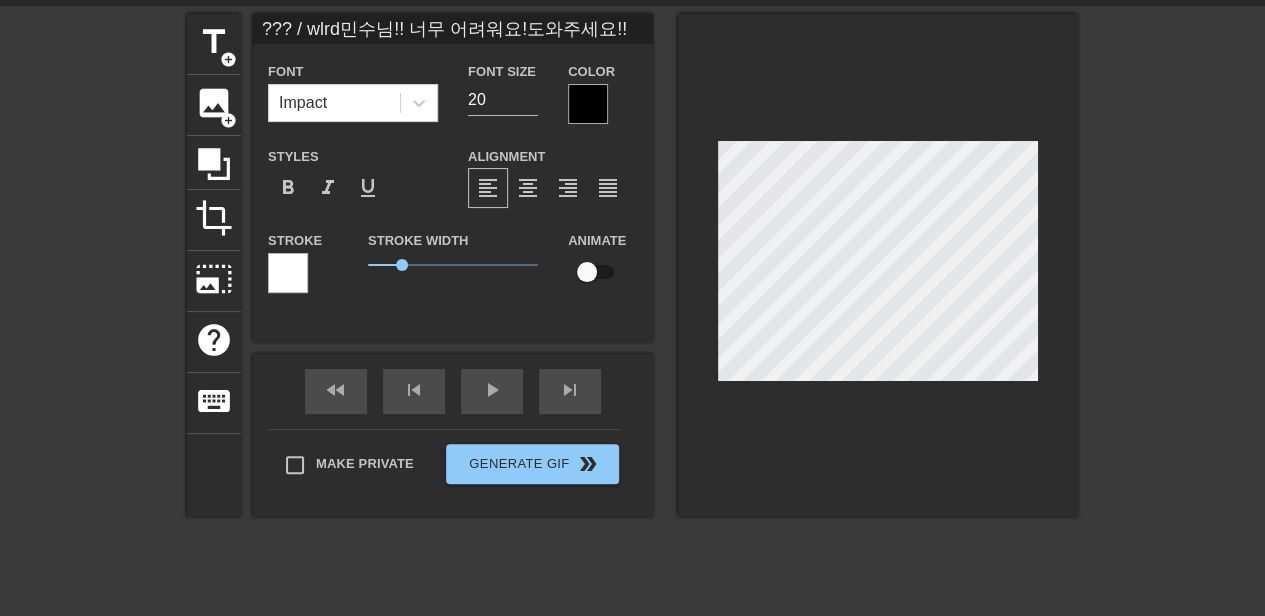 type on "??? / wlrdn민수님!! 너무 어려워요!도와주세요!!" 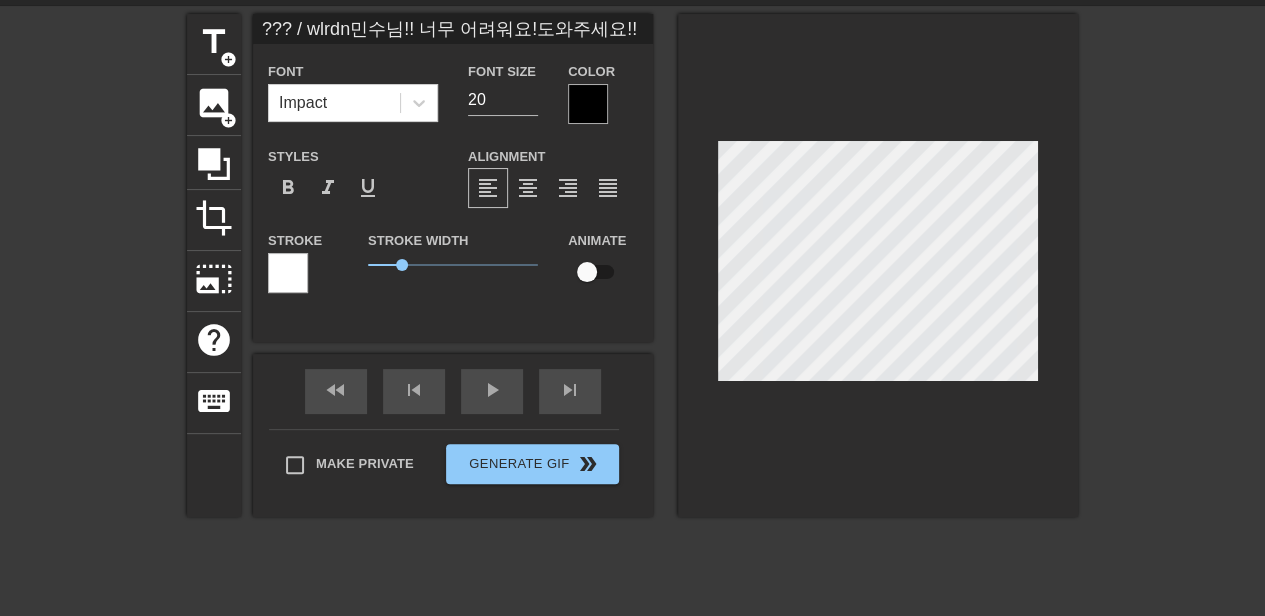 type on "??? / wlrdnj민수님!! 너무 어려워요!도와주세요!!" 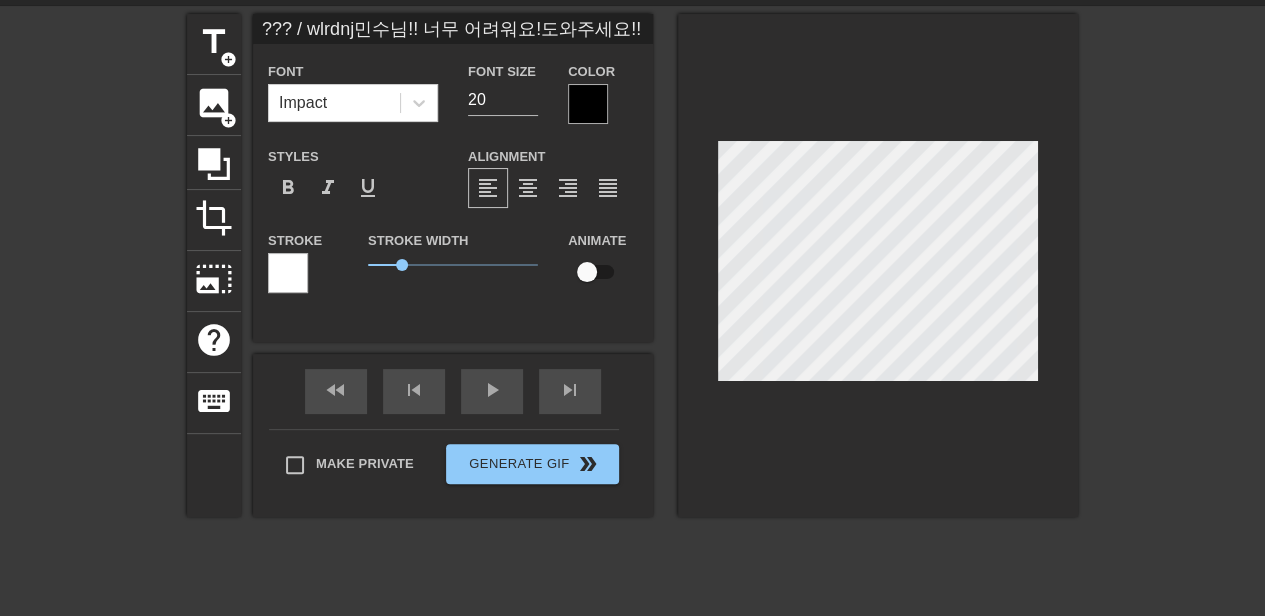 type on "??? / wlrdn민수님!! 너무 어려워요!도와주세요!!" 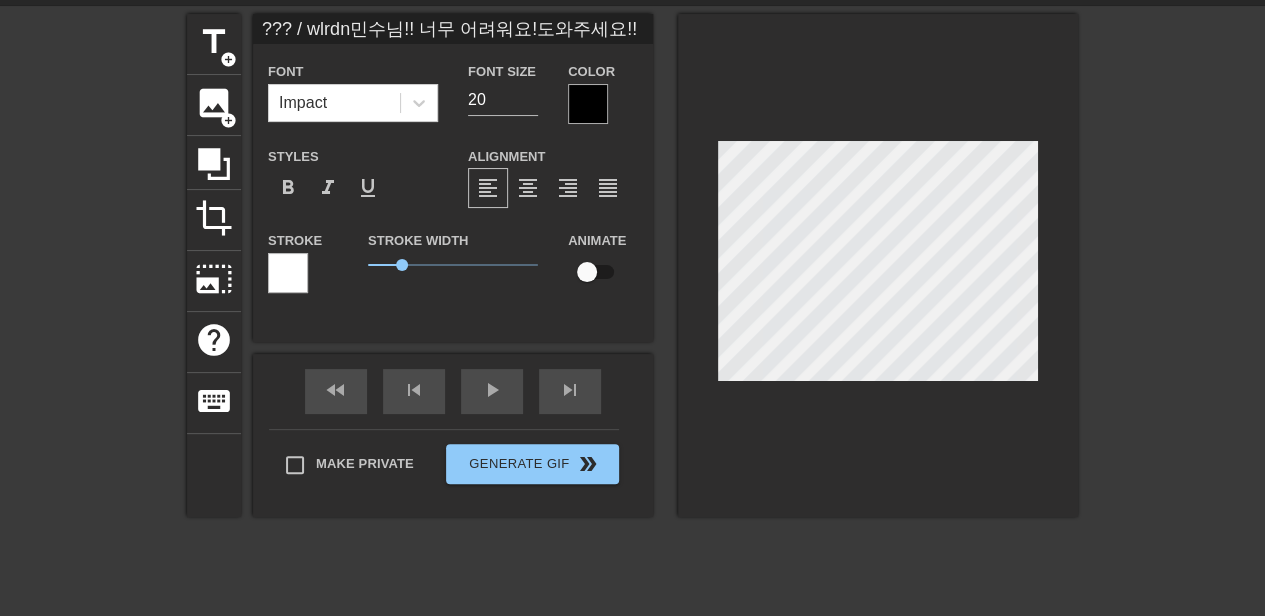 type on "??? / wlrd민수님!! 너무 어려워요!도와주세요!!" 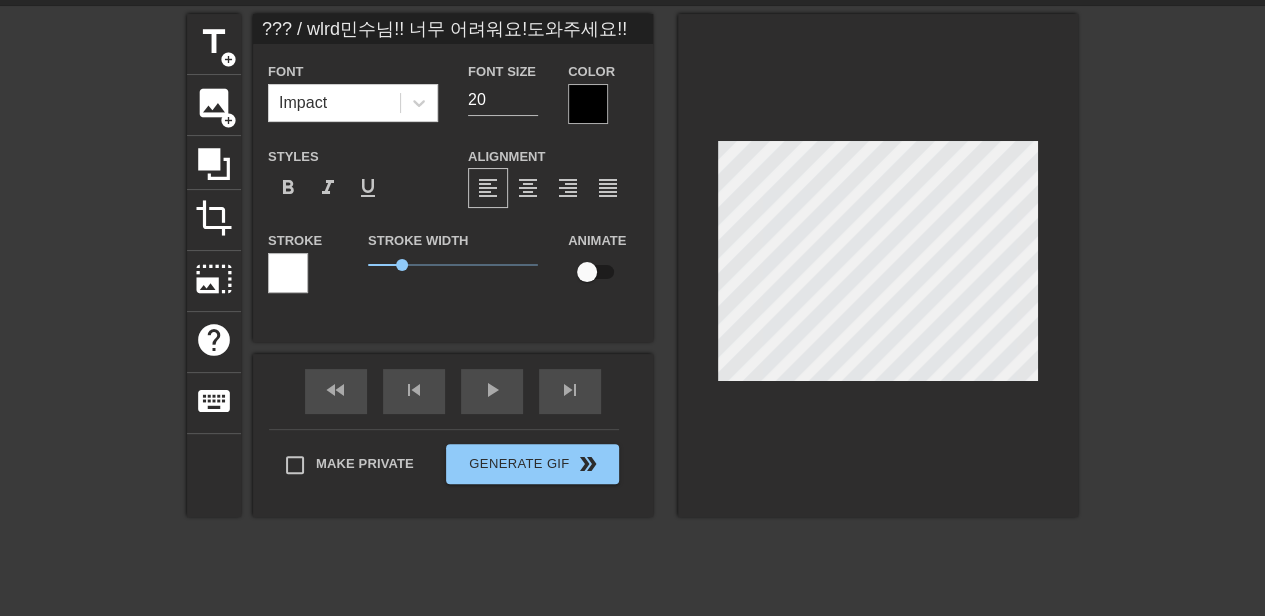type on "??? / wlr민수님!! 너무 어려워요!도와주세요!!" 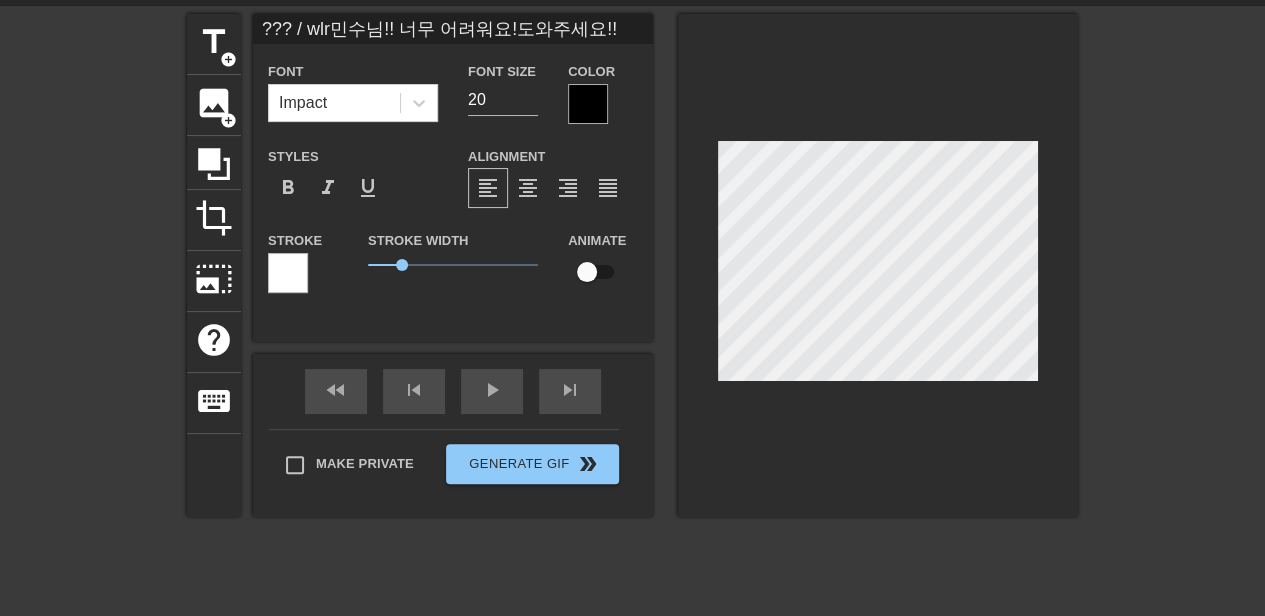 type on "??? / wl민수님!! 너무 어려워요!도와주세요!!" 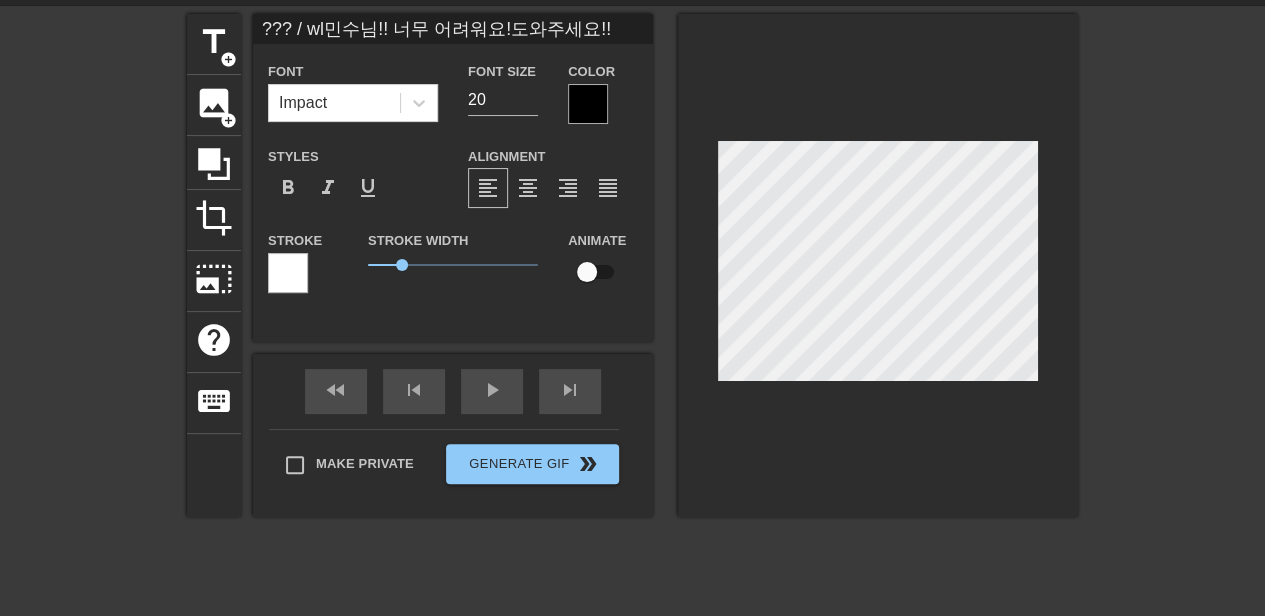 type on "??? / w민수님!! 너무 어려워요!도와주세요!!" 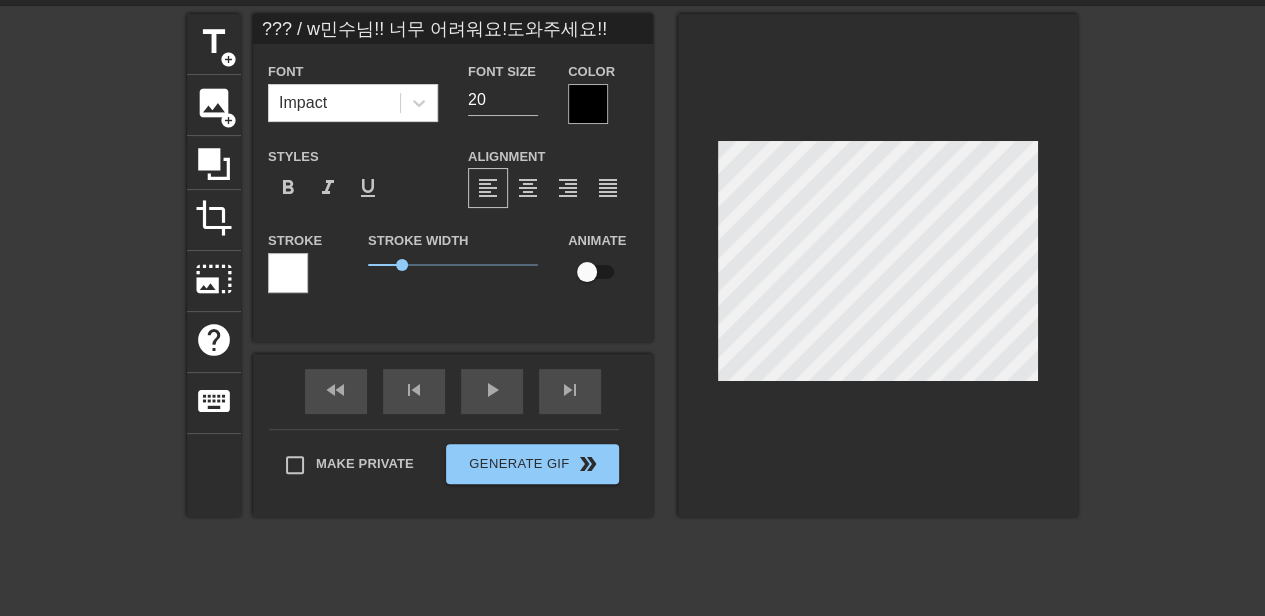 type on "??? / 민수님!! 너무 어려워요!도와주세요!!" 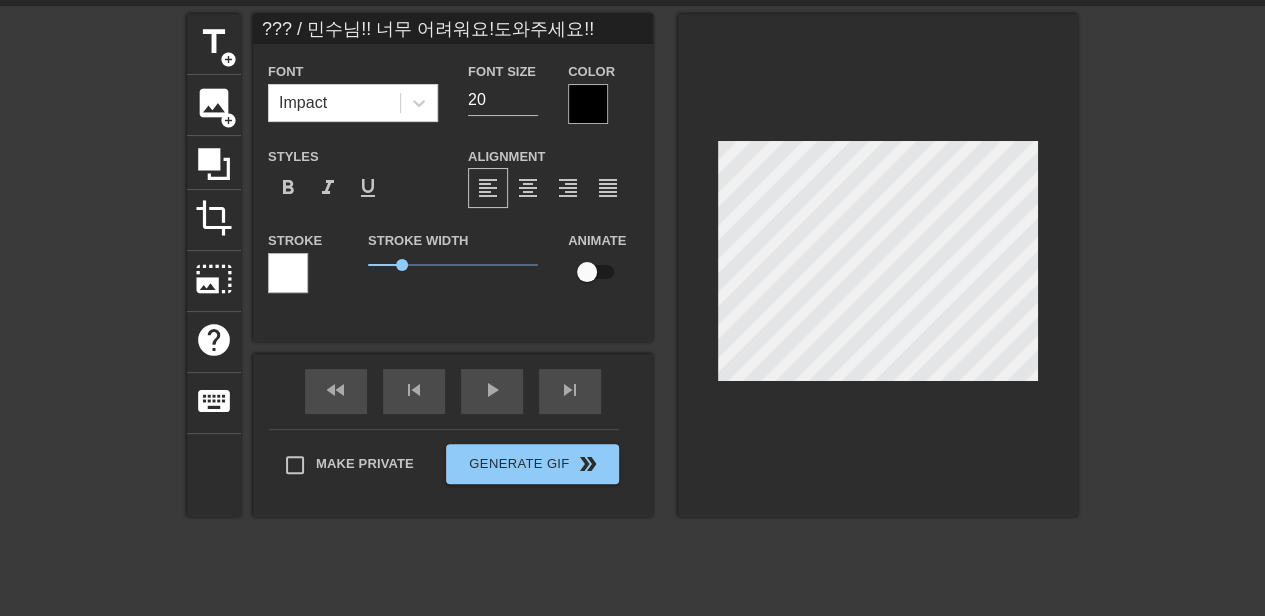 type on "??? / ㅈ민수님!! 너무 어려워요!도와주세요!!" 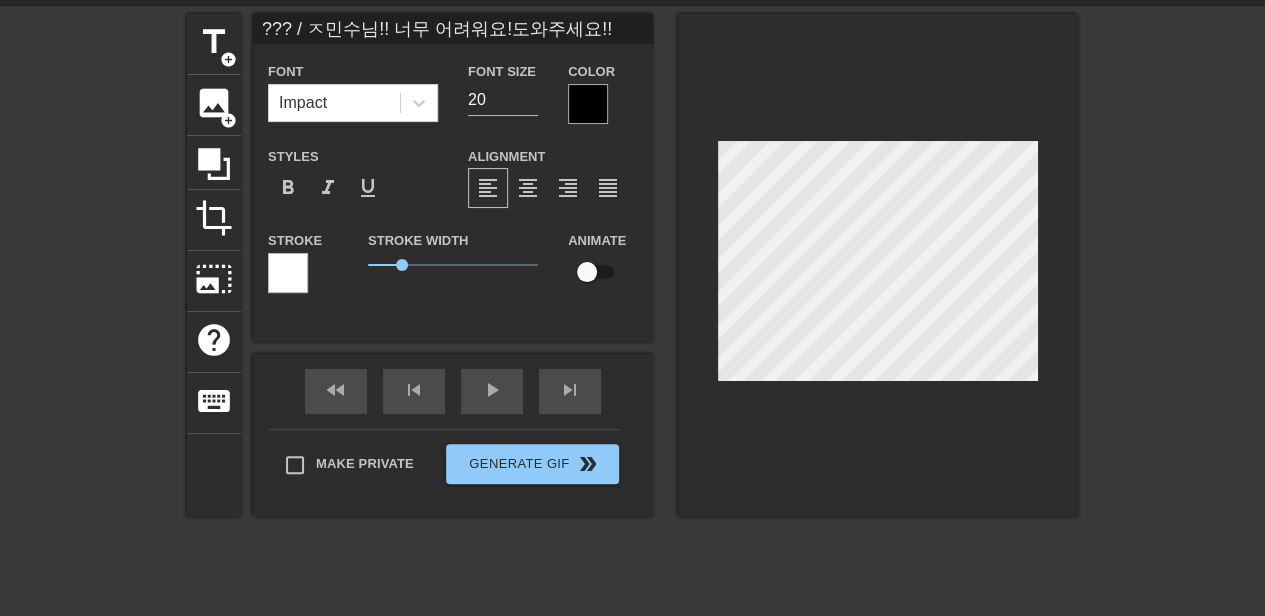 type on "??? / 지민수님!! 너무 어려워요!도와주세요!!" 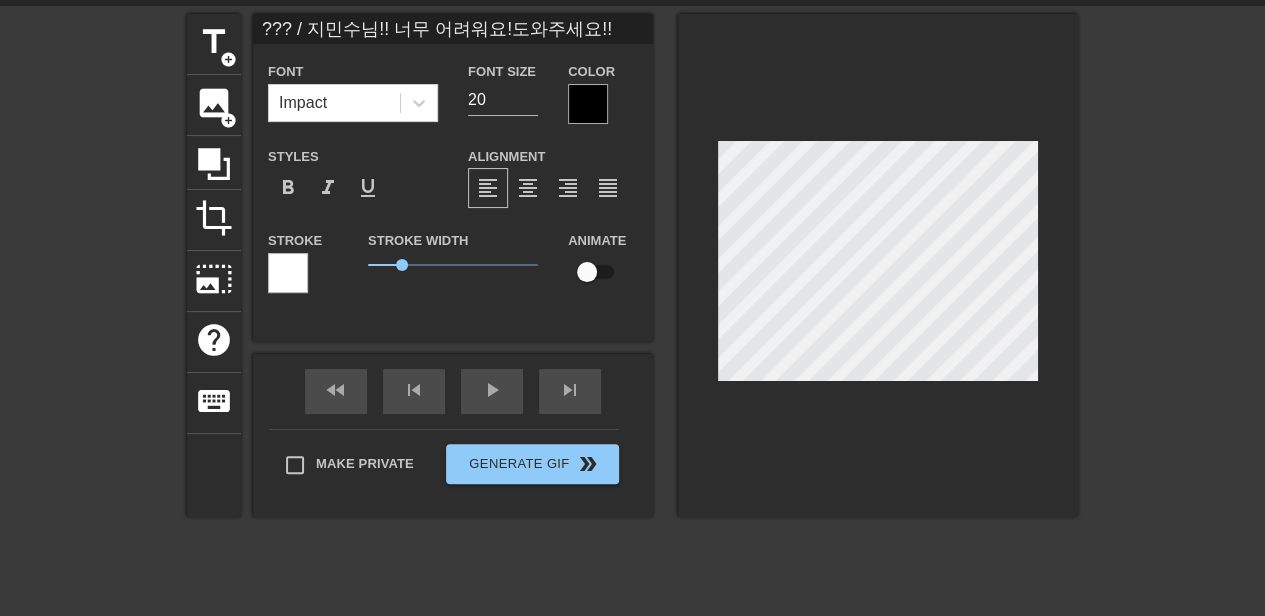 type on "??? / 직민수님!! 너무 어려워요!도와주세요!!" 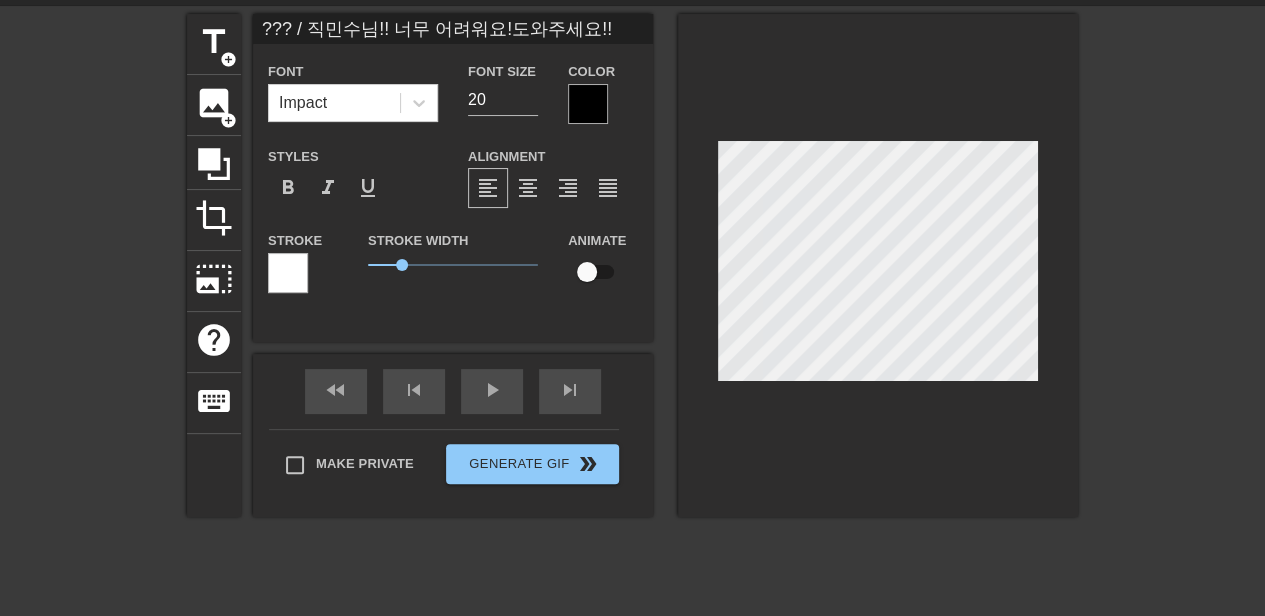 type on "??? / 직ㅇ민수님!! 너무 어려워요!도와주세요!!" 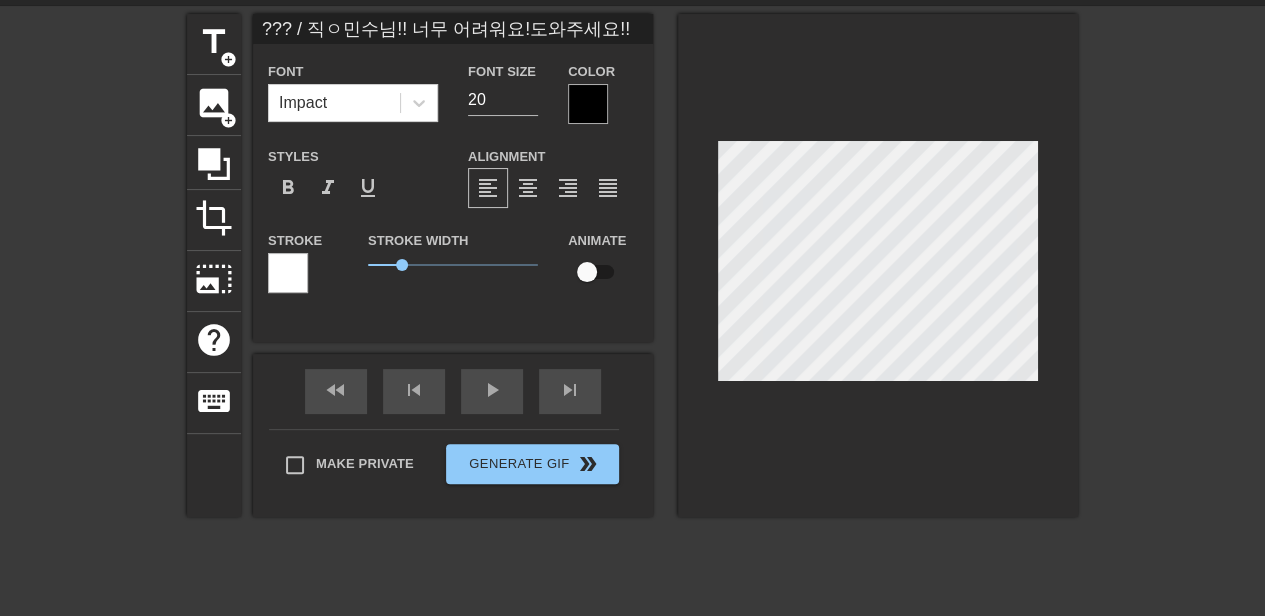 type on "??? / 직우민수님!! 너무 어려워요!도와주세요!!" 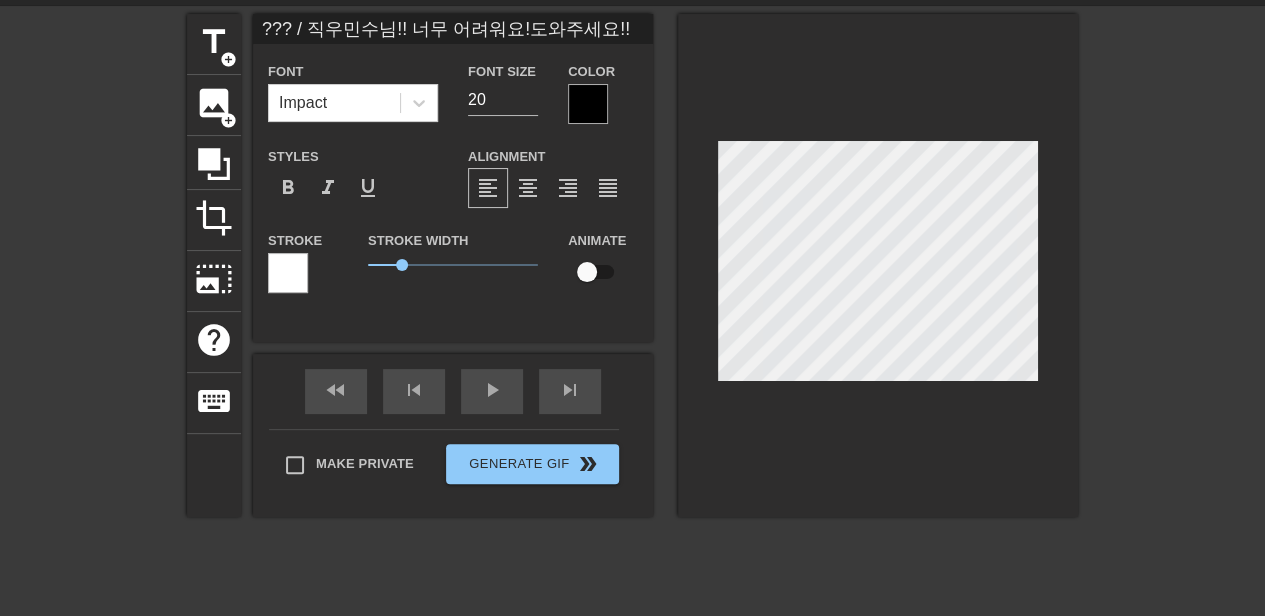 scroll, scrollTop: 3, scrollLeft: 4, axis: both 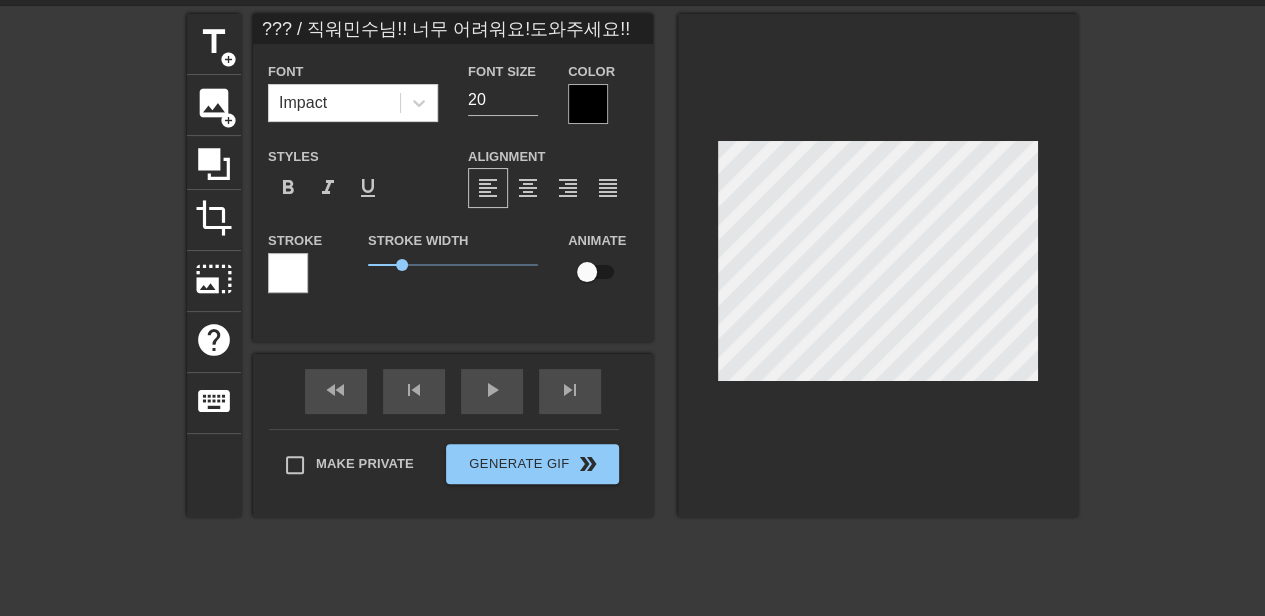 type on "??? / 직원민수님!! 너무 어려워요!도와주세요!!" 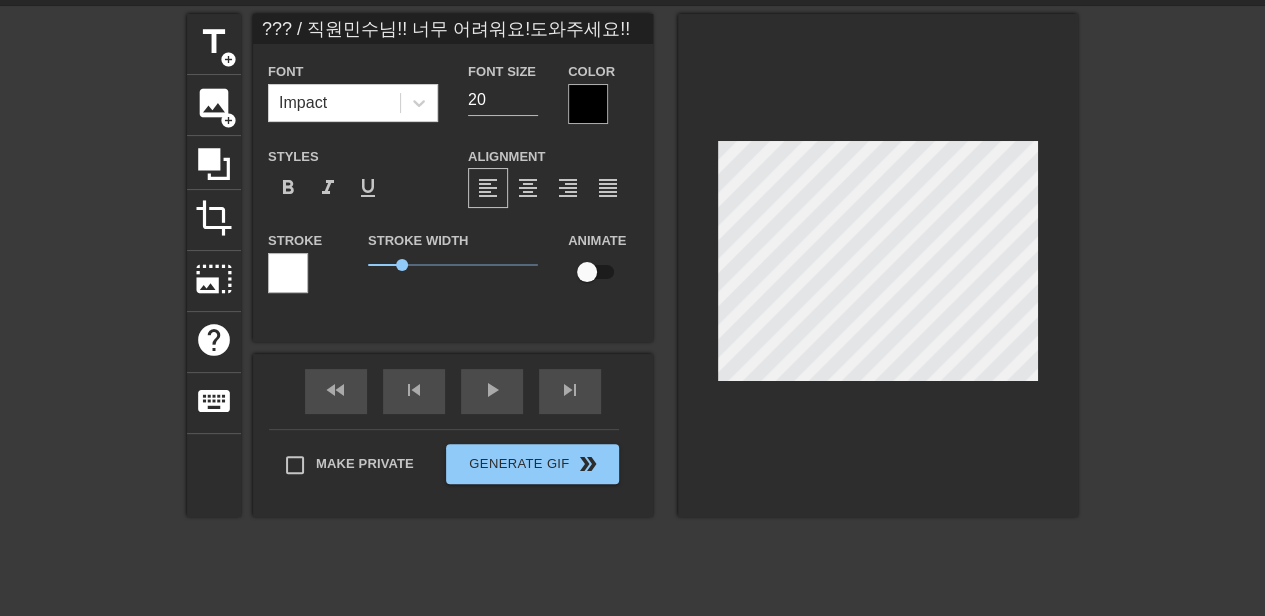 type on "??? / 직민수님!! 너무 어려워요!도와주세요!!" 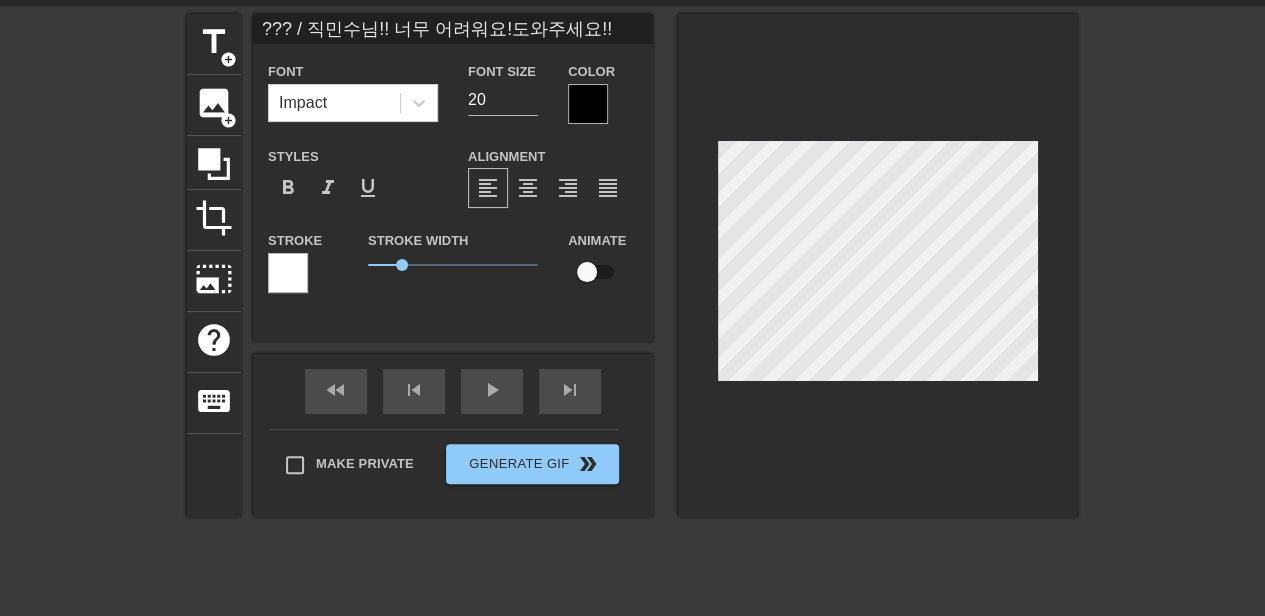 type on "??? / 민수님!! 너무 어려워요!도와주세요!!" 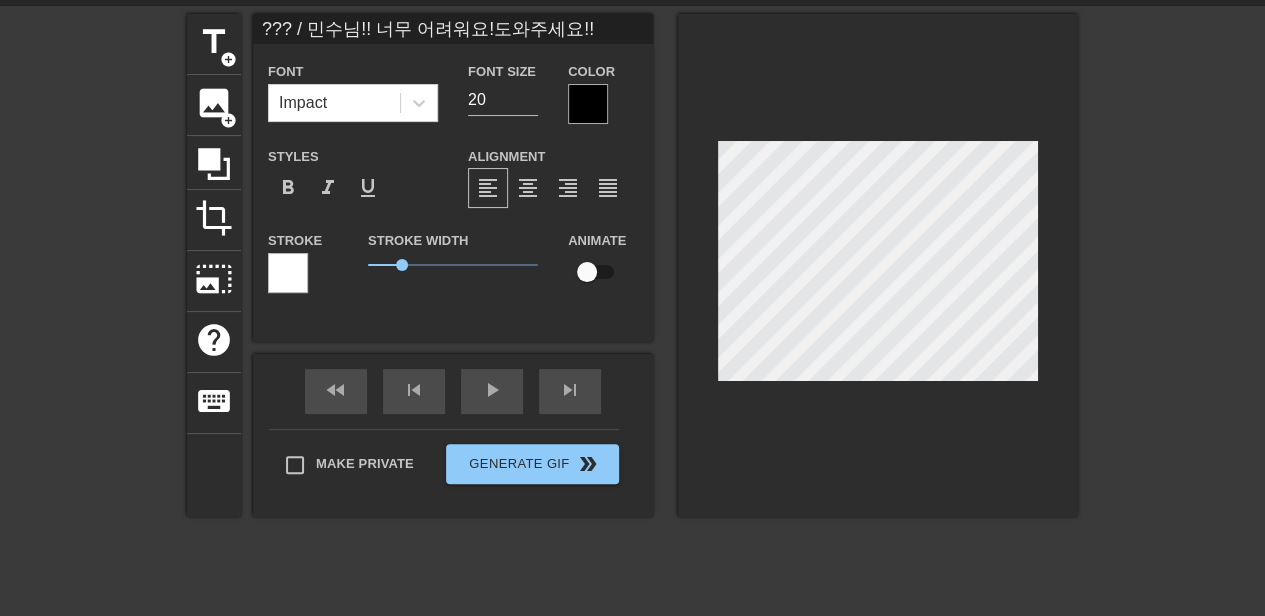 type on "??? /민수님!! 너무 어려워요!도와주세요!!" 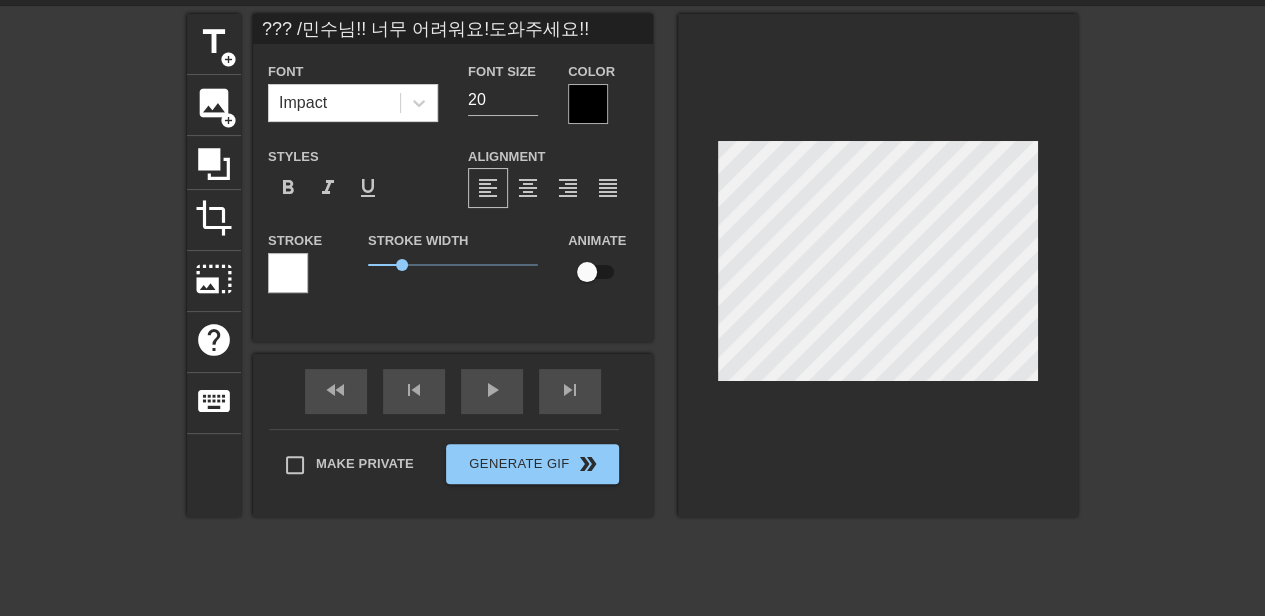 type on "??? 민수님!! 너무 어려워요!도와주세요!!" 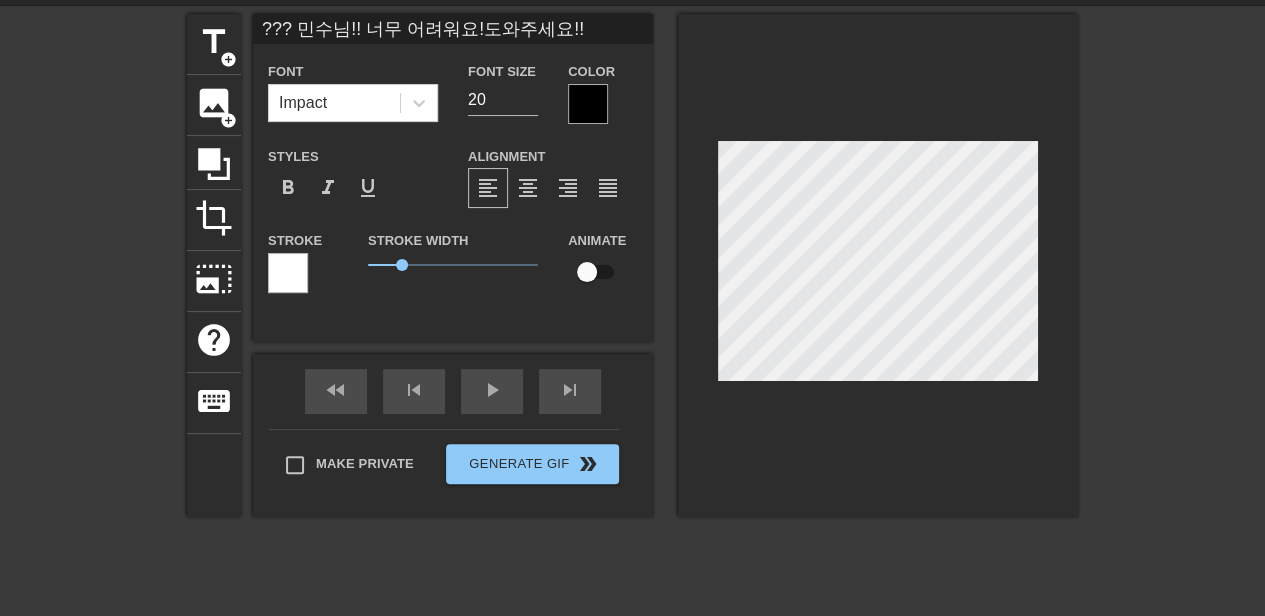 type on "???민수님!! 너무 어려워요!도와주세요!!" 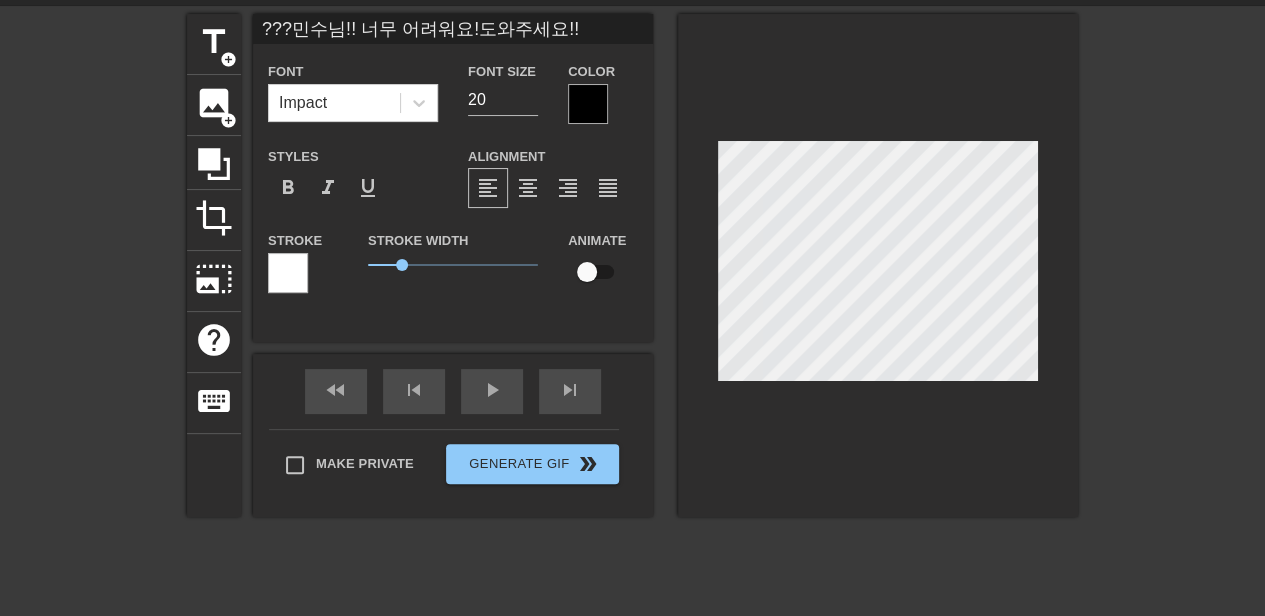 type on "??민수님!! 너무 어려워요!도와주세요!!" 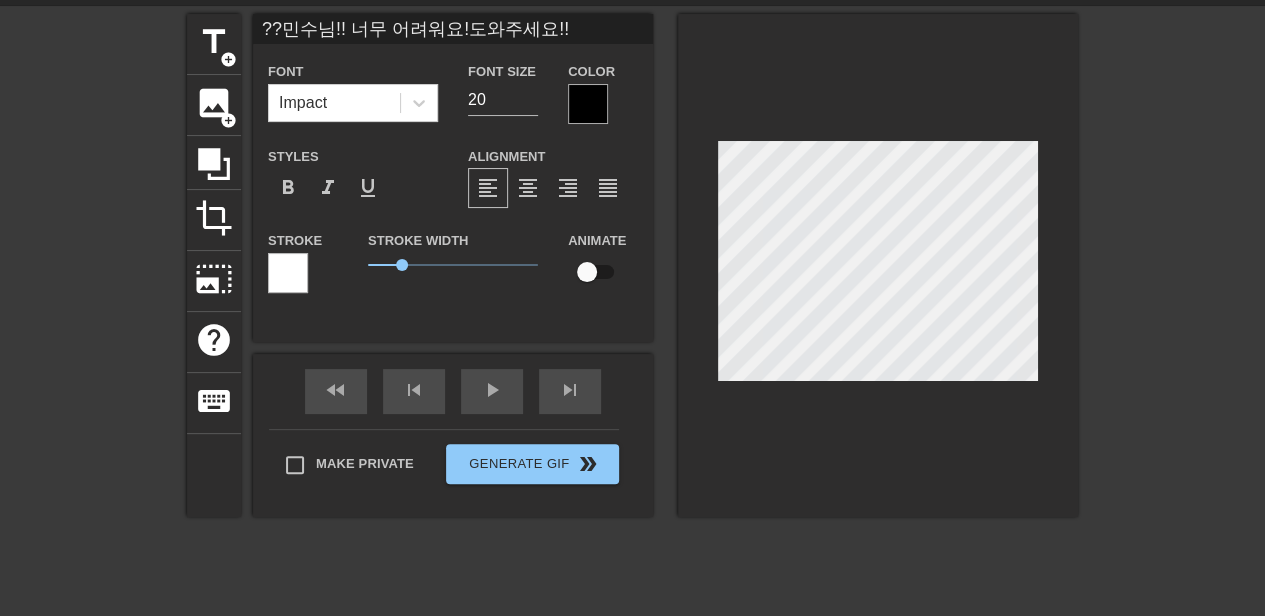 type on "?민수님!! 너무 어려워요!도와주세요!!" 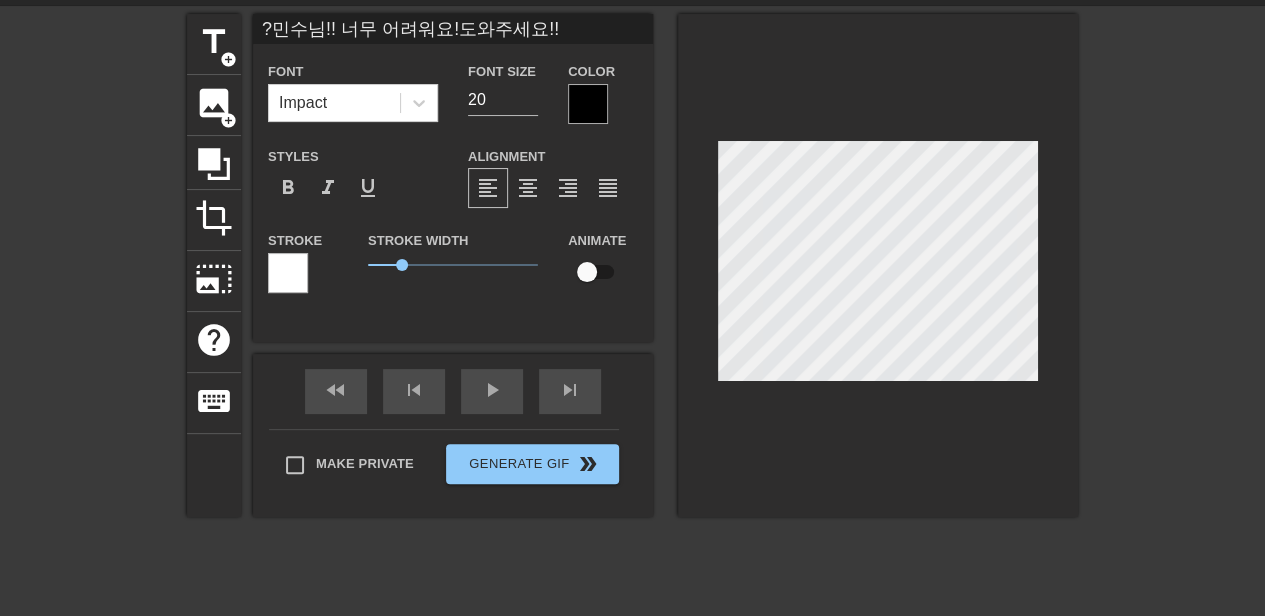 type on "민수님!! 너무 어려워요!도와주세요!!" 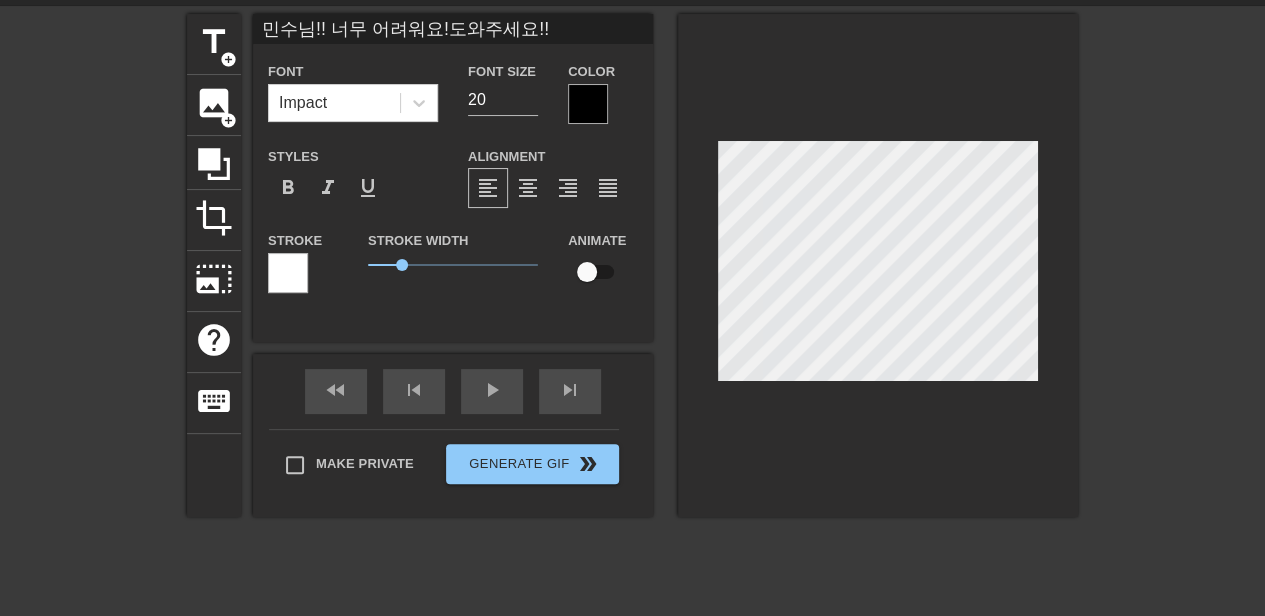scroll, scrollTop: 3, scrollLeft: 2, axis: both 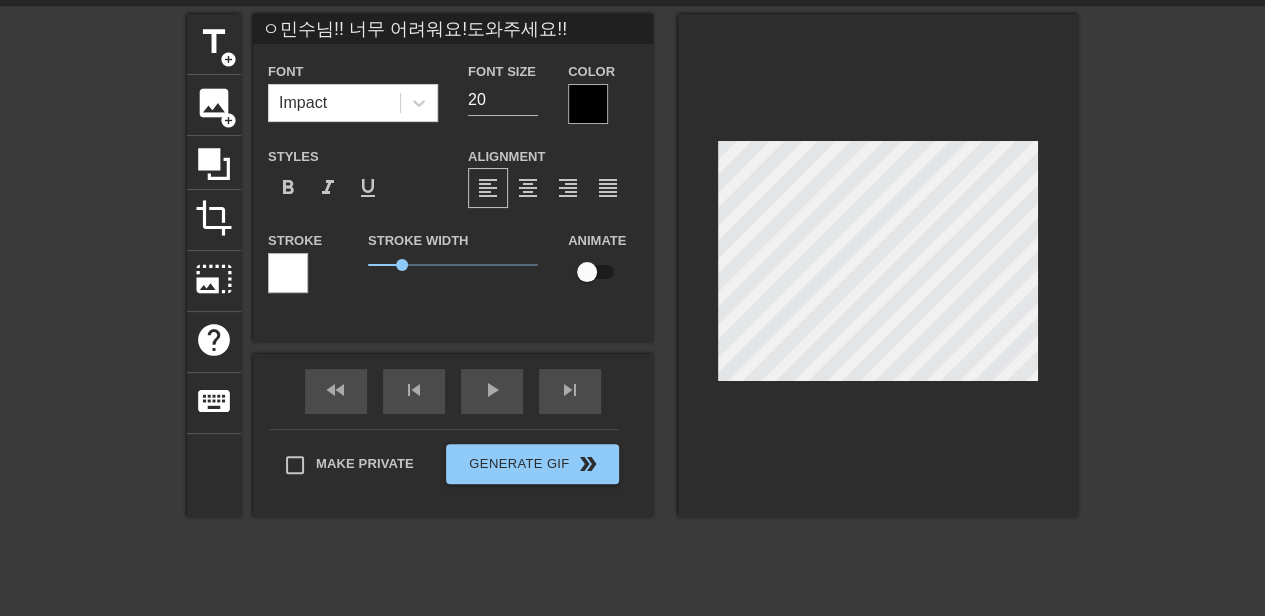 type on "ㅇㄹ민수님!! 너무 어려워요!도와주세요!!" 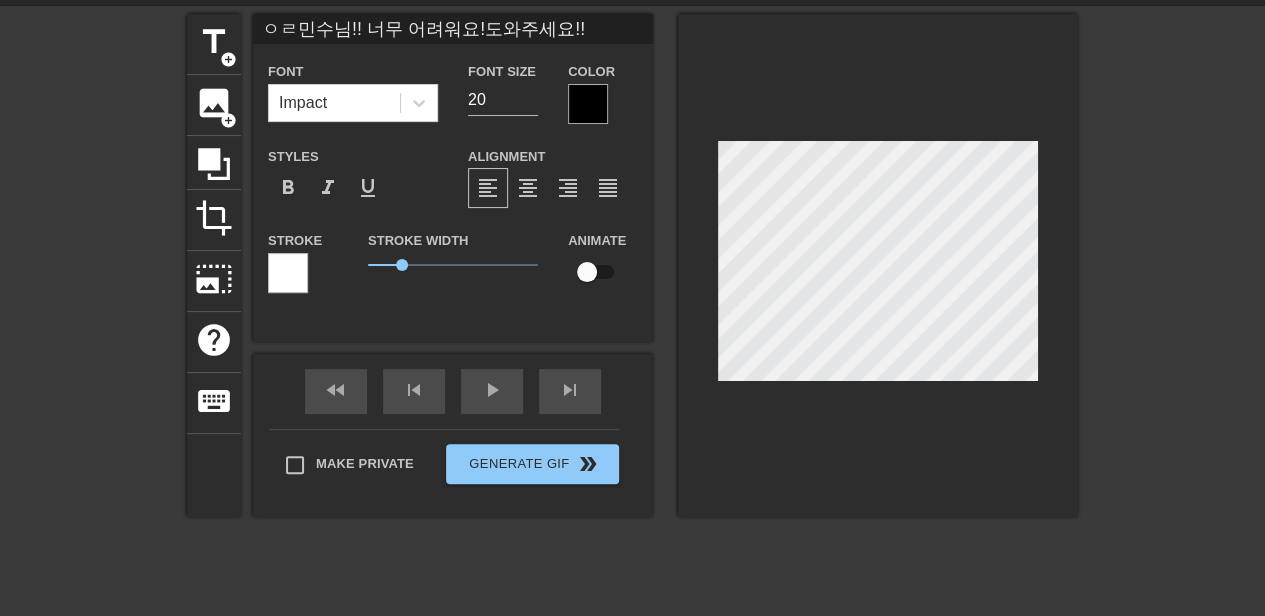 type on "ㅇ민수님!! 너무 어려워요!도와주세요!!" 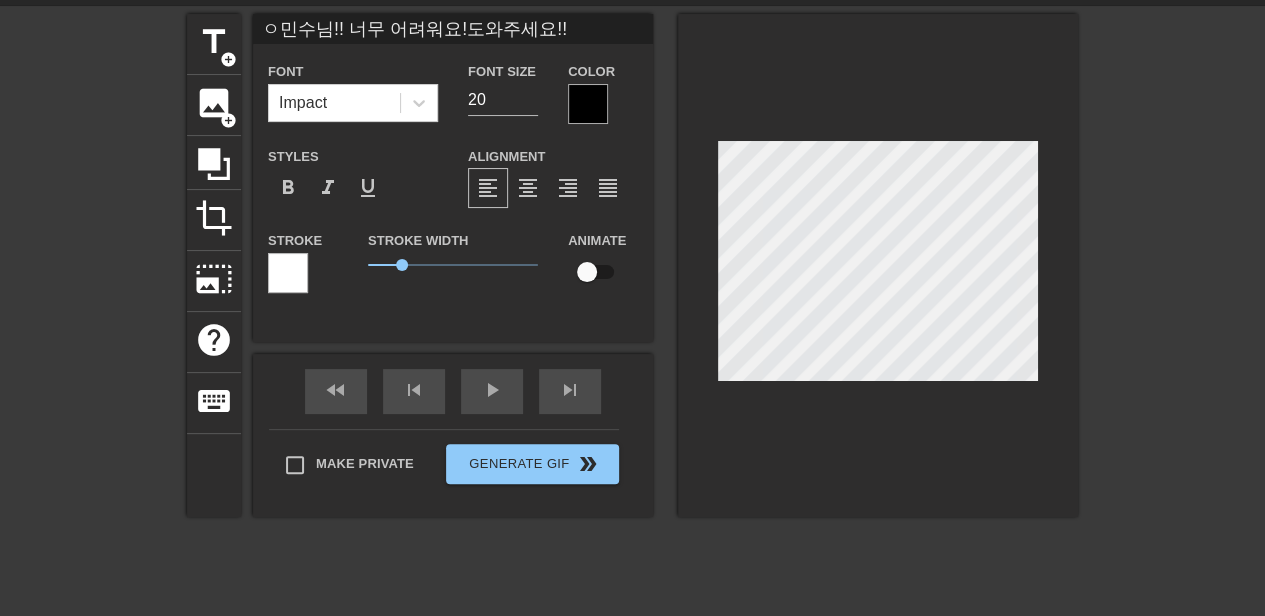 type on "민수님!! 너무 어려워요!도와주세요!!" 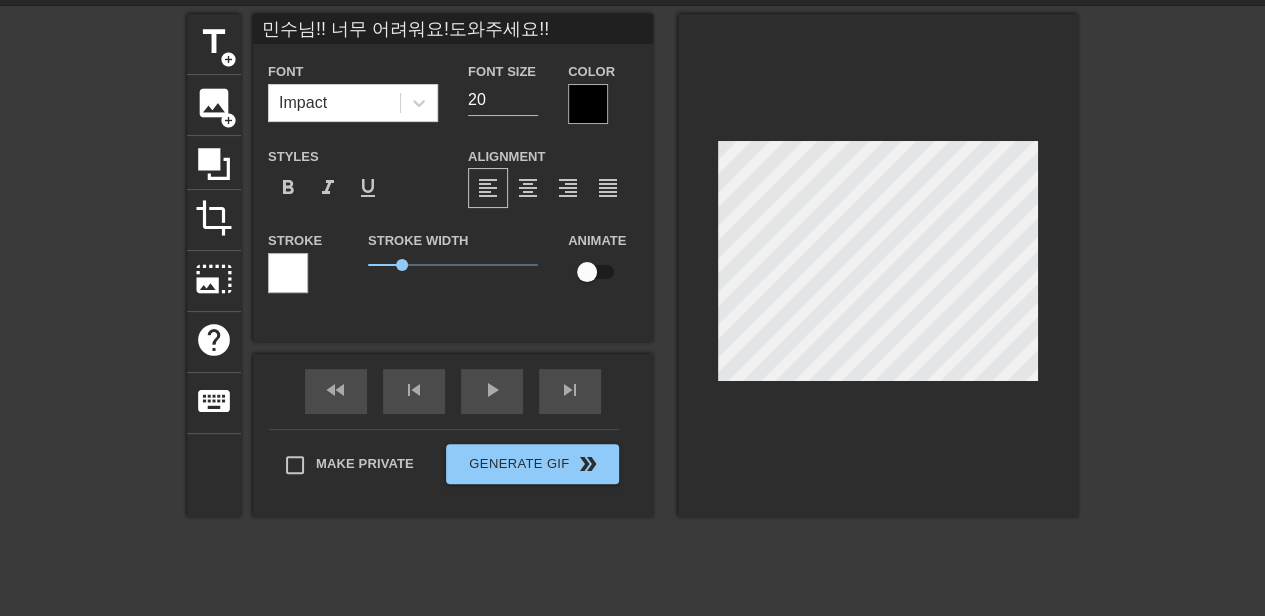 type on "ㅈ민수님!! 너무 어려워요!도와주세요!!" 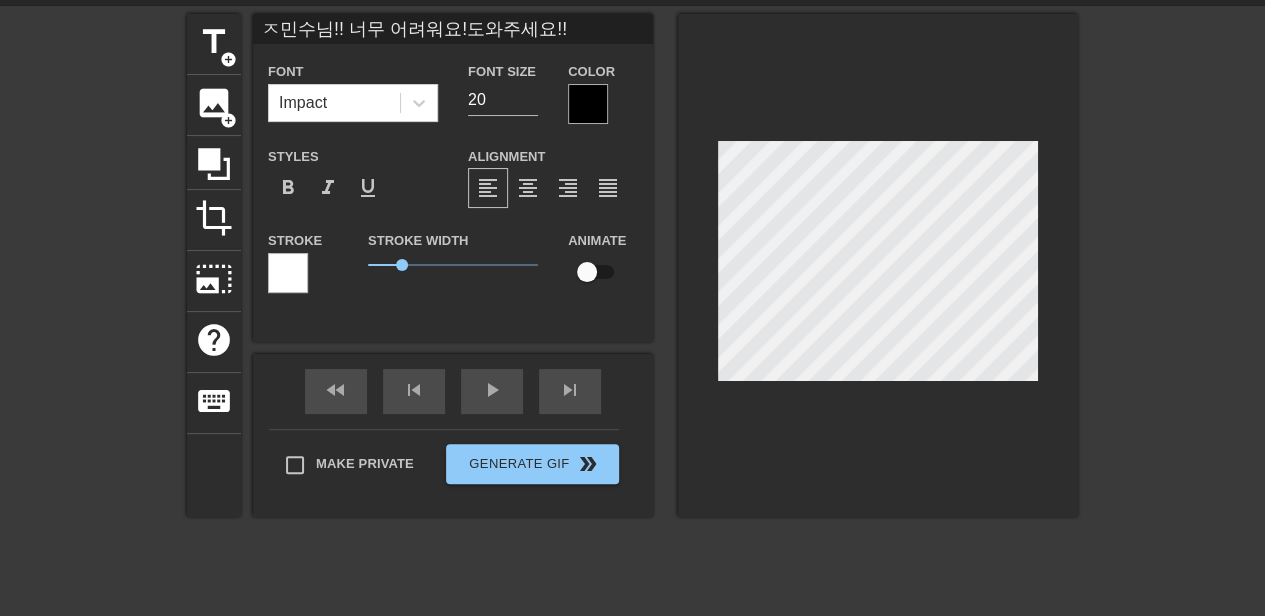 type on "지민수님!! 너무 어려워요!도와주세요!!" 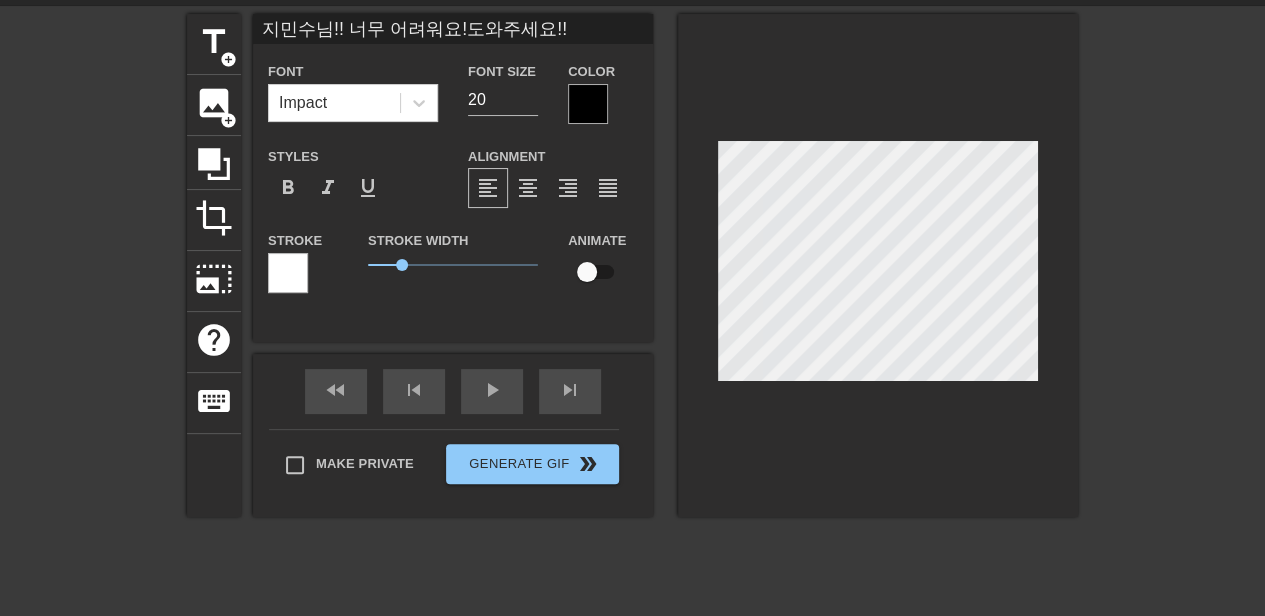 type on "직민수님!! 너무 어려워요!도와주세요!!" 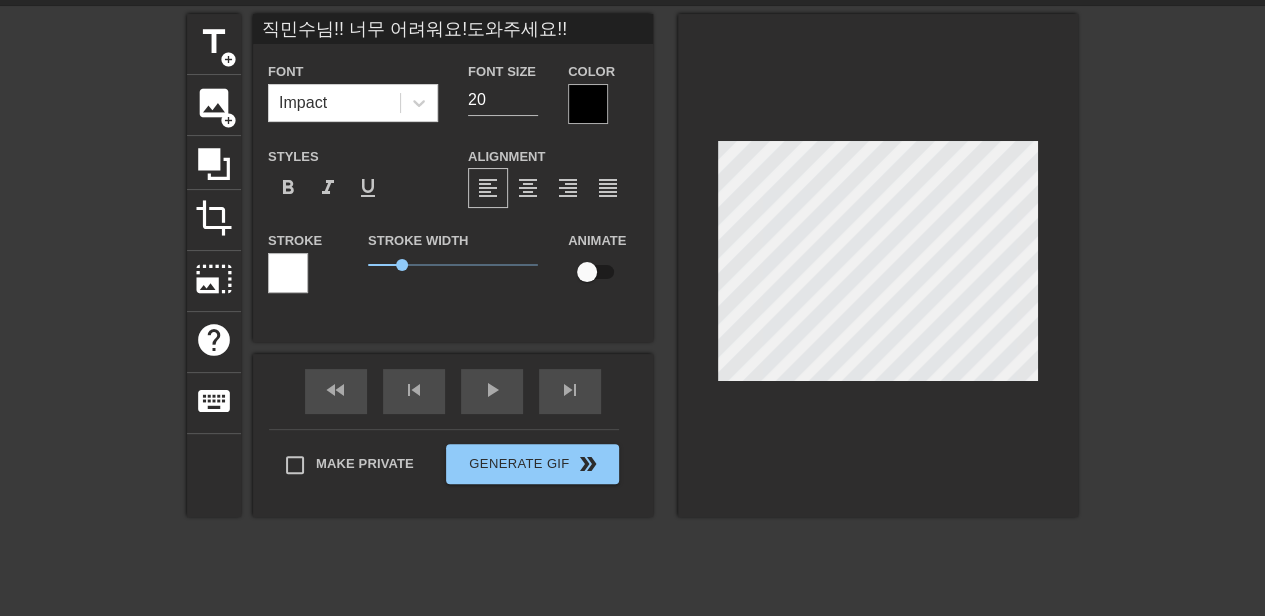 type on "직ㅇ민수님!! 너무 어려워요!도와주세요!!" 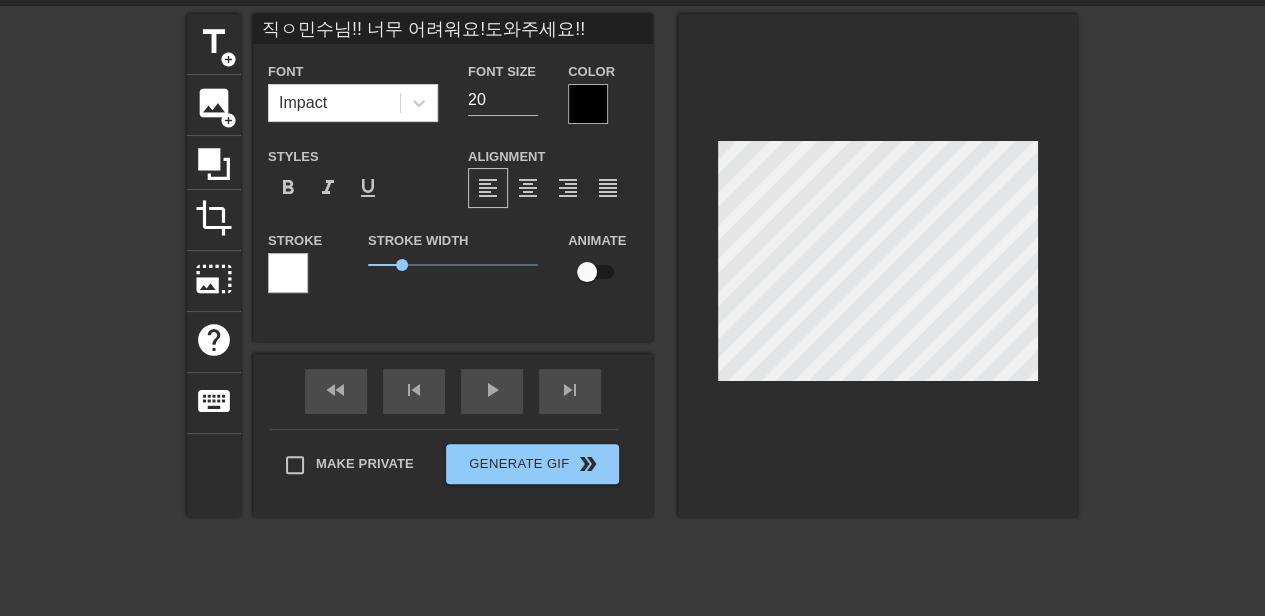 type on "직우민수님!! 너무 어려워요!도와주세요!!" 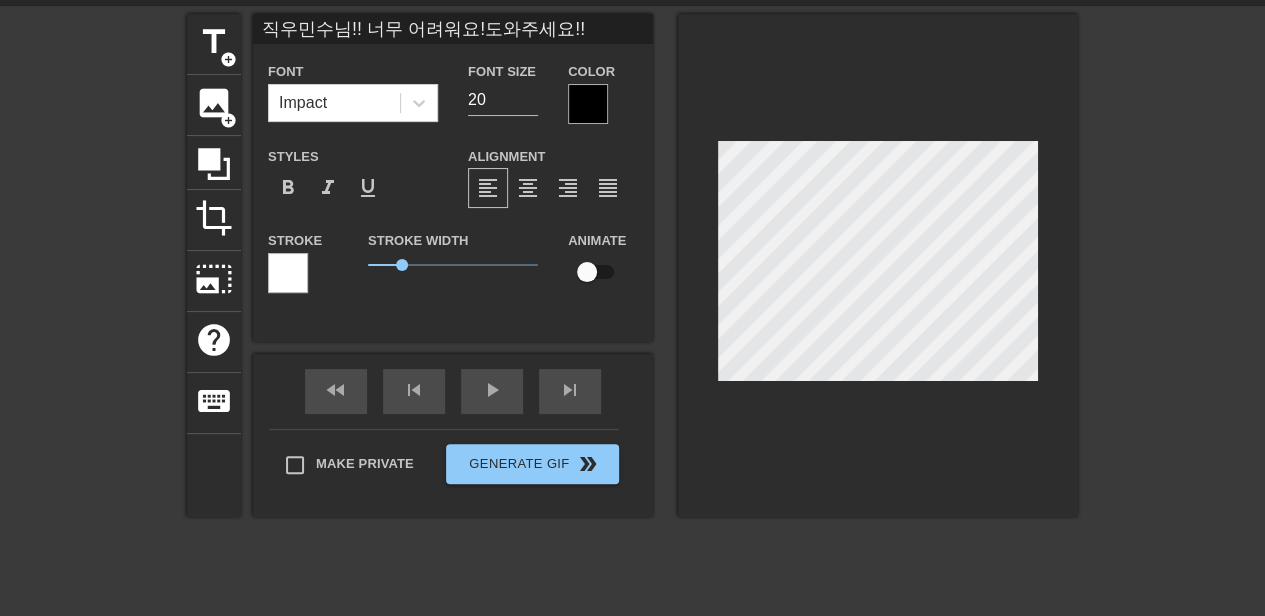 type on "직워민수님!! 너무 어려워요!도와주세요!!" 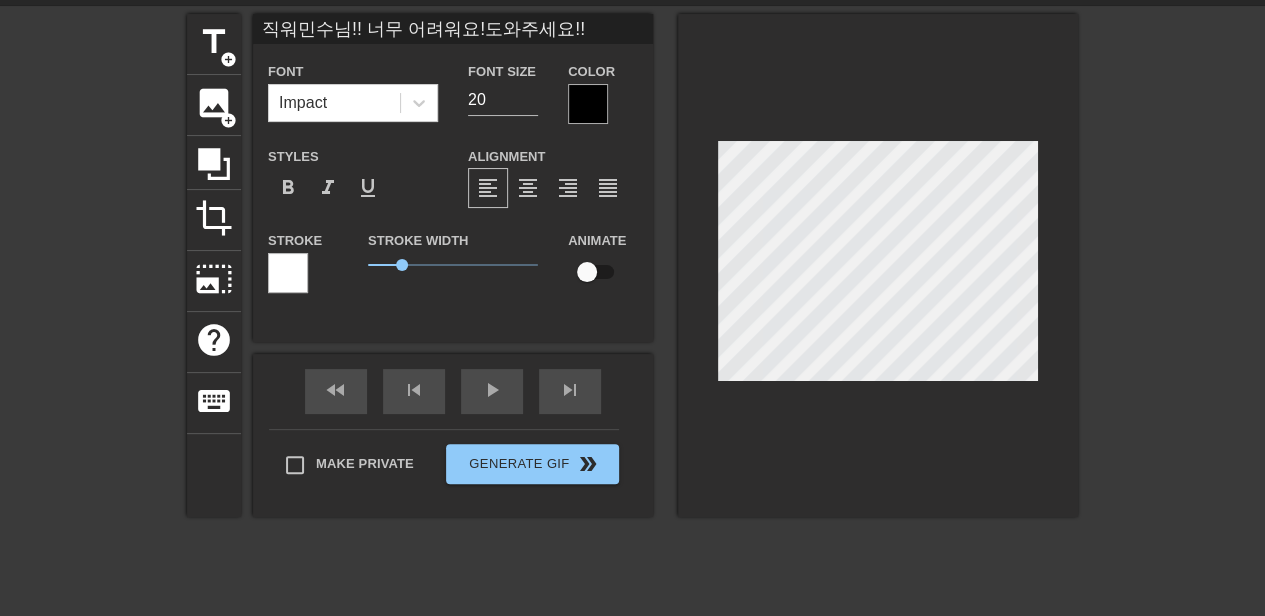 type on "직원민수님!! 너무 어려워요!도와주세요!!" 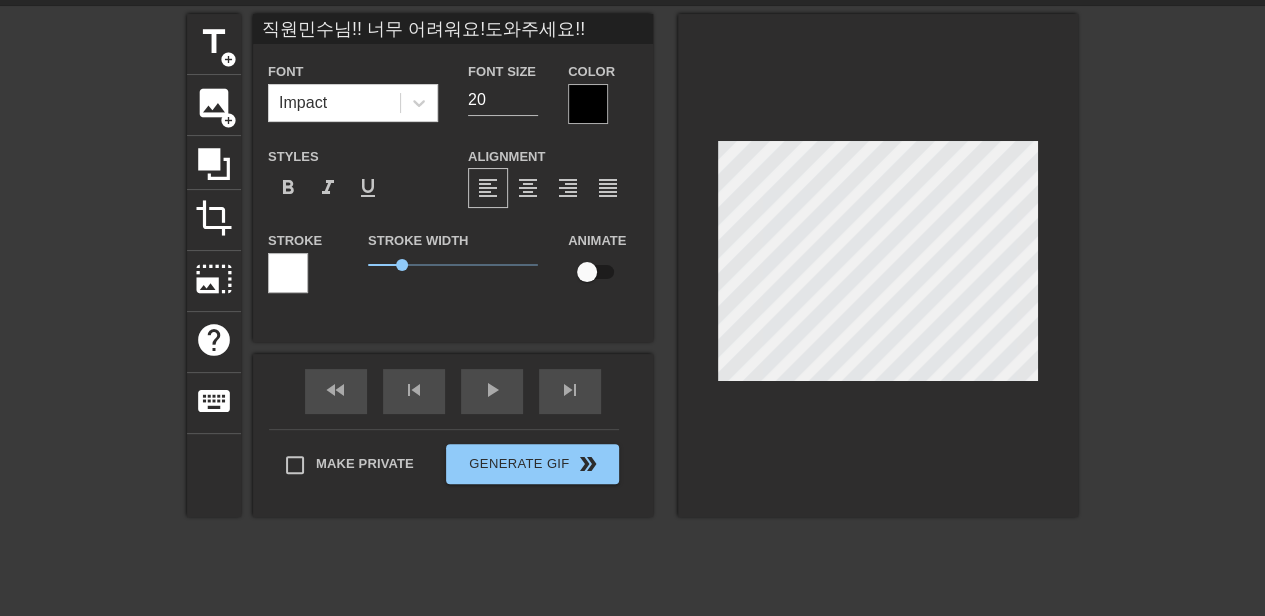 type on "직원ㄴ민수님!! 너무 어려워요!도와주세요!!" 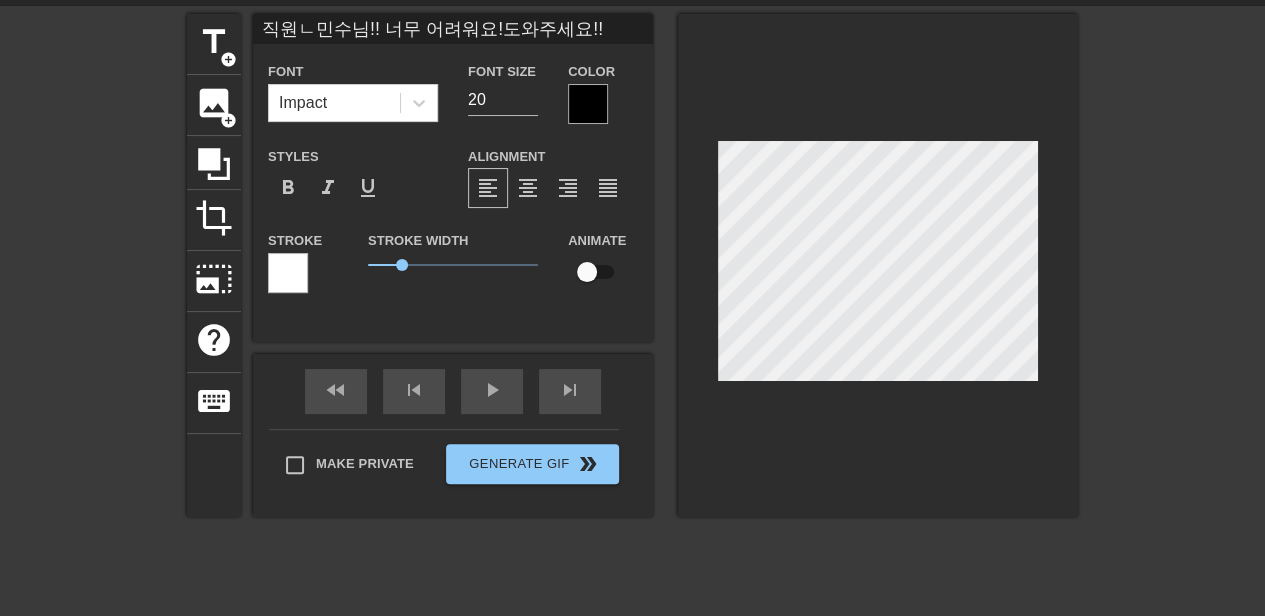 type on "직원니민수님!! 너무 어려워요!도와주세요!!" 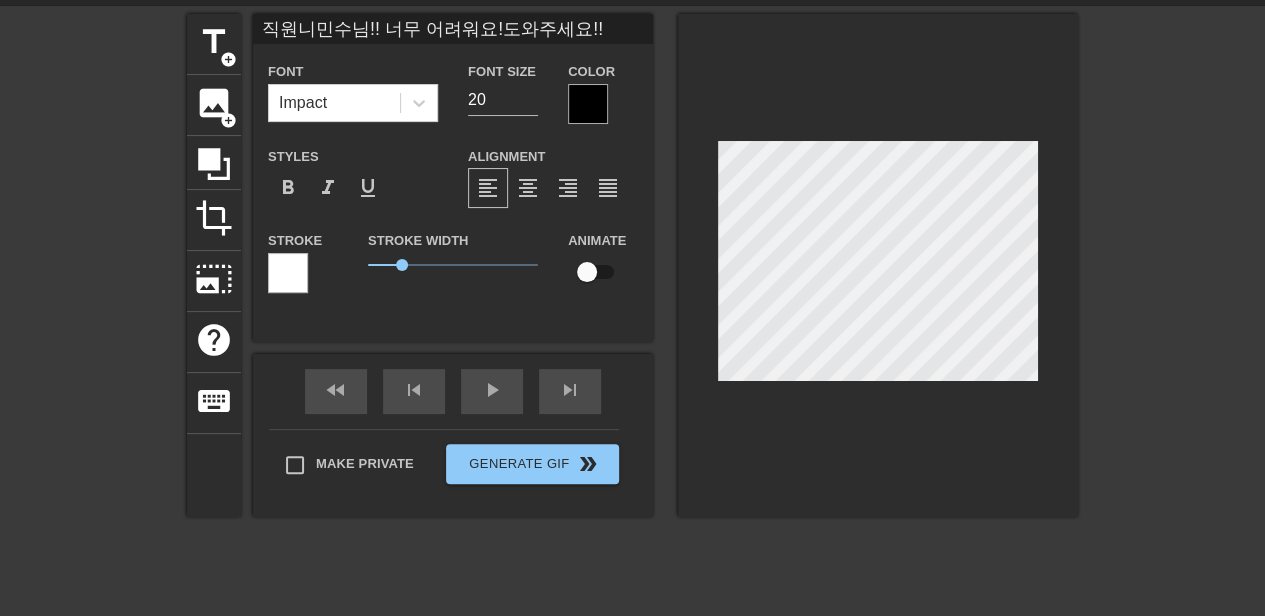 type on "직원님민수님!! 너무 어려워요!도와주세요!!" 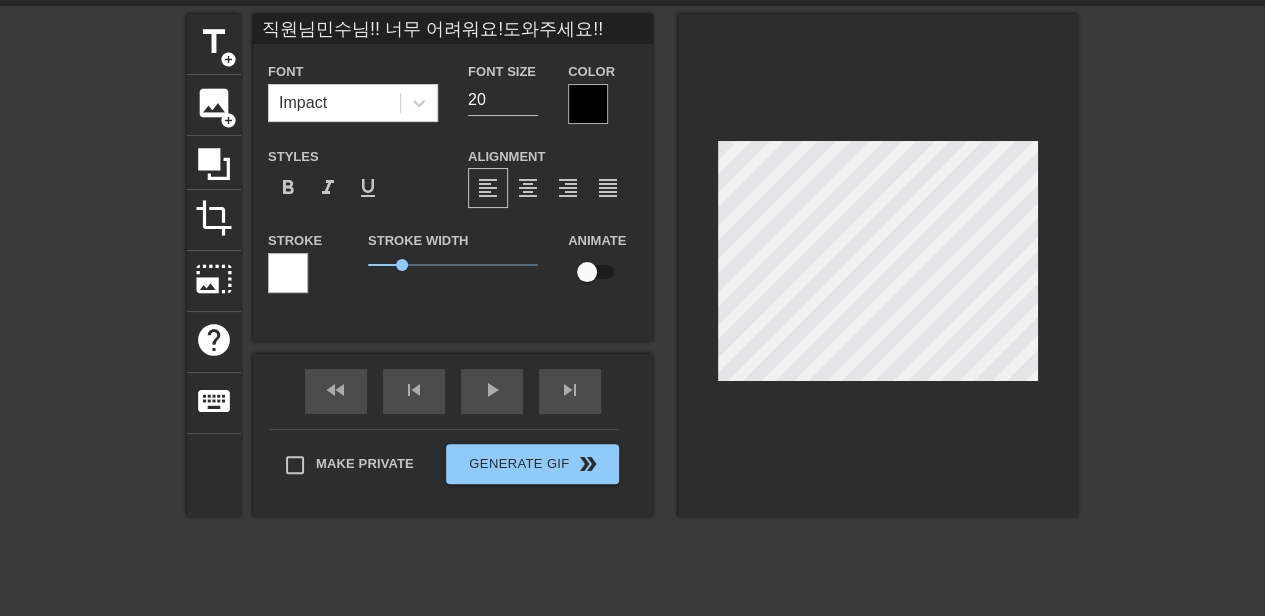 type on "직원님 민수님!! 너무 어려워요!도와주세요!!" 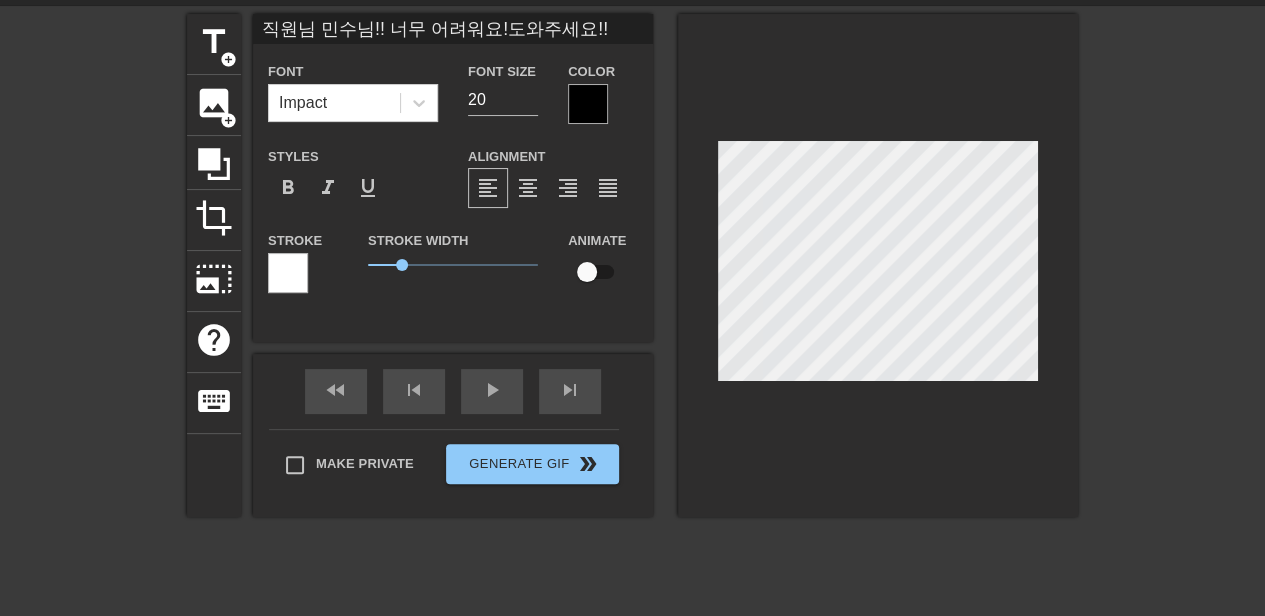 type on "직원님 /민수님!! 너무 어려워요!도와주세요!!" 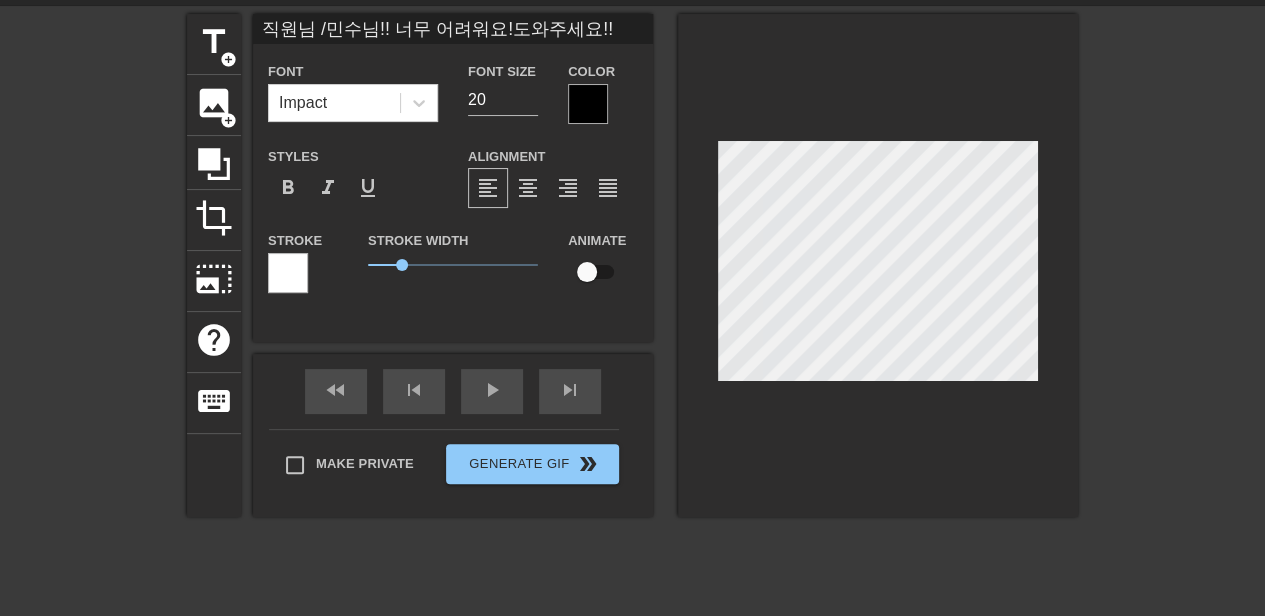 type on "직원님 / 민수님!! 너무 어려워요!도와주세요!!" 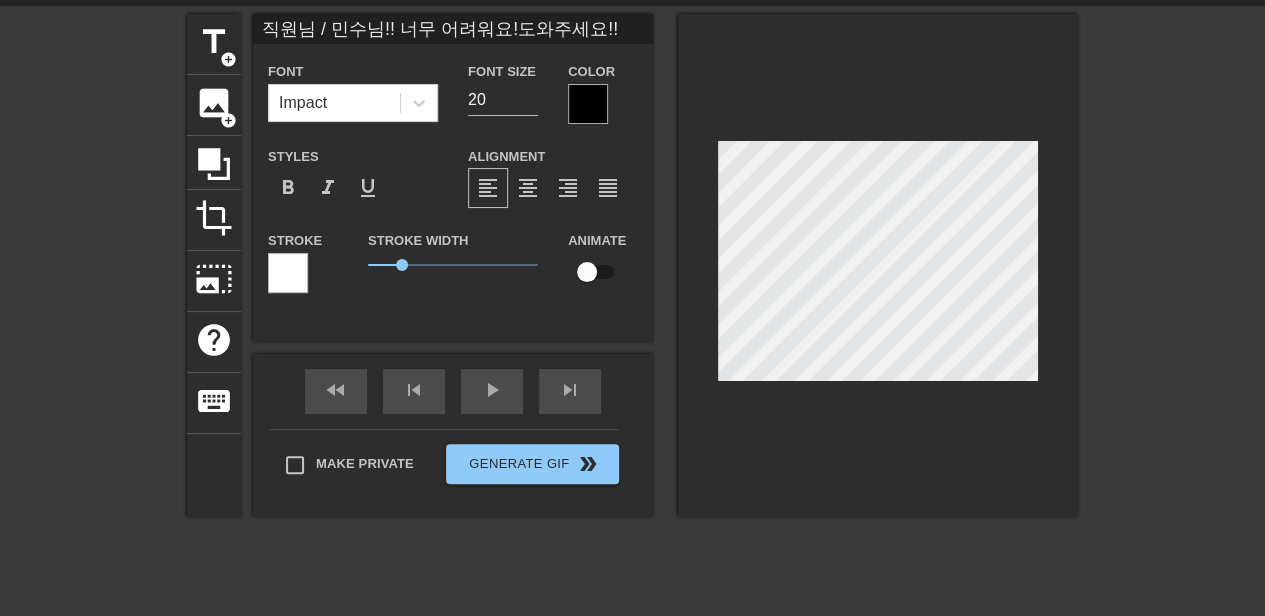 scroll, scrollTop: 3, scrollLeft: 4, axis: both 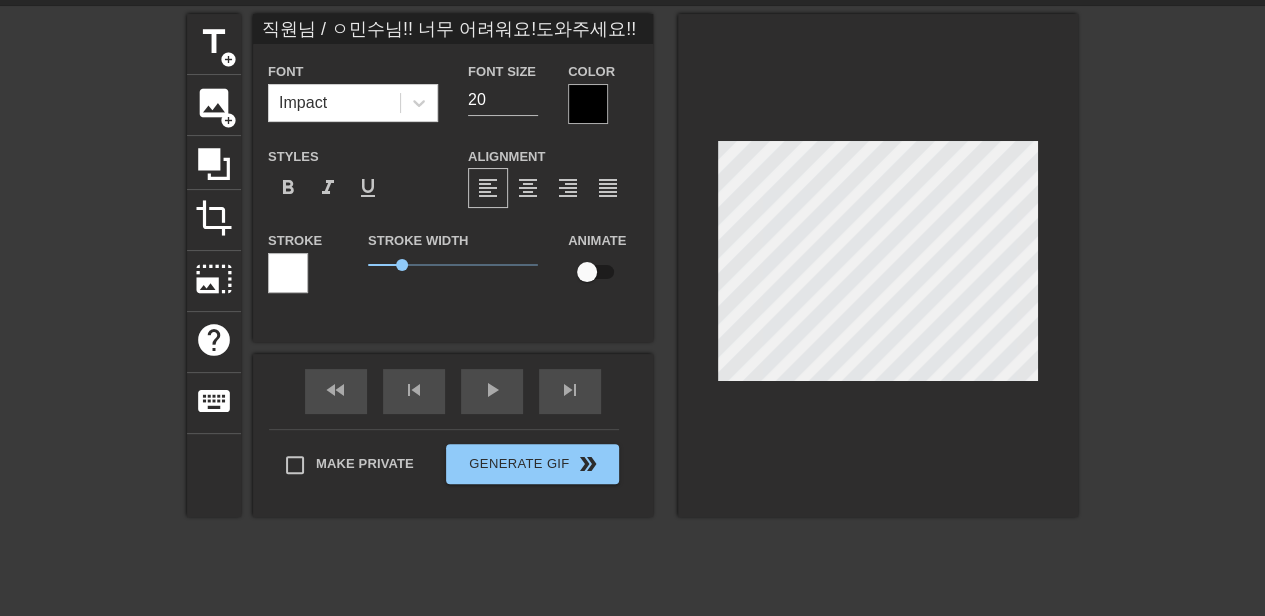 type on "직원님 / 오
민수님!! 너무 어려워요!
도와주세요!!" 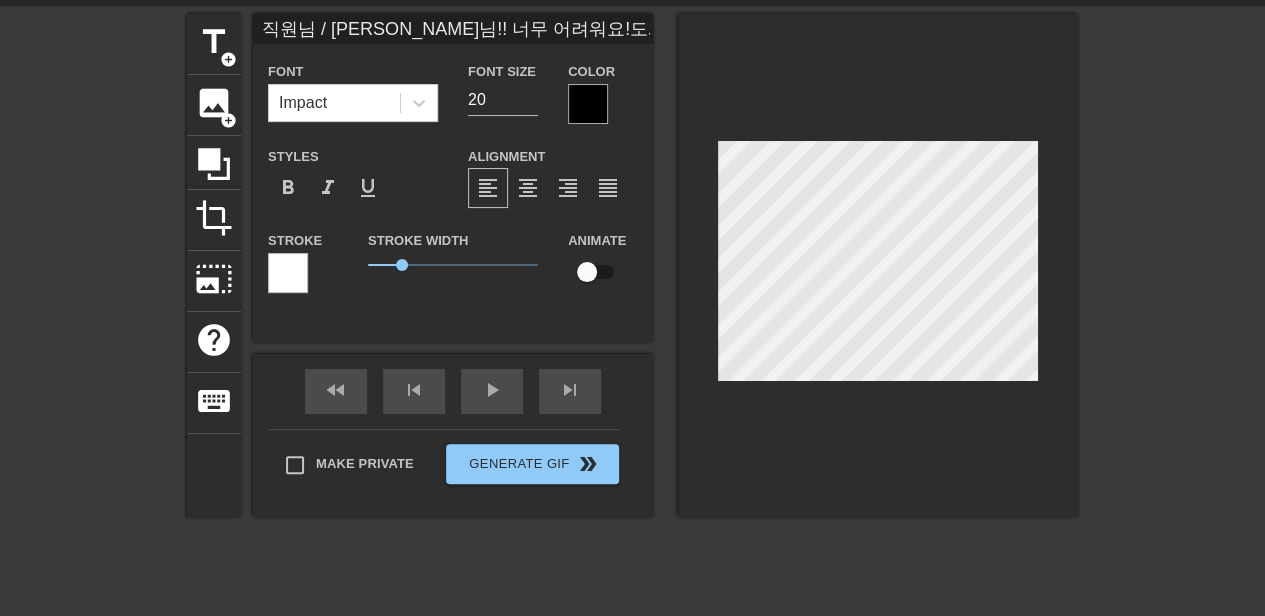 type on "직원님 / 올민수님!! 너무 어려워요!도와주세요!!" 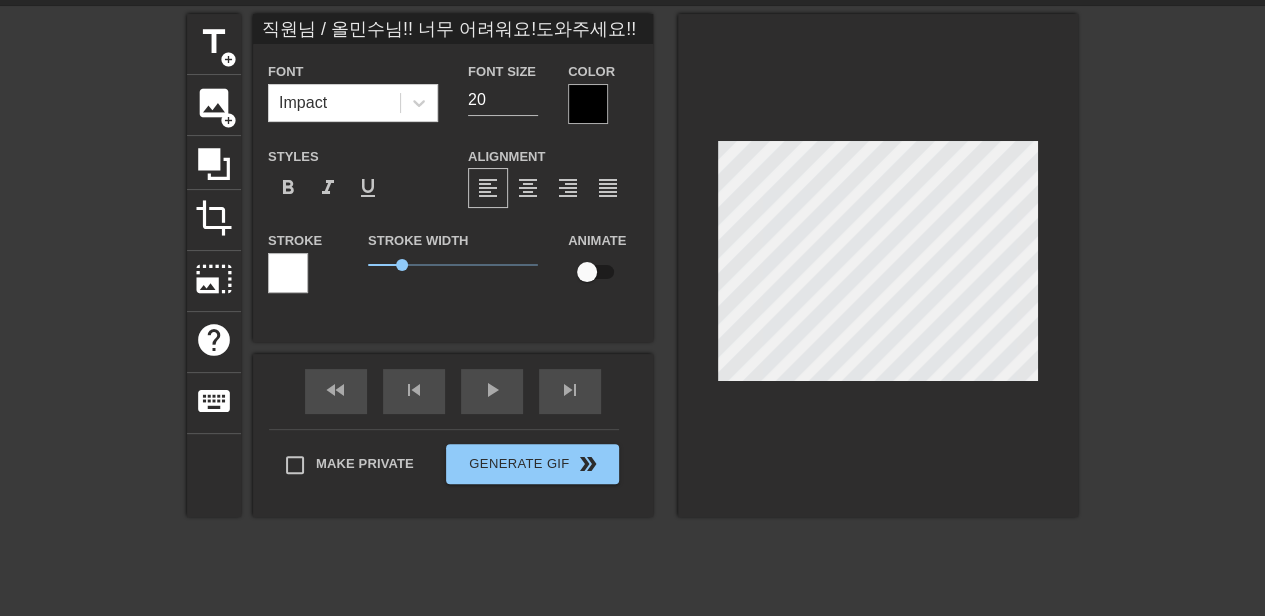 type on "직원님 / 오류
민수님!! 너무 어려워요!
도와주세요!!" 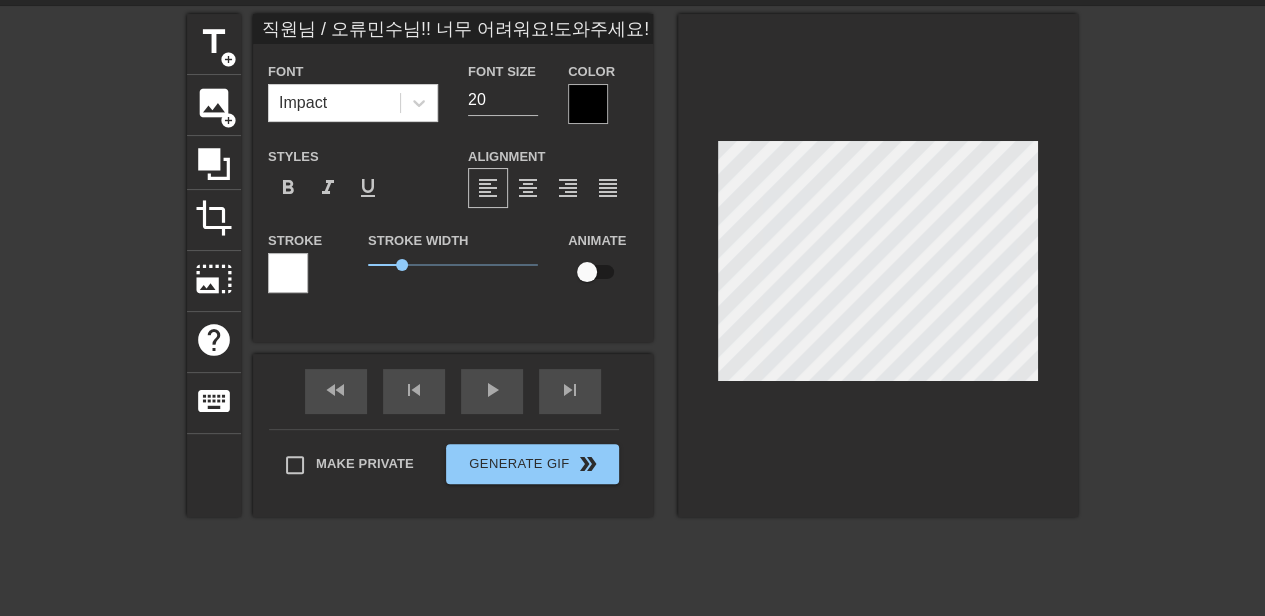type on "직원님 / 오류 민수님!! 너무 어려워요!도와주세요!!" 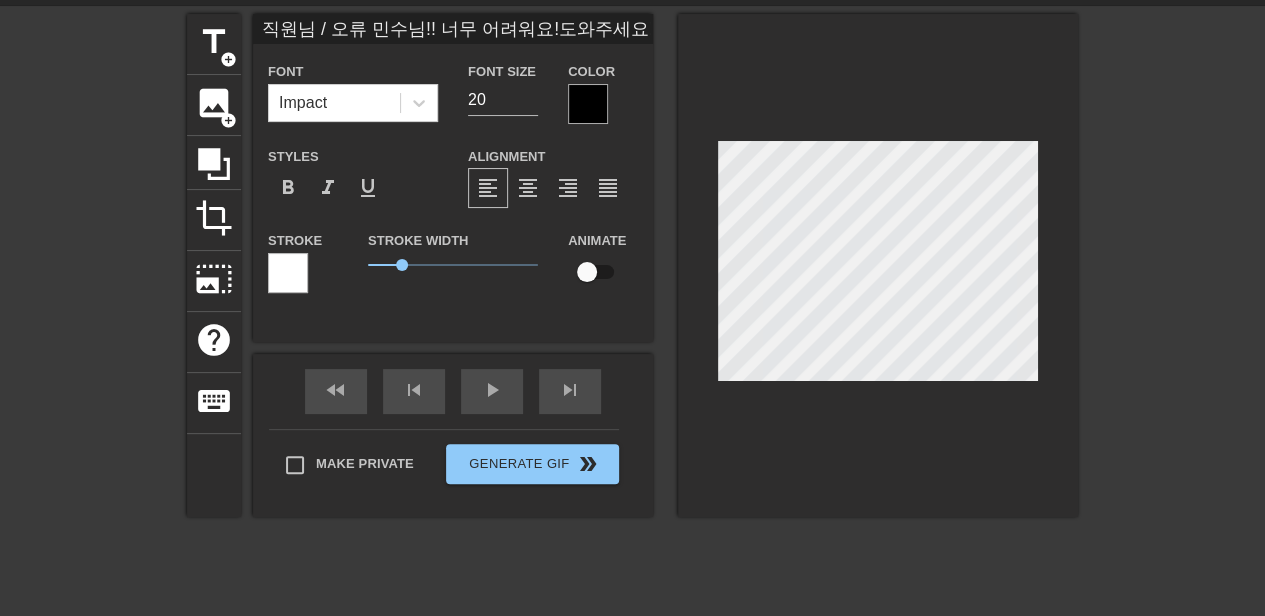 type on "직원님 / 오류 ㅂ민수님!! 너무 어려워요!도와주세요!!" 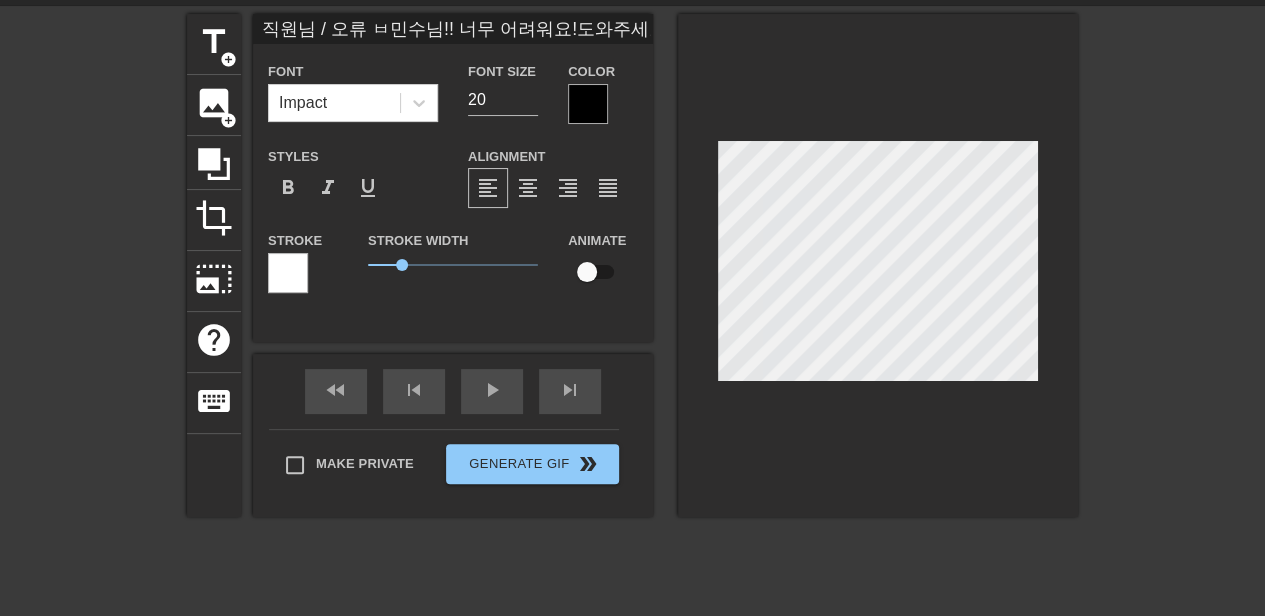 type on "직원님 / 오류 ㅂ
민수님!! 너무 어려워요!
도와주세요!!" 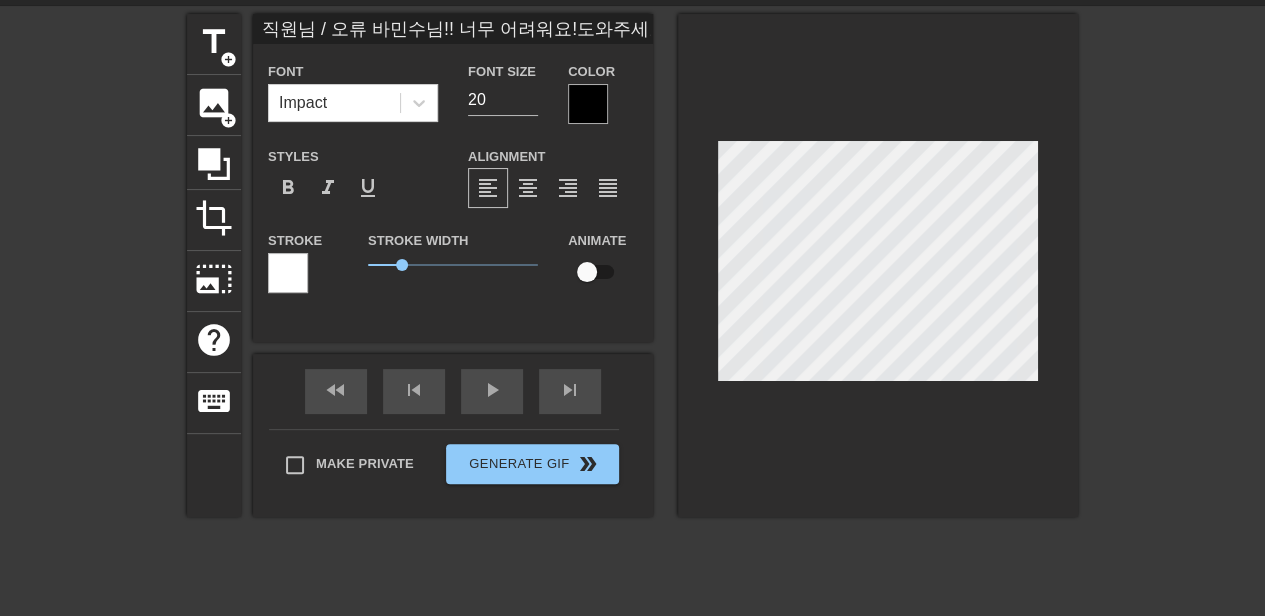 type on "직원님 / 오류 발민수님!! 너무 어려워요!도와주세요!!" 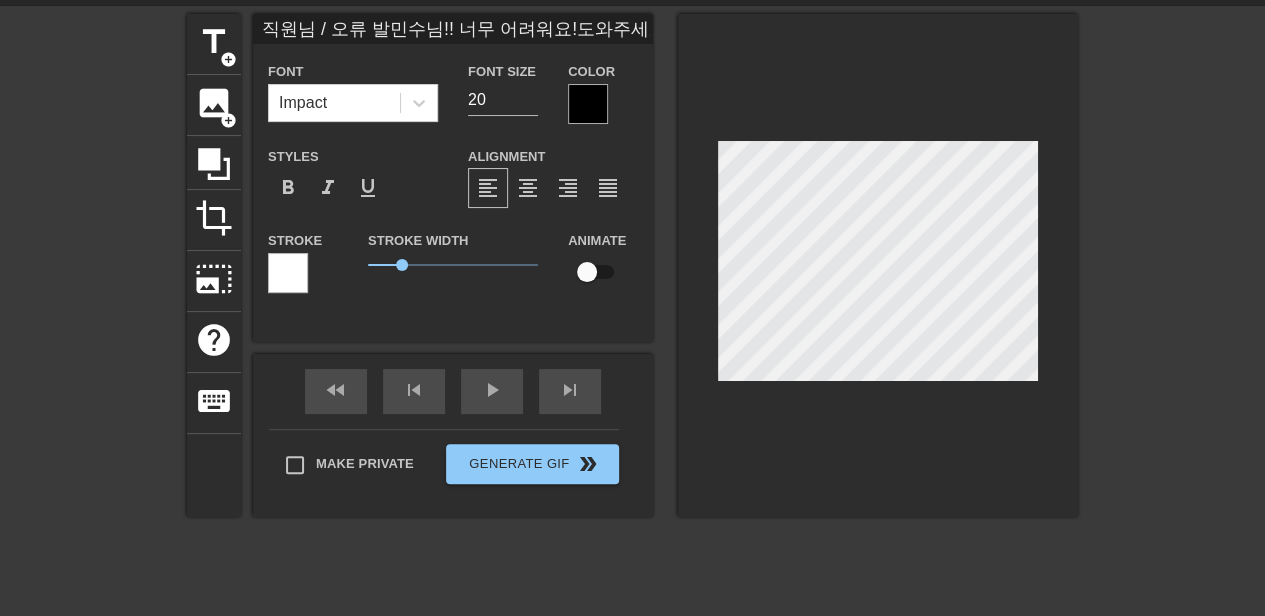 type on "직원님 / 오류 밠민수님!! 너무 어려워요!도와주세요!!" 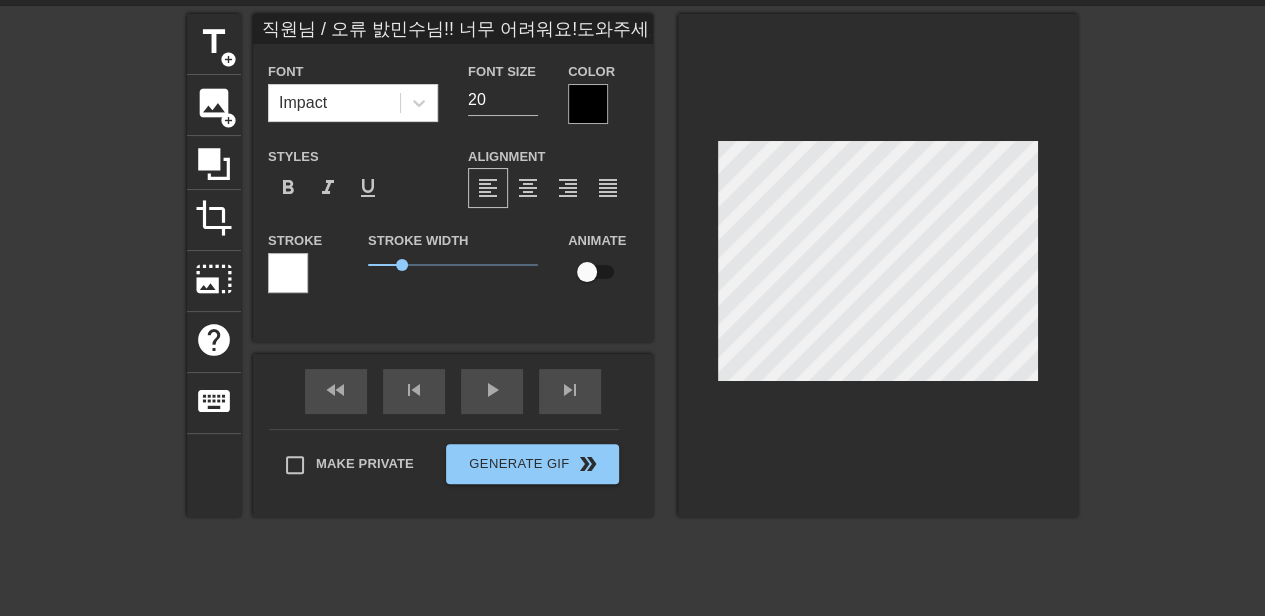 type on "직원님 / 오류 발새민수님!! 너무 어려워요!도와주세요!!" 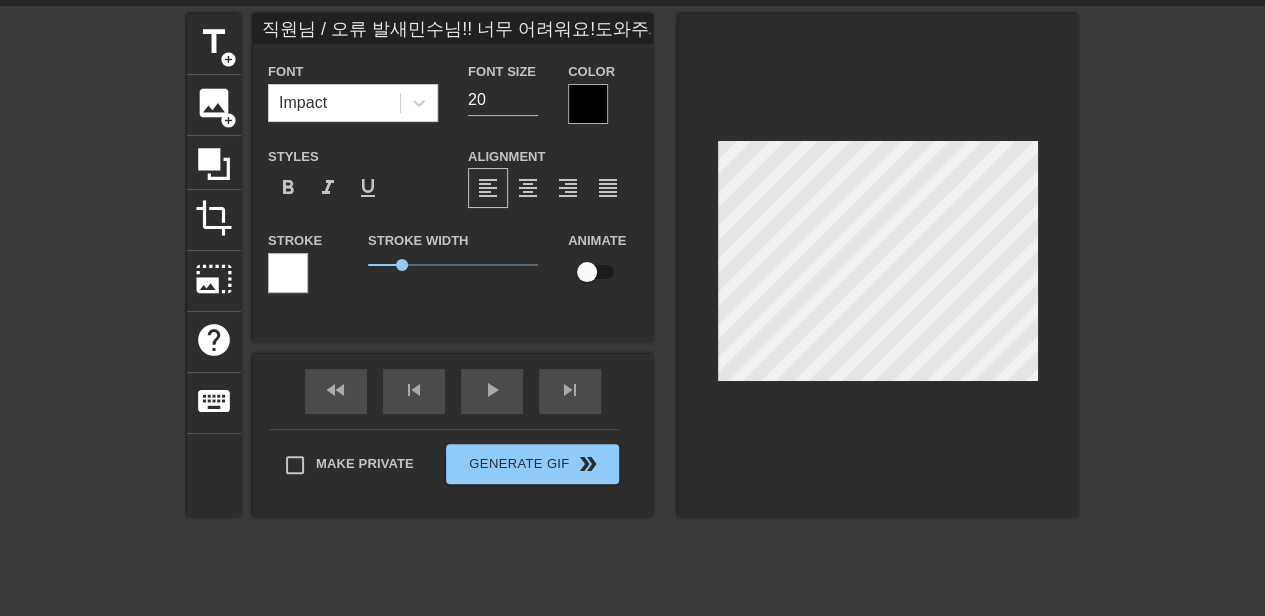 type on "직원님 / 오류 발생민수님!! 너무 어려워요!도와주세요!!" 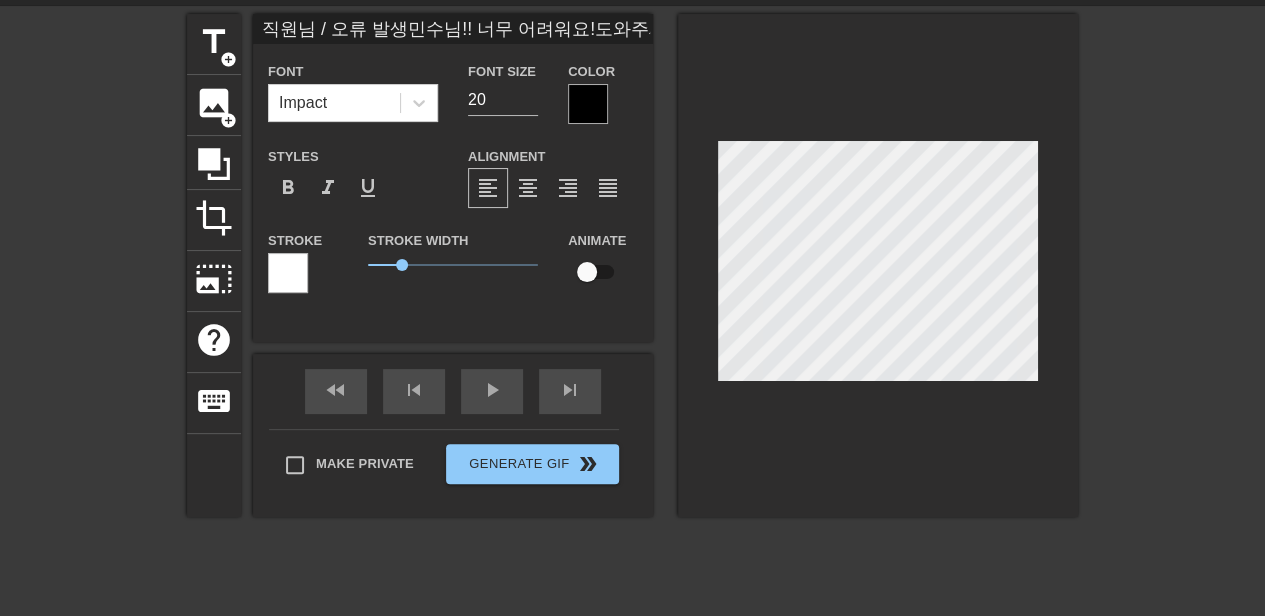 scroll, scrollTop: 3, scrollLeft: 8, axis: both 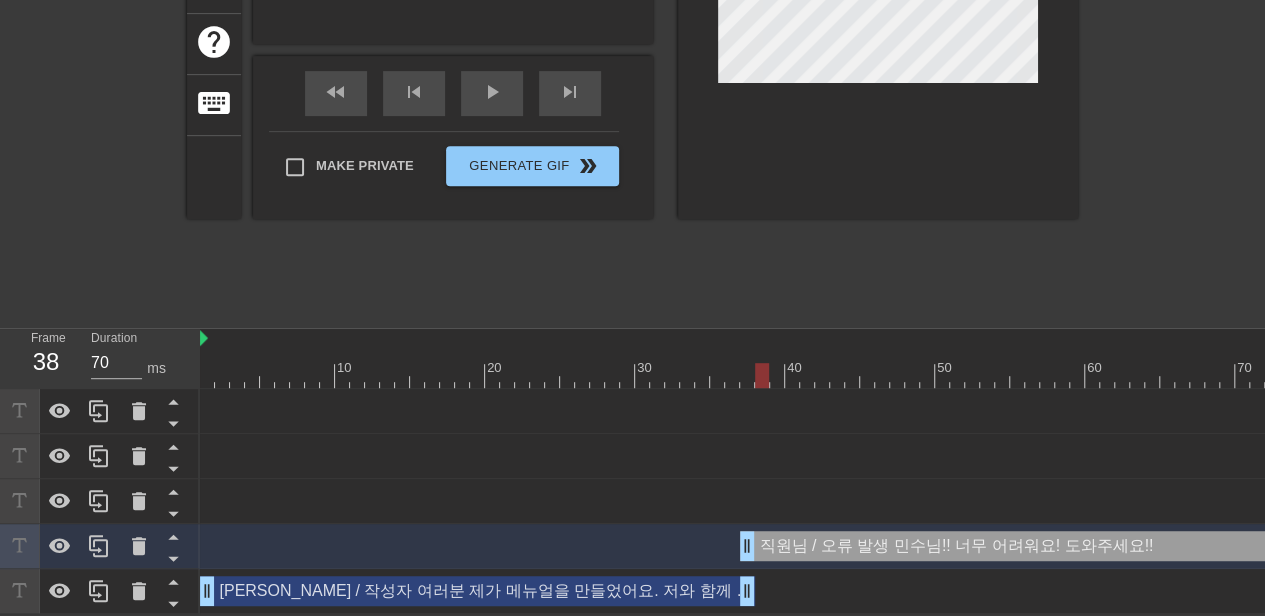 type on "60" 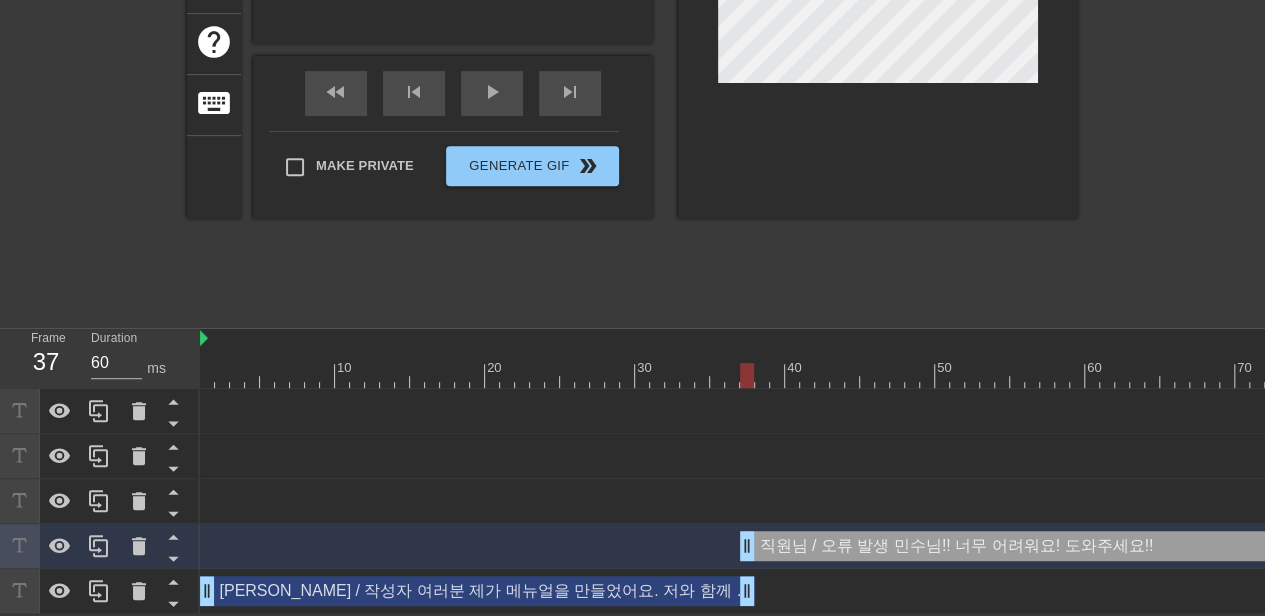 drag, startPoint x: 766, startPoint y: 373, endPoint x: 741, endPoint y: 380, distance: 25.96151 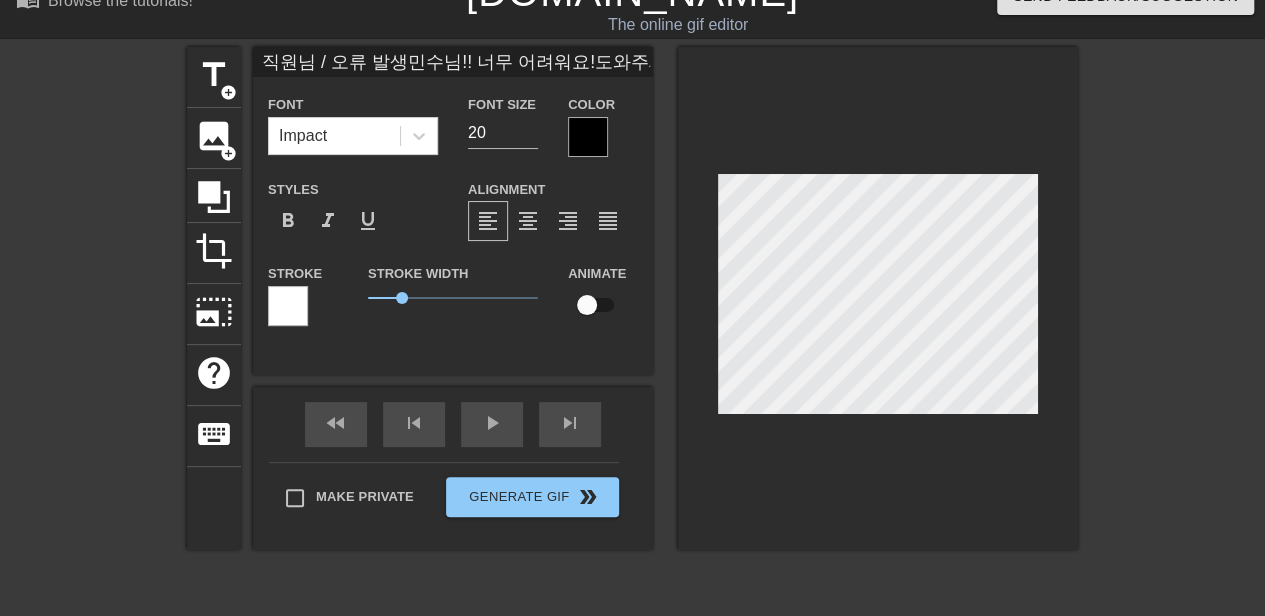 scroll, scrollTop: 0, scrollLeft: 0, axis: both 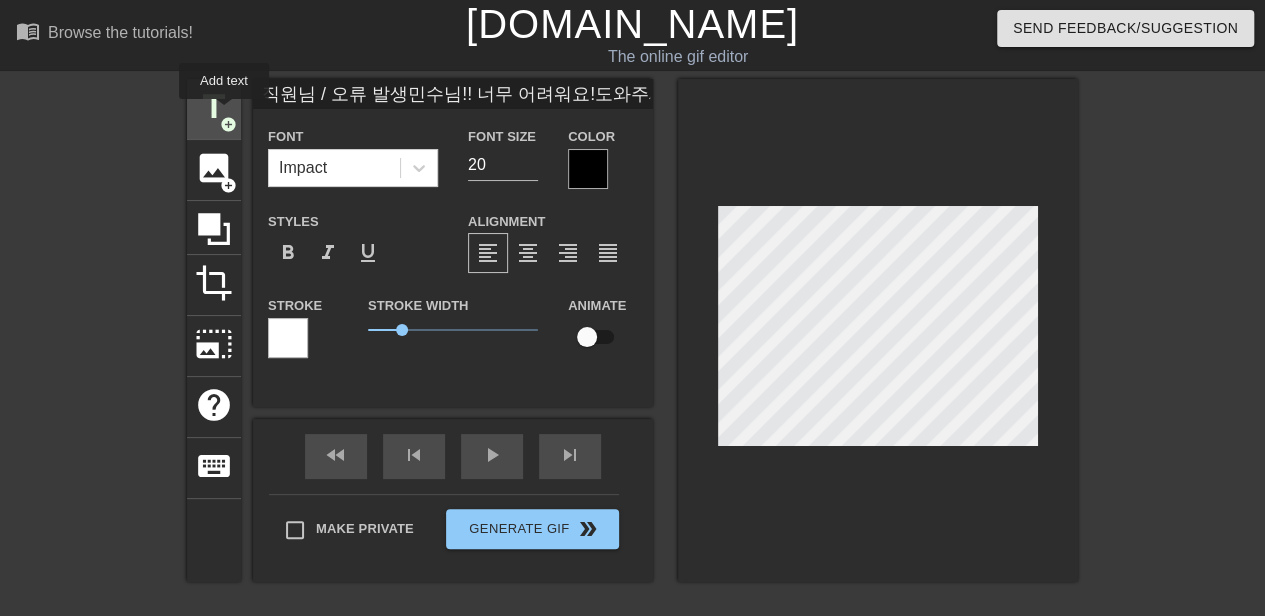 click on "title" at bounding box center [214, 107] 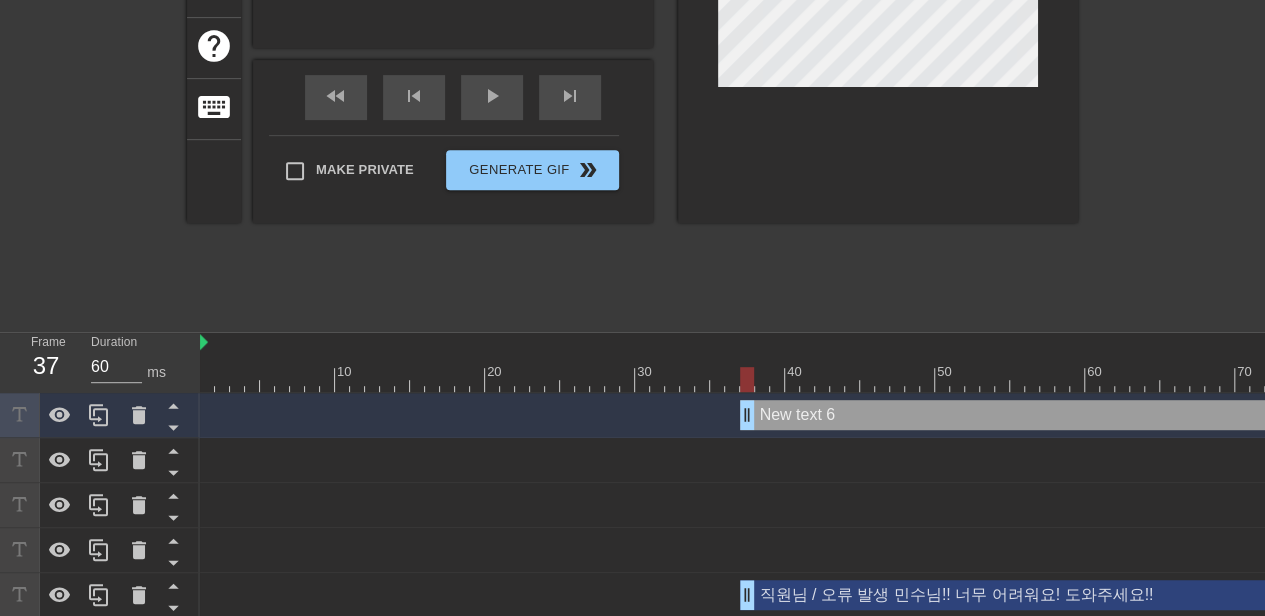 scroll, scrollTop: 410, scrollLeft: 0, axis: vertical 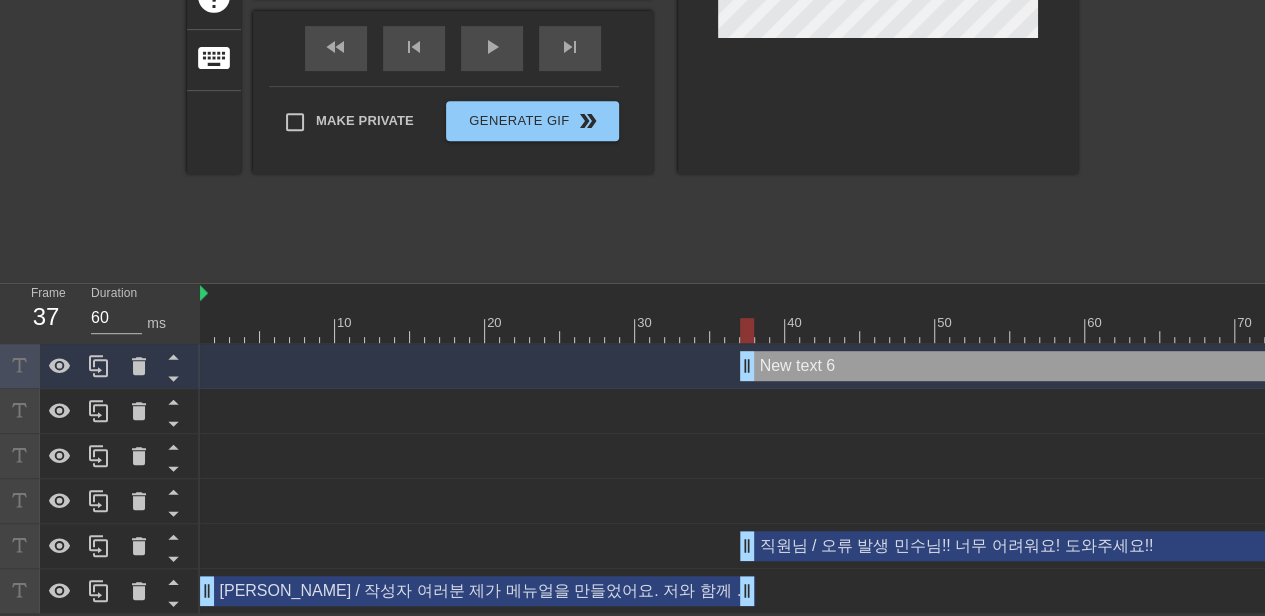 click on "New text 6 drag_handle drag_handle" at bounding box center (2127, 366) 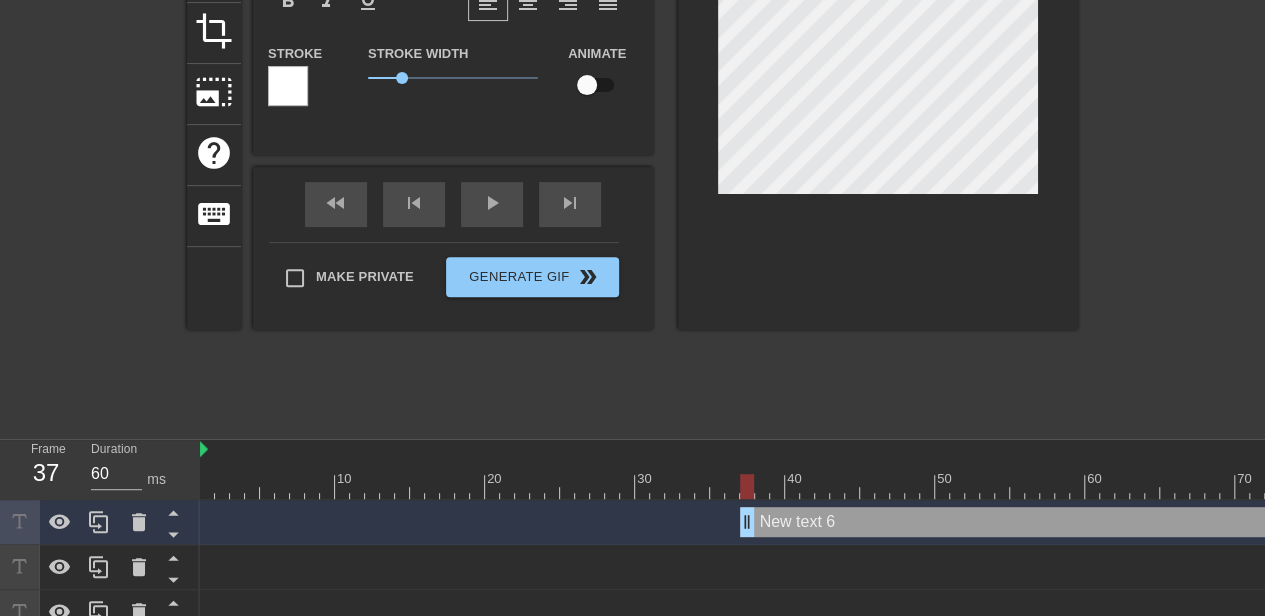 scroll, scrollTop: 410, scrollLeft: 0, axis: vertical 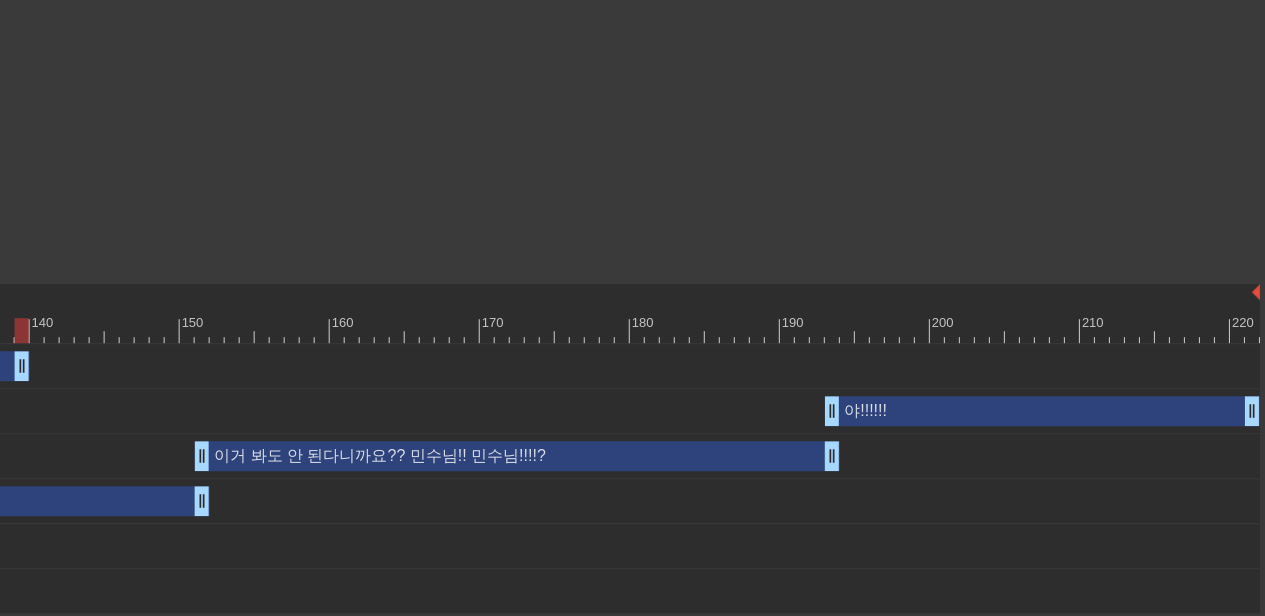 drag, startPoint x: 1249, startPoint y: 367, endPoint x: 65, endPoint y: 397, distance: 1184.38 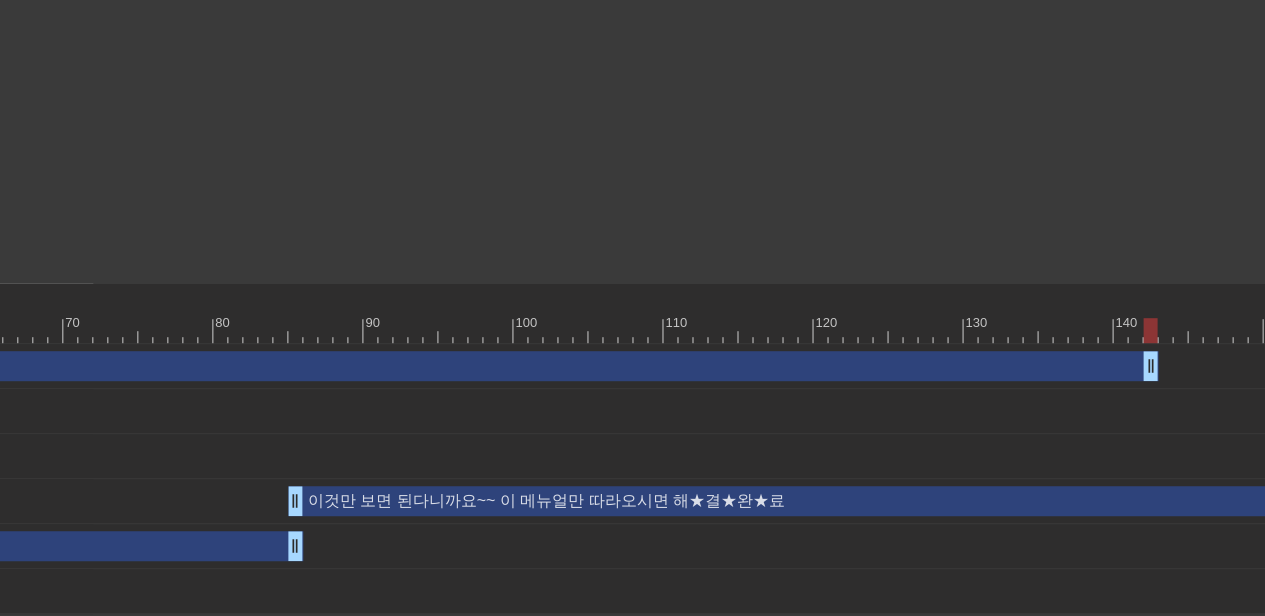 scroll, scrollTop: 410, scrollLeft: 1136, axis: both 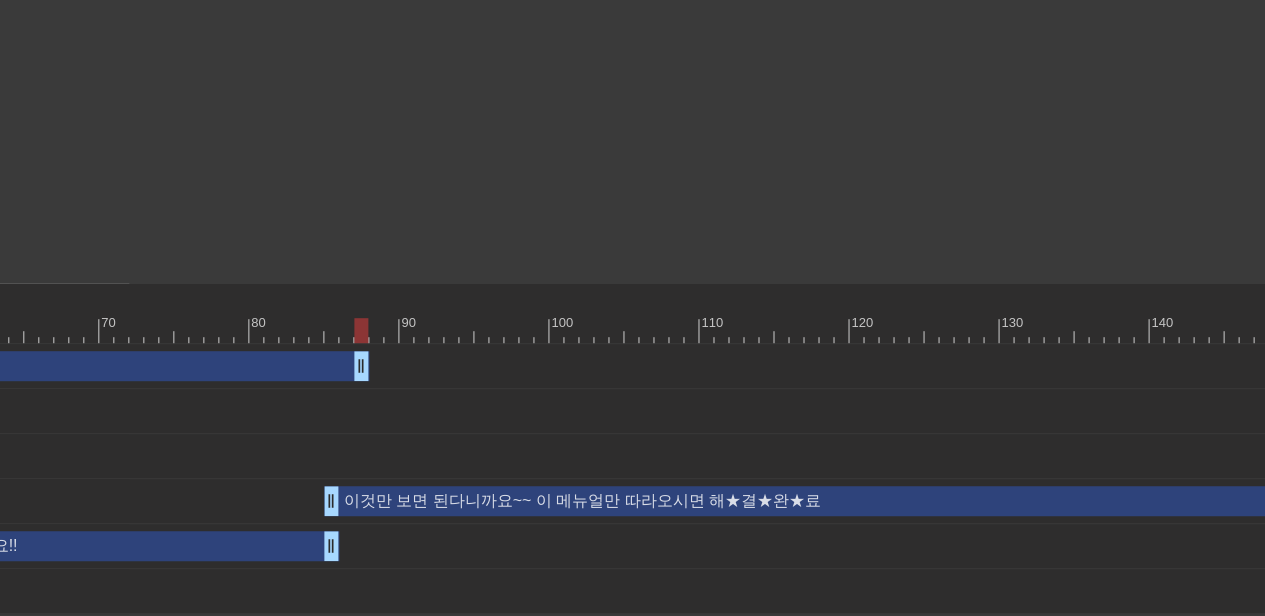 type on "60" 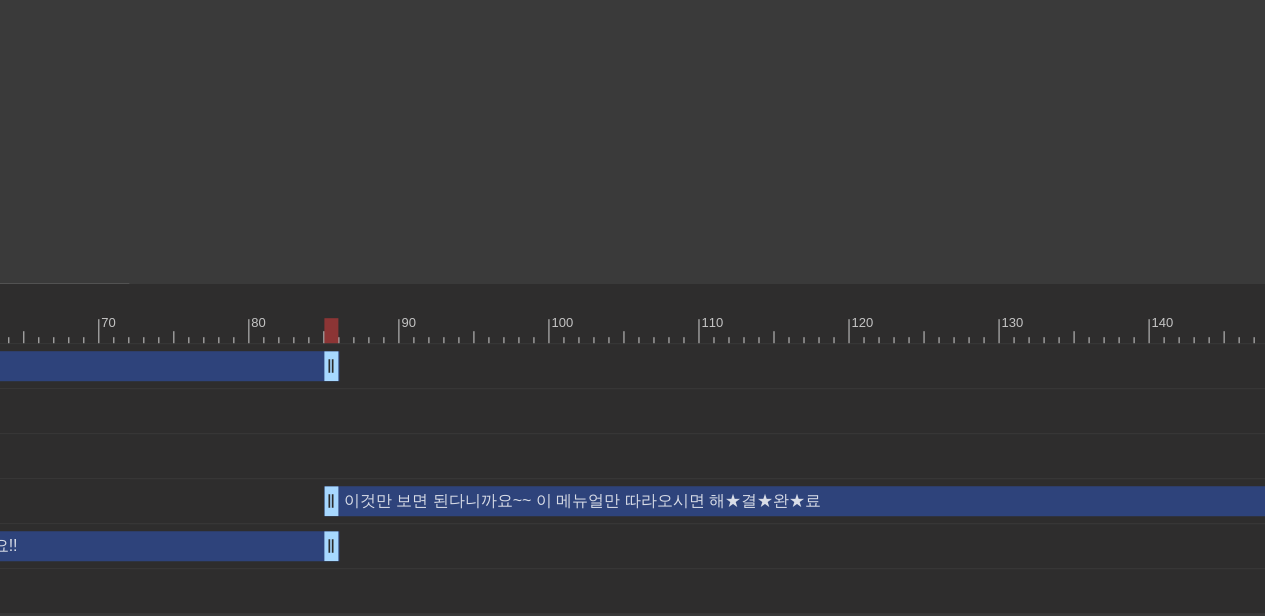 drag, startPoint x: 1186, startPoint y: 362, endPoint x: 330, endPoint y: 386, distance: 856.33636 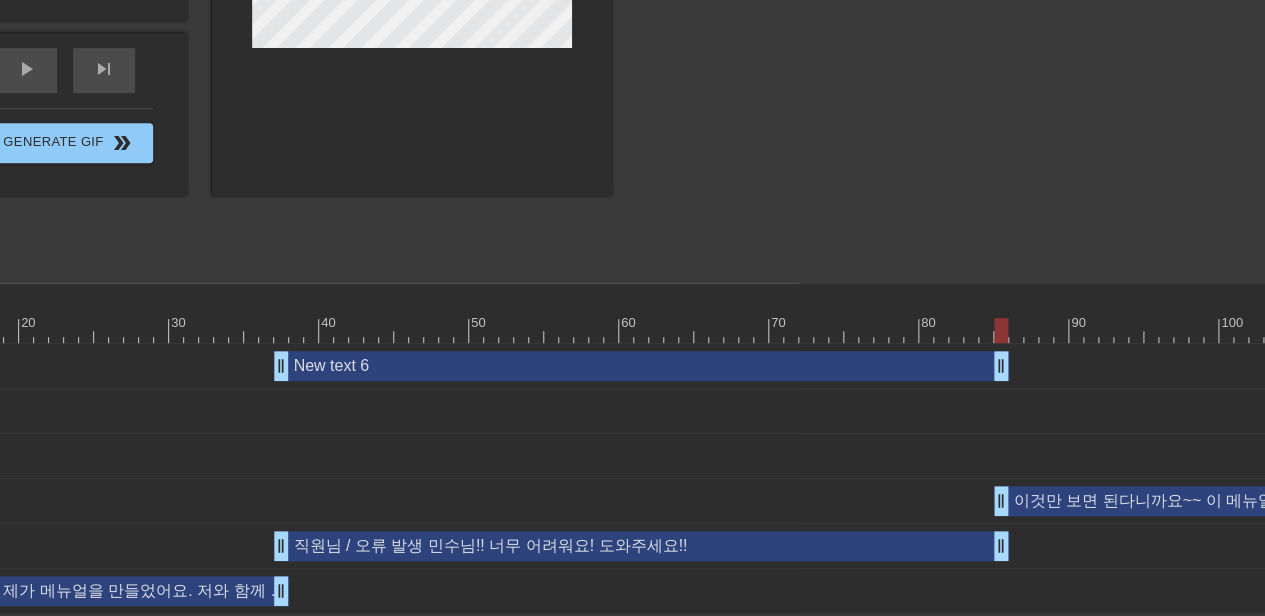 scroll, scrollTop: 410, scrollLeft: 34, axis: both 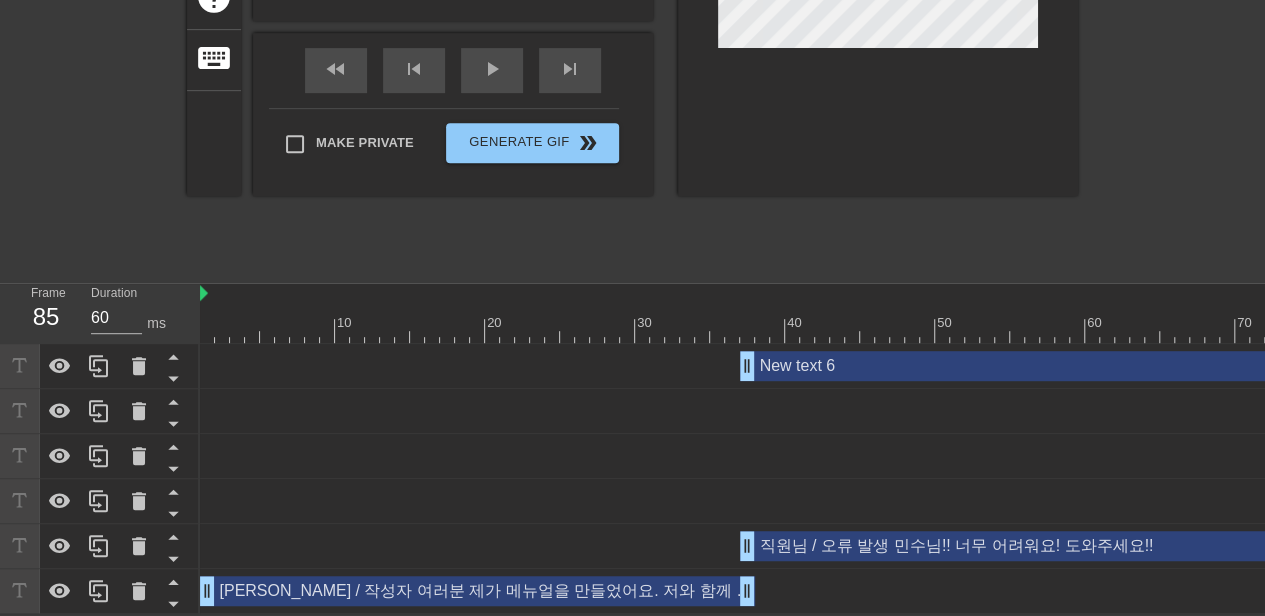 click at bounding box center (1857, 330) 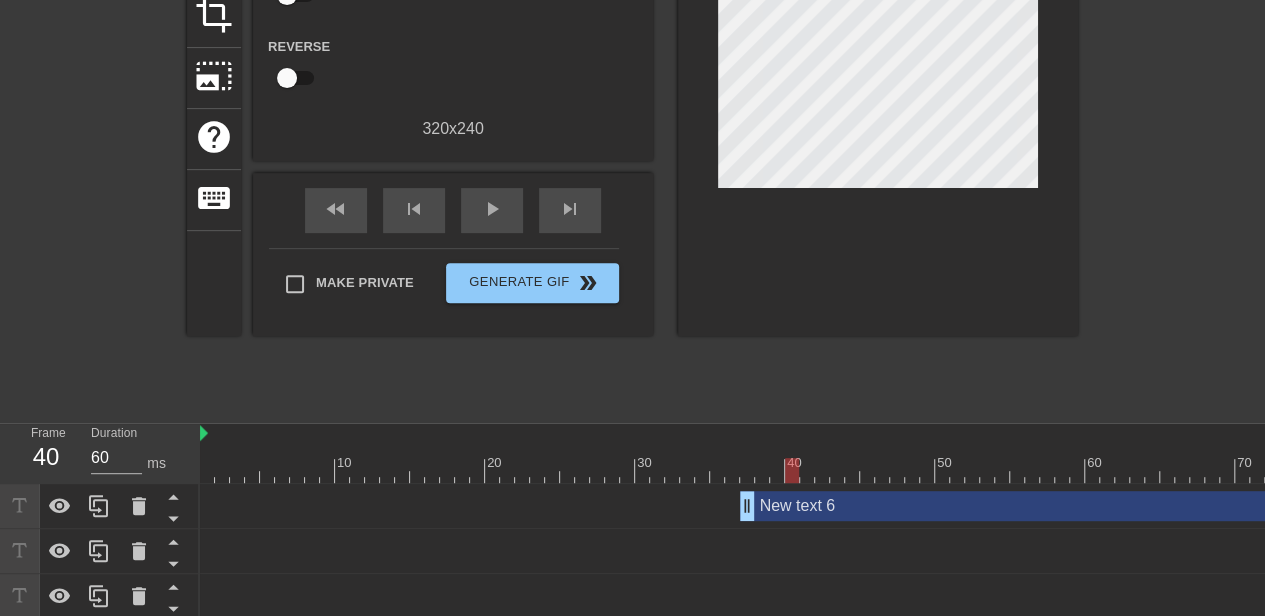 scroll, scrollTop: 110, scrollLeft: 0, axis: vertical 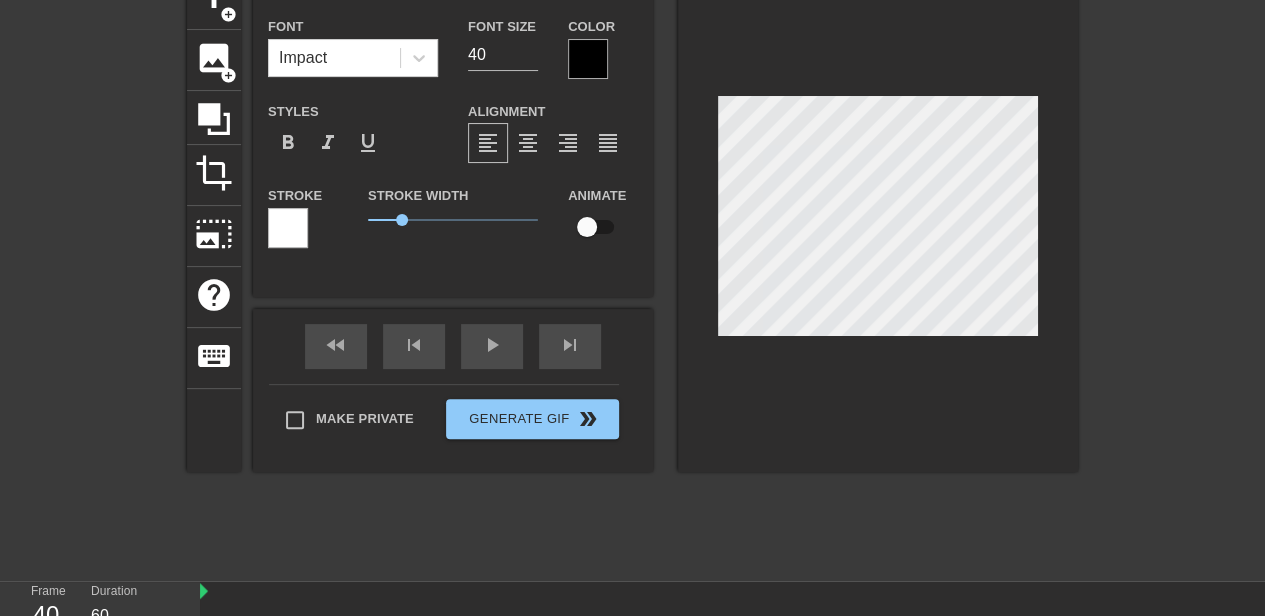 type on "New  6" 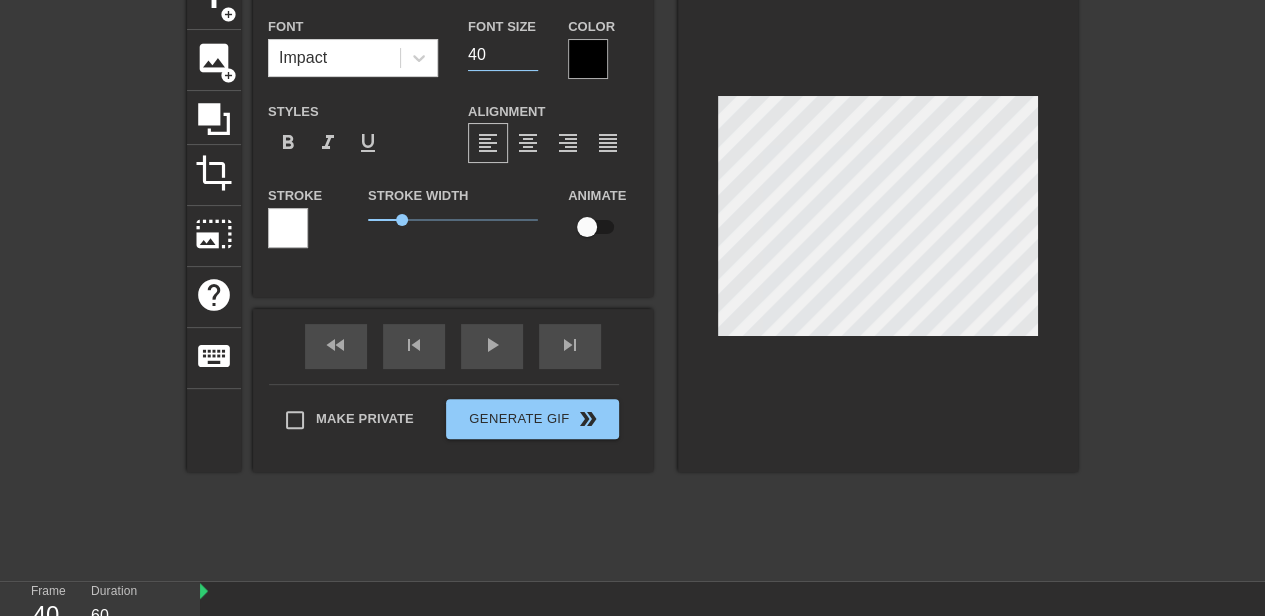 drag, startPoint x: 487, startPoint y: 57, endPoint x: 438, endPoint y: 57, distance: 49 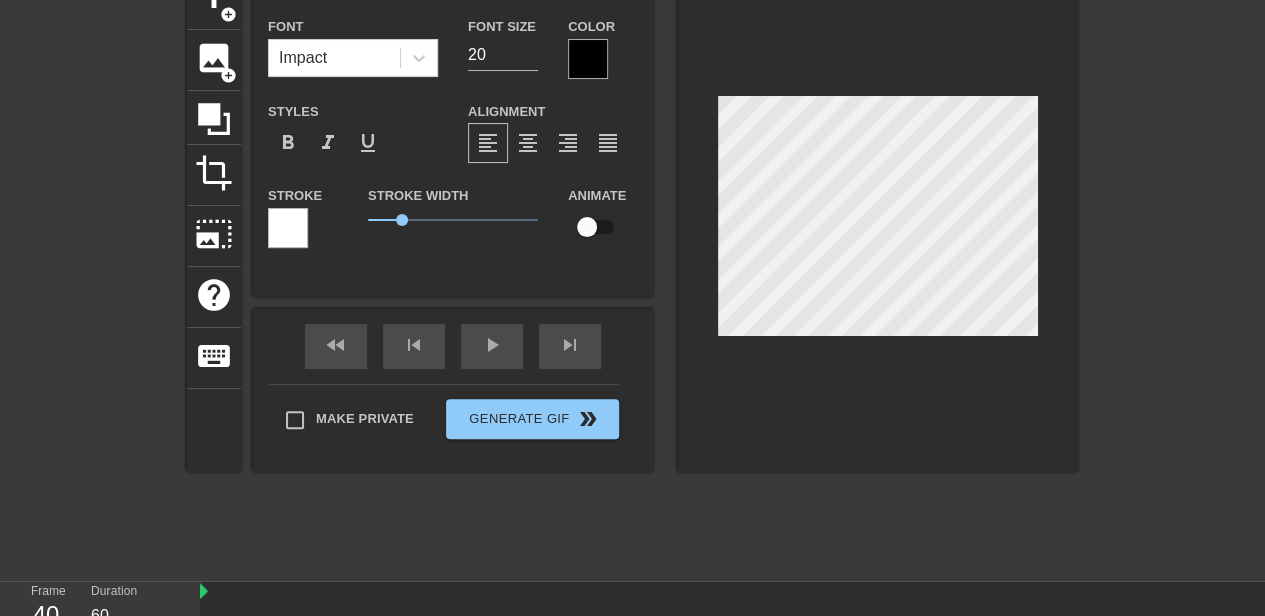 scroll, scrollTop: 2, scrollLeft: 2, axis: both 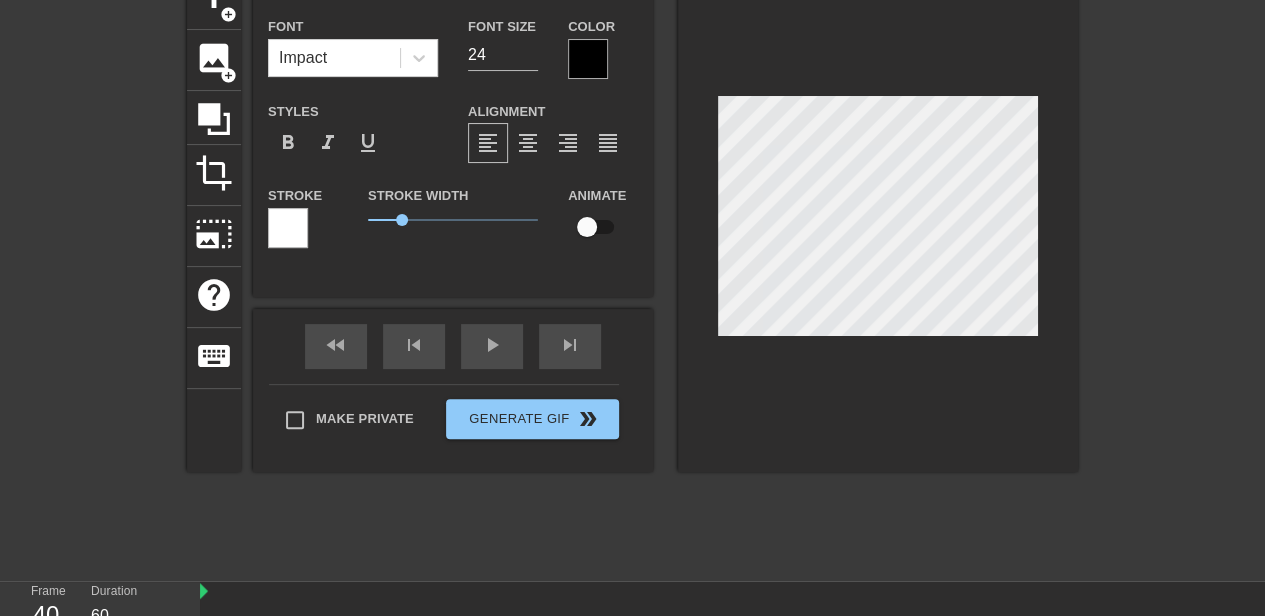 click at bounding box center [1252, 269] 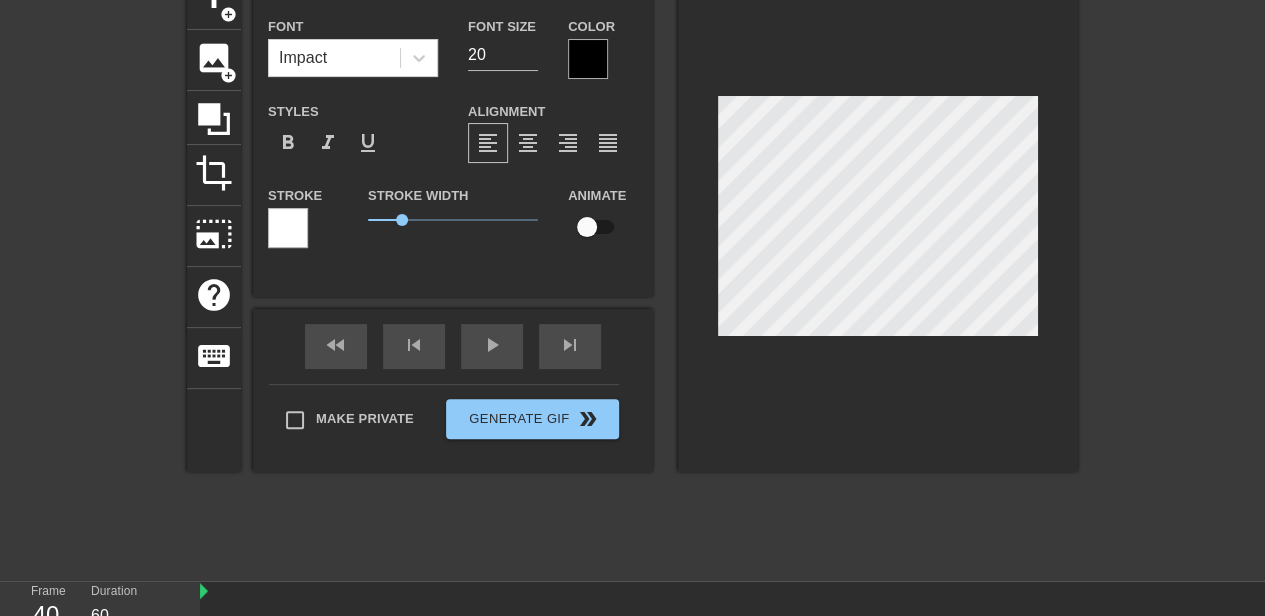 click at bounding box center [1252, 269] 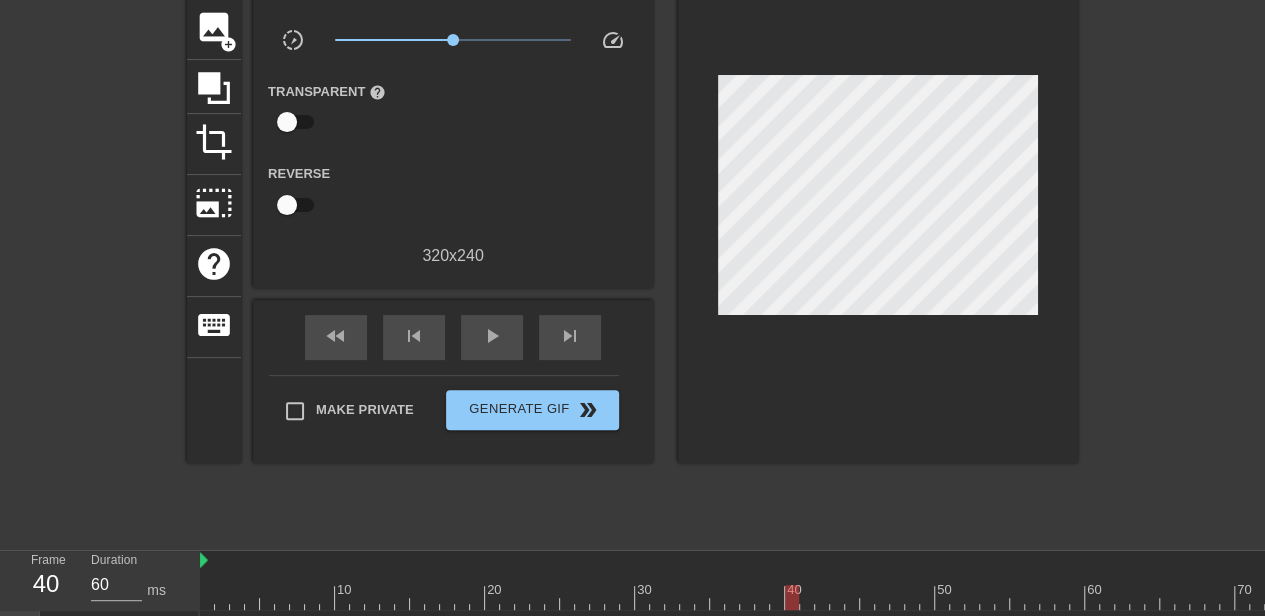 scroll, scrollTop: 110, scrollLeft: 0, axis: vertical 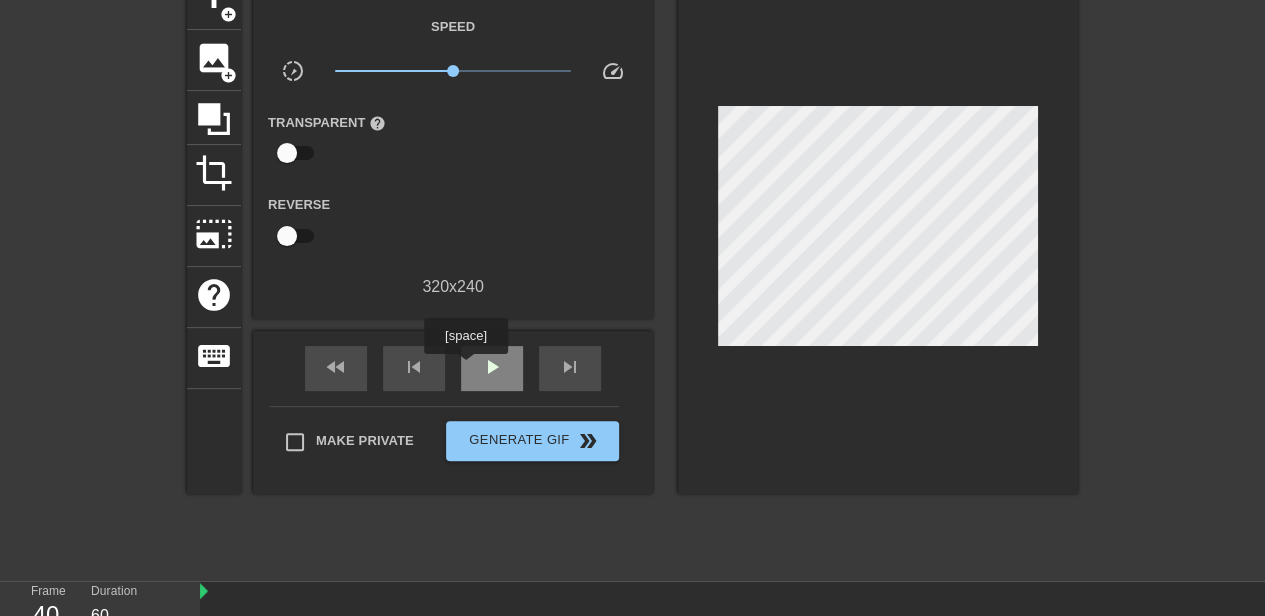 click on "play_arrow" at bounding box center [492, 368] 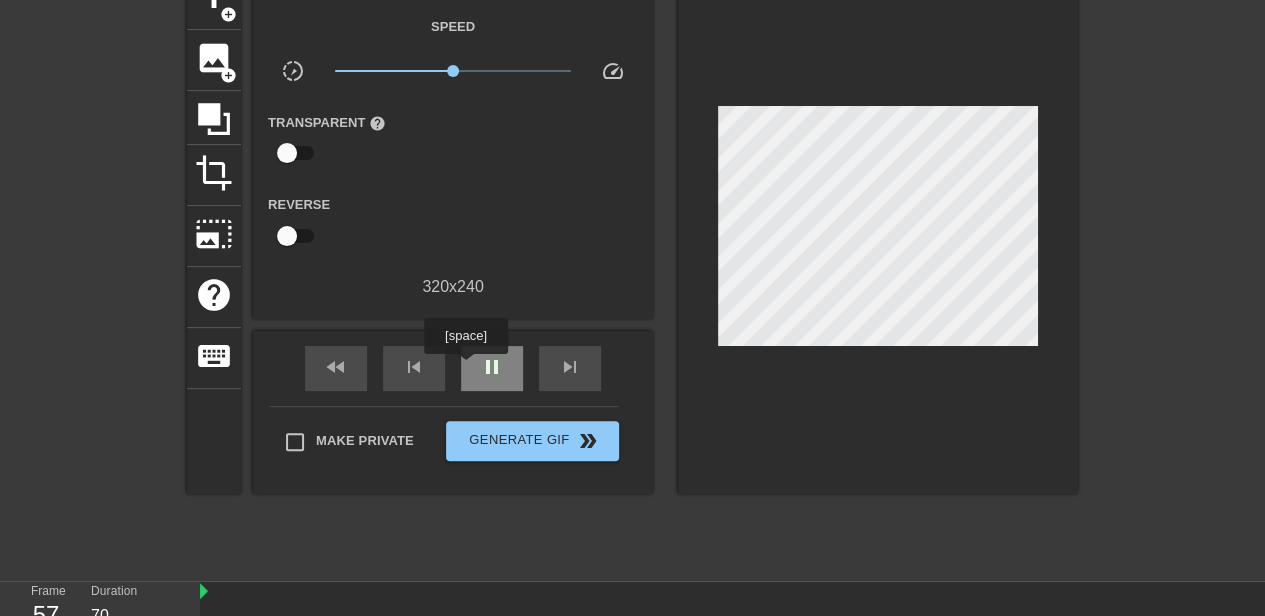 click on "pause" at bounding box center [492, 368] 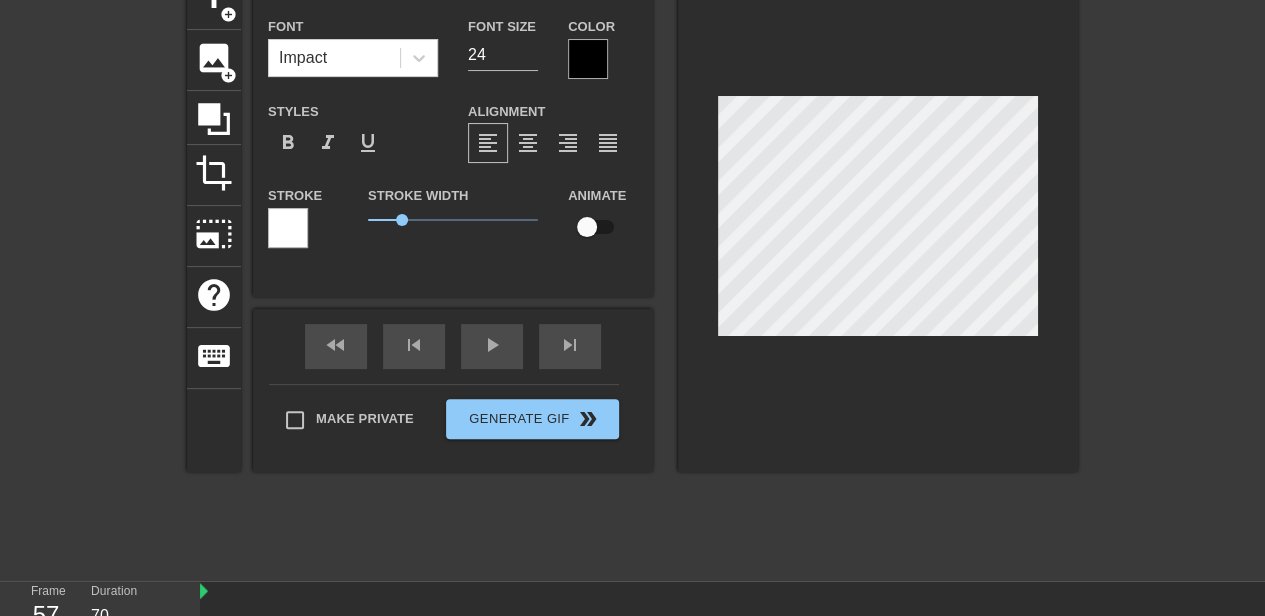 click at bounding box center [1252, 269] 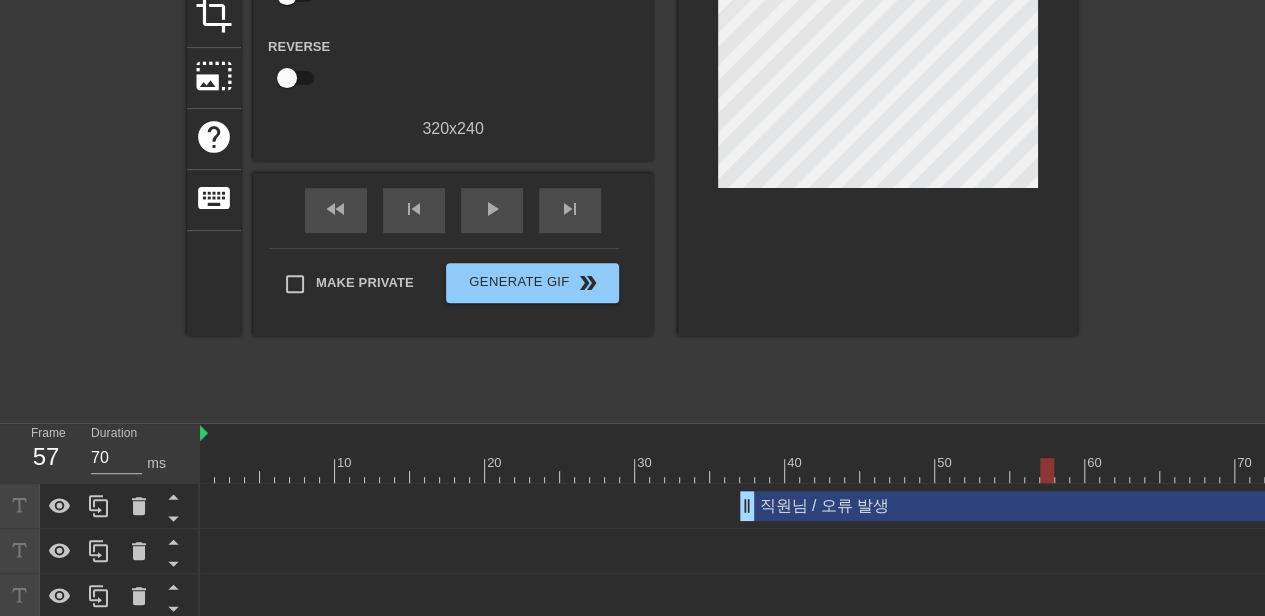 scroll, scrollTop: 410, scrollLeft: 0, axis: vertical 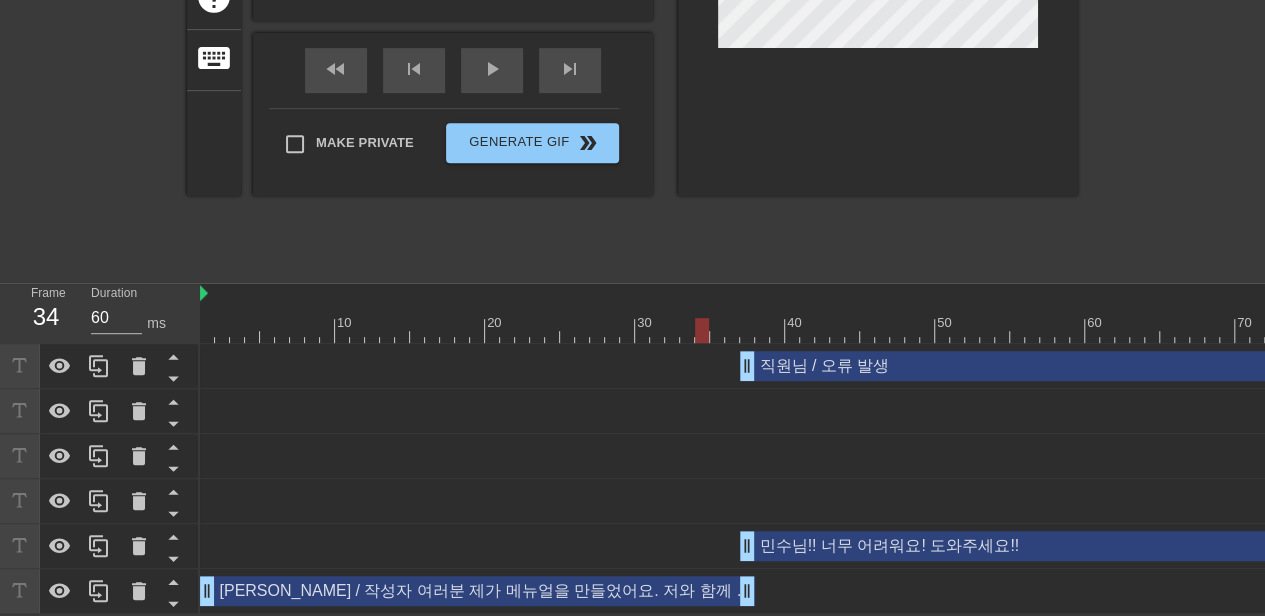click at bounding box center [1857, 330] 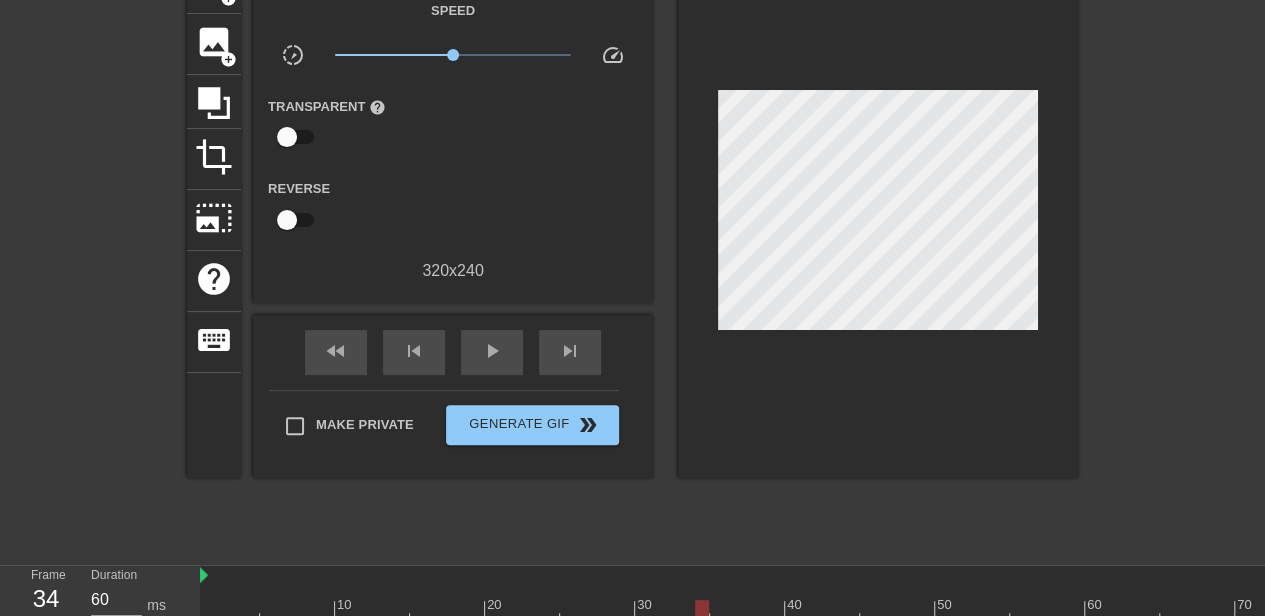 scroll, scrollTop: 10, scrollLeft: 0, axis: vertical 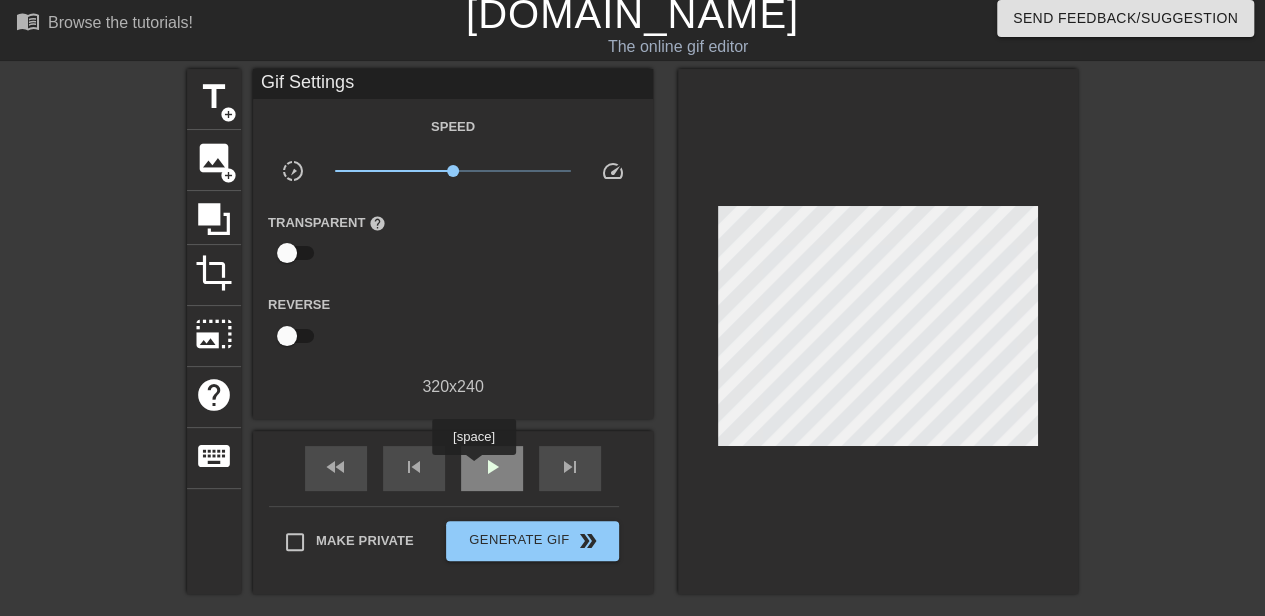 click on "play_arrow" at bounding box center [492, 468] 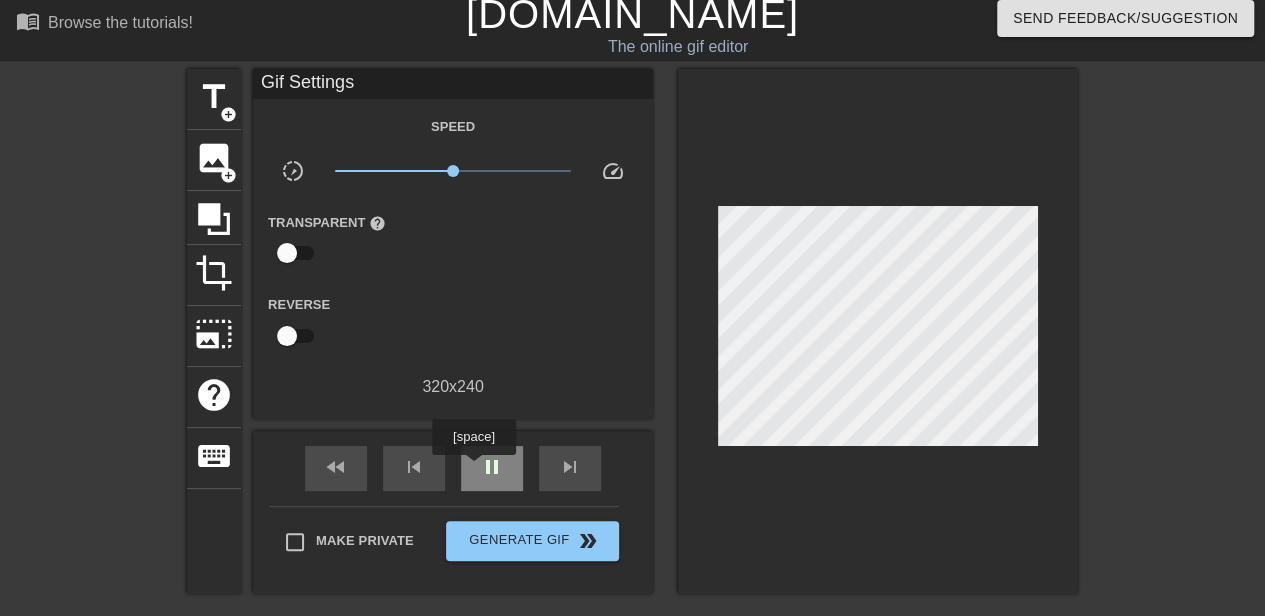 click on "pause" at bounding box center (492, 468) 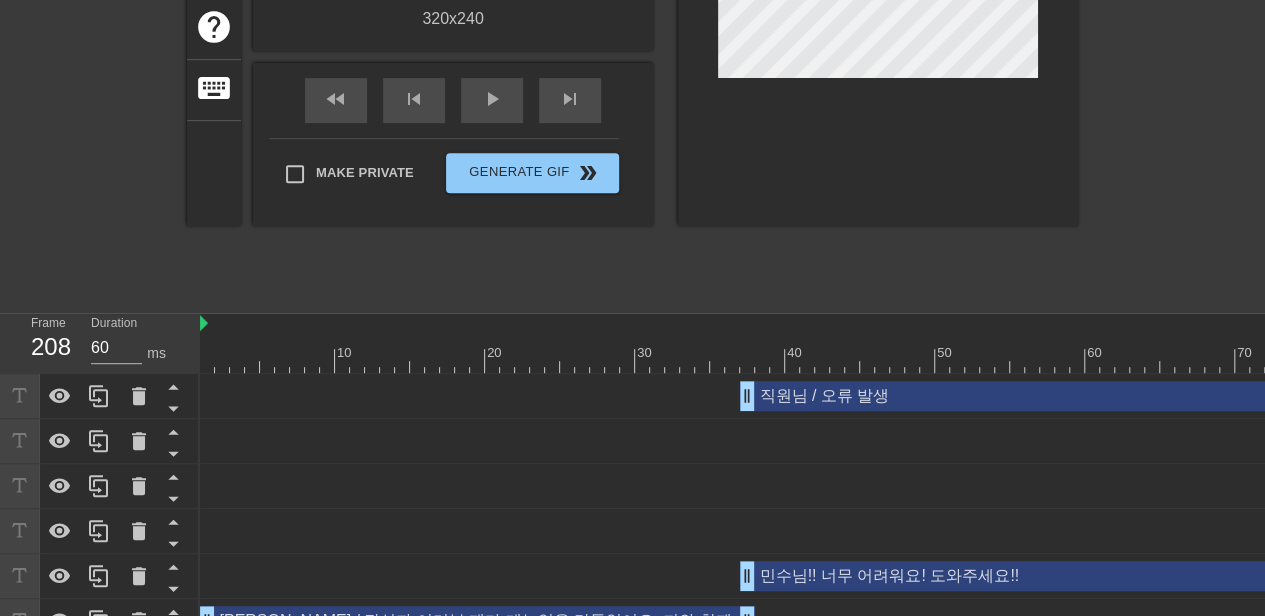 scroll, scrollTop: 410, scrollLeft: 0, axis: vertical 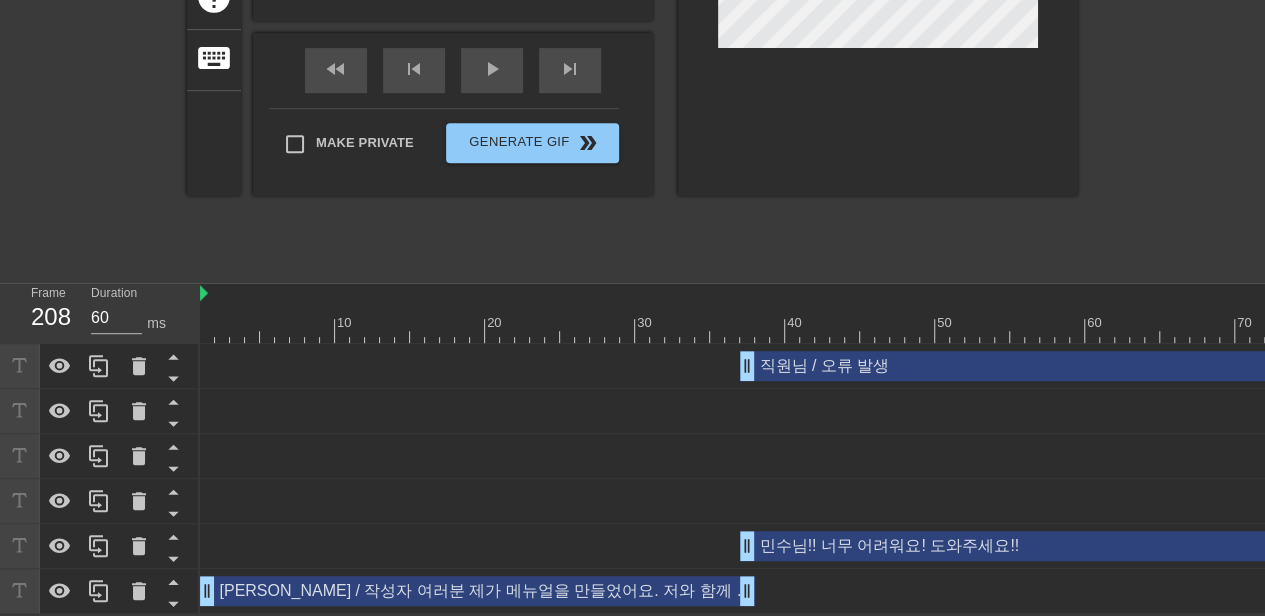 click on "[PERSON_NAME] / 작성자
여러분 제가 메뉴얼을 만들었어요.
저와 함께 믿고 따라하면 됩니다!! drag_handle drag_handle" at bounding box center [477, 591] 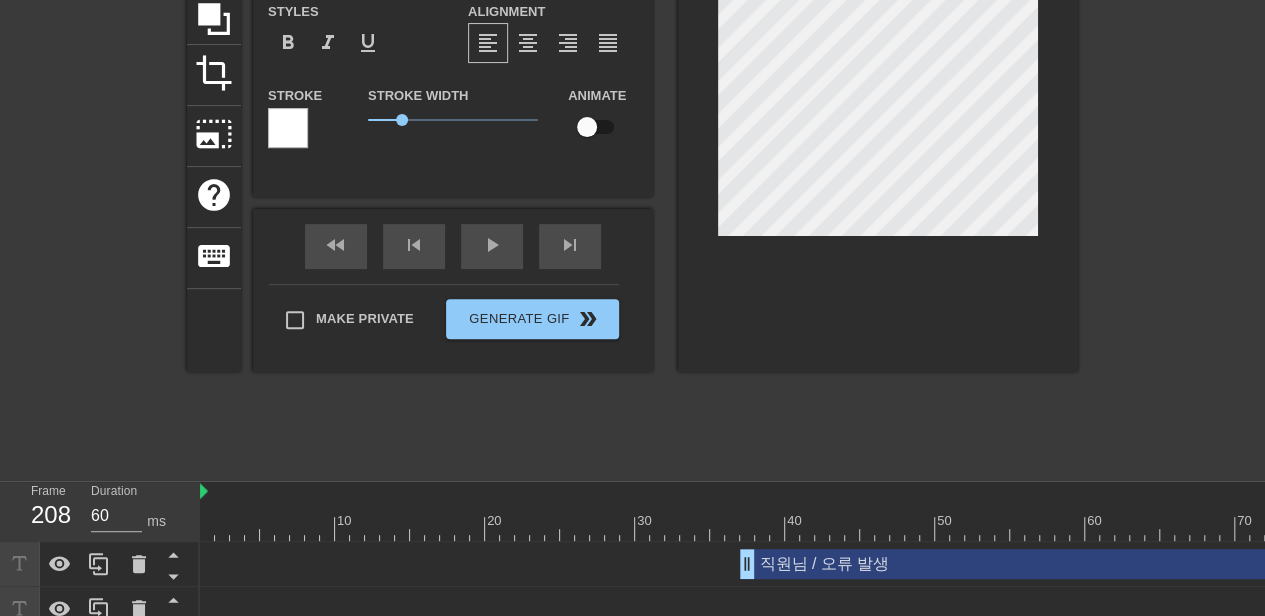 click on "10                                         20                                         30                                         40                                         50                                         60                                         70                                         80                                         90                                         100                                         110                                         120                                         130                                         140                                         150                                         160" at bounding box center [1857, 511] 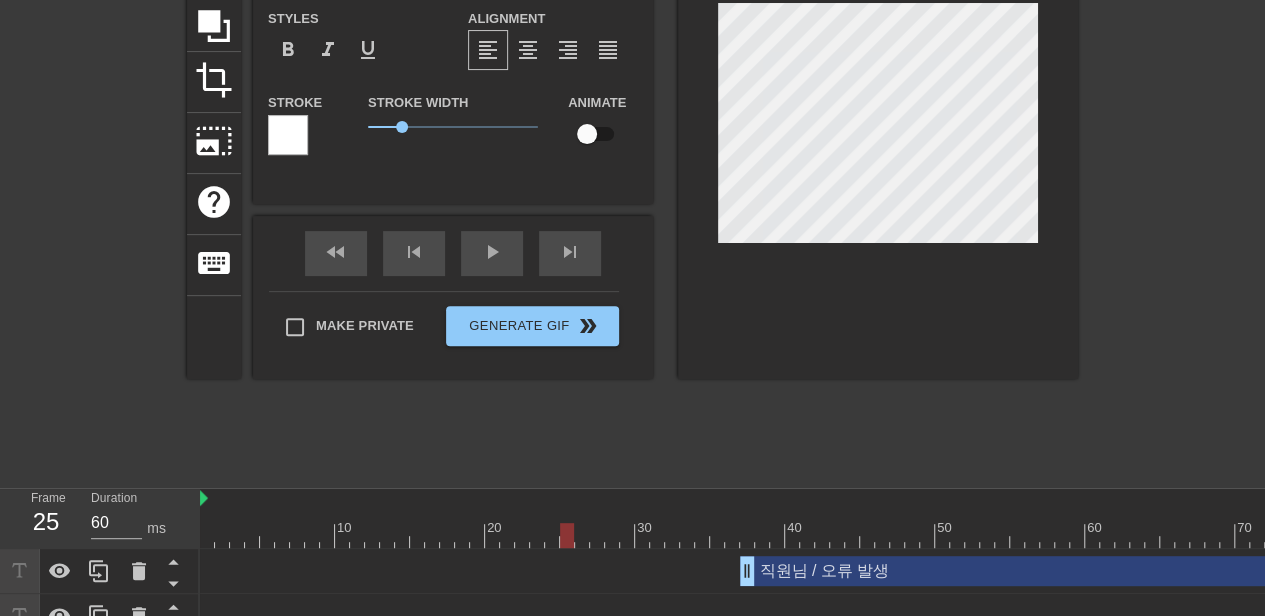 scroll, scrollTop: 10, scrollLeft: 0, axis: vertical 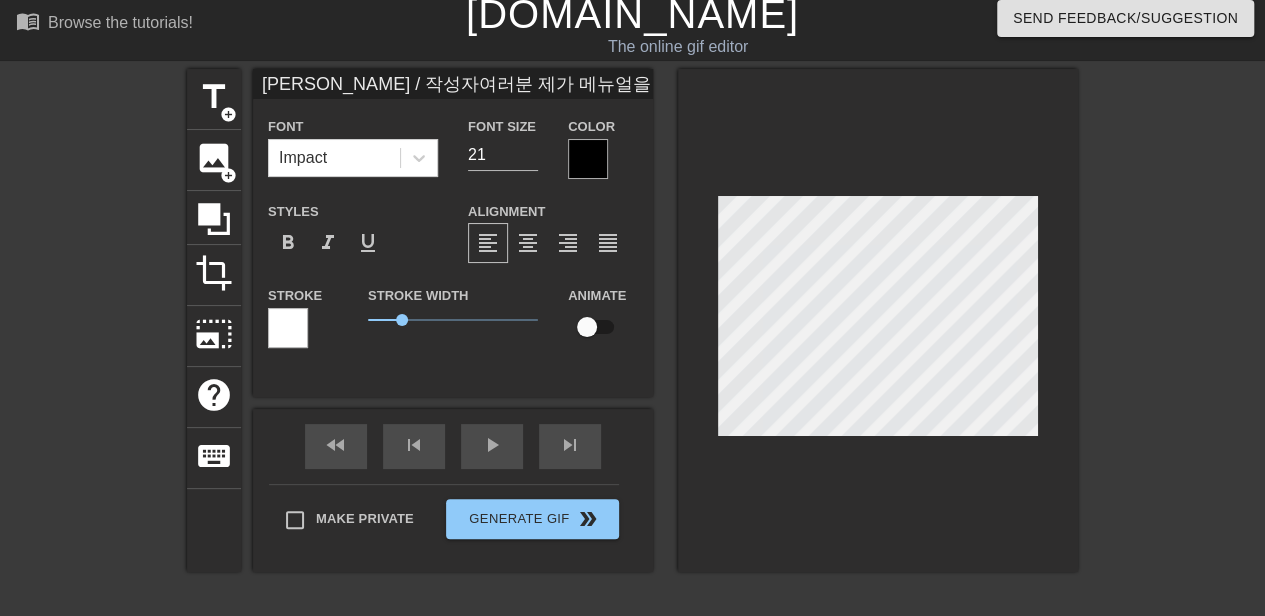 click at bounding box center [588, 159] 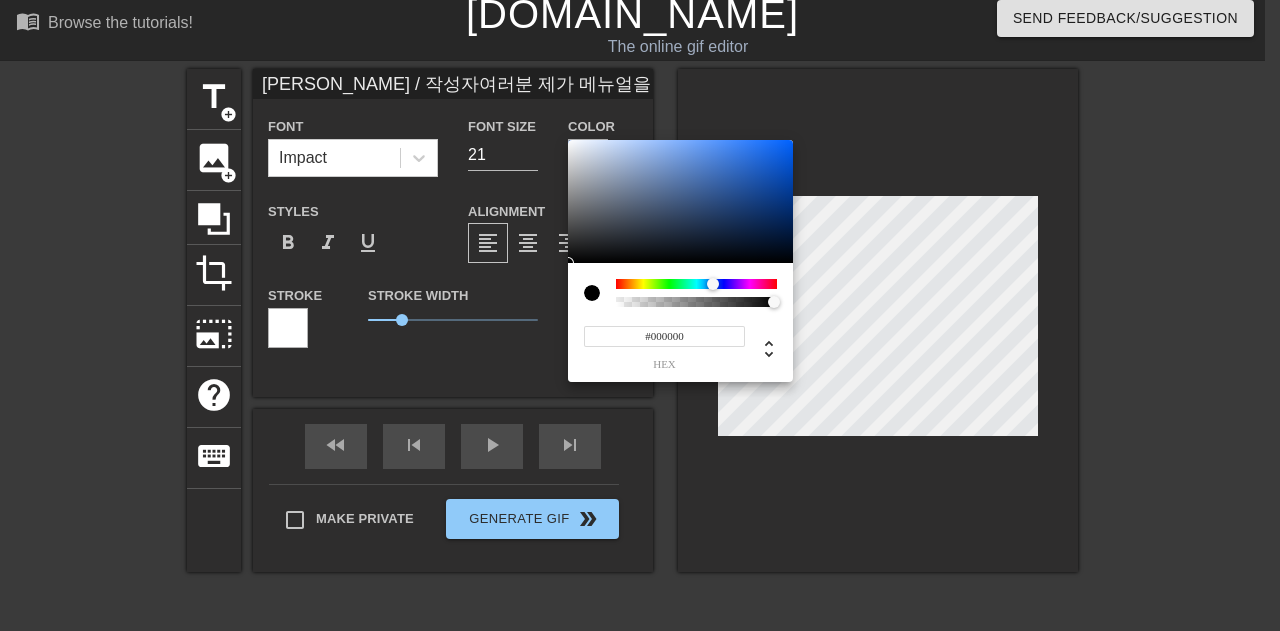 click at bounding box center [696, 284] 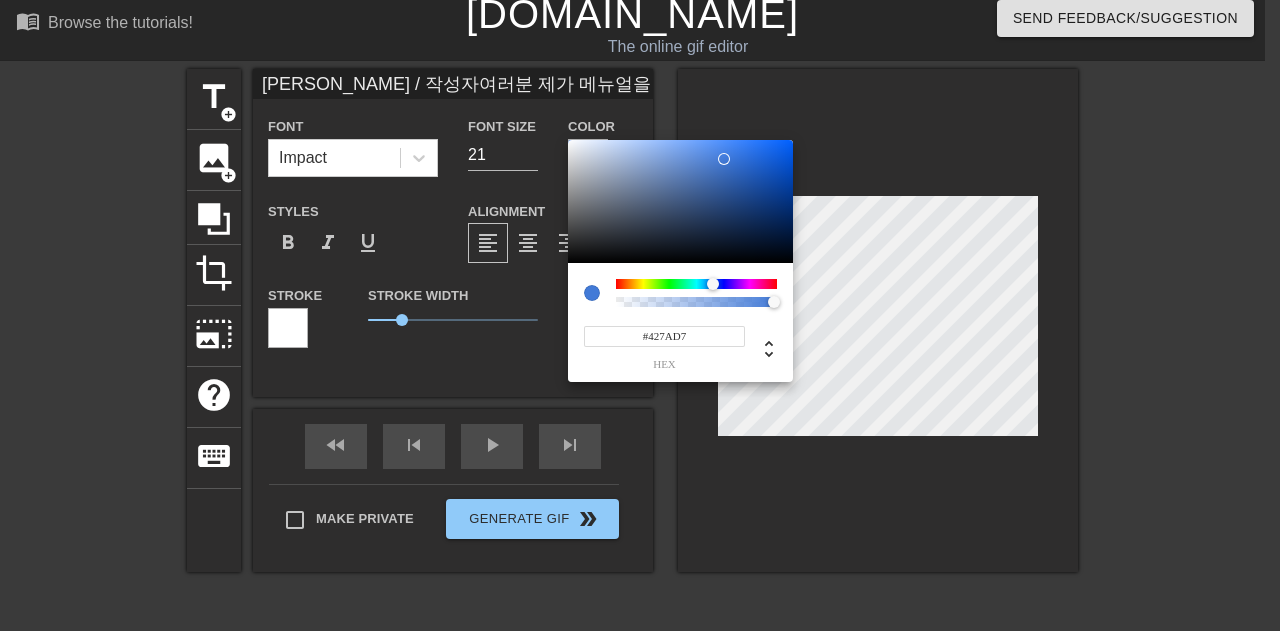 drag, startPoint x: 687, startPoint y: 218, endPoint x: 724, endPoint y: 159, distance: 69.641945 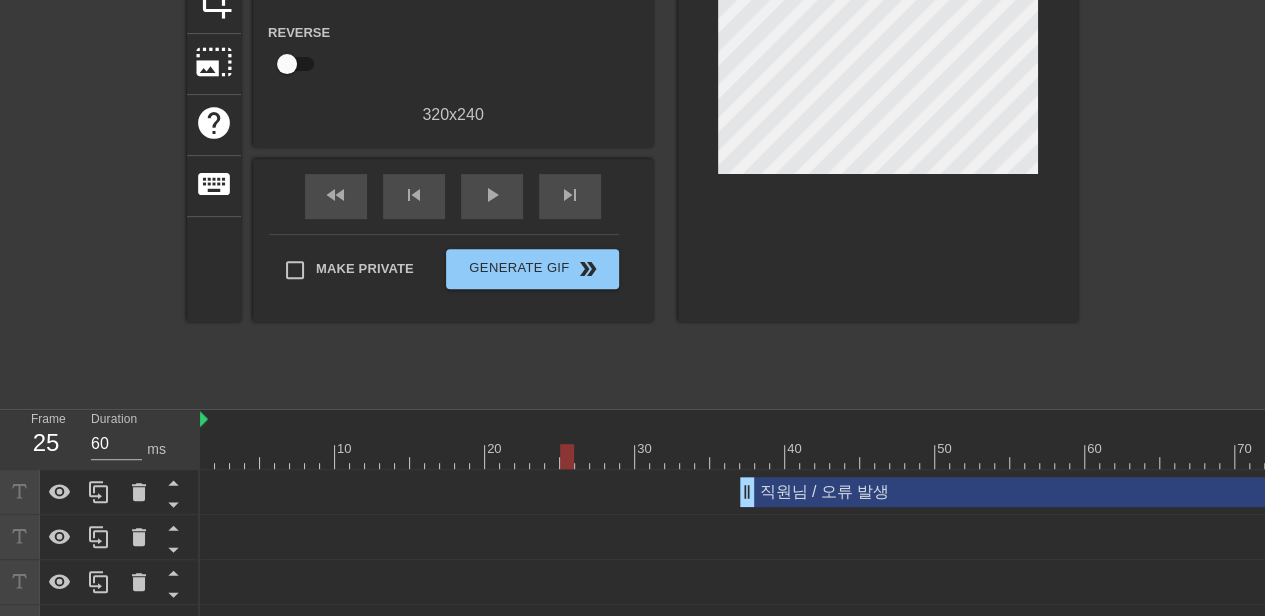scroll, scrollTop: 410, scrollLeft: 0, axis: vertical 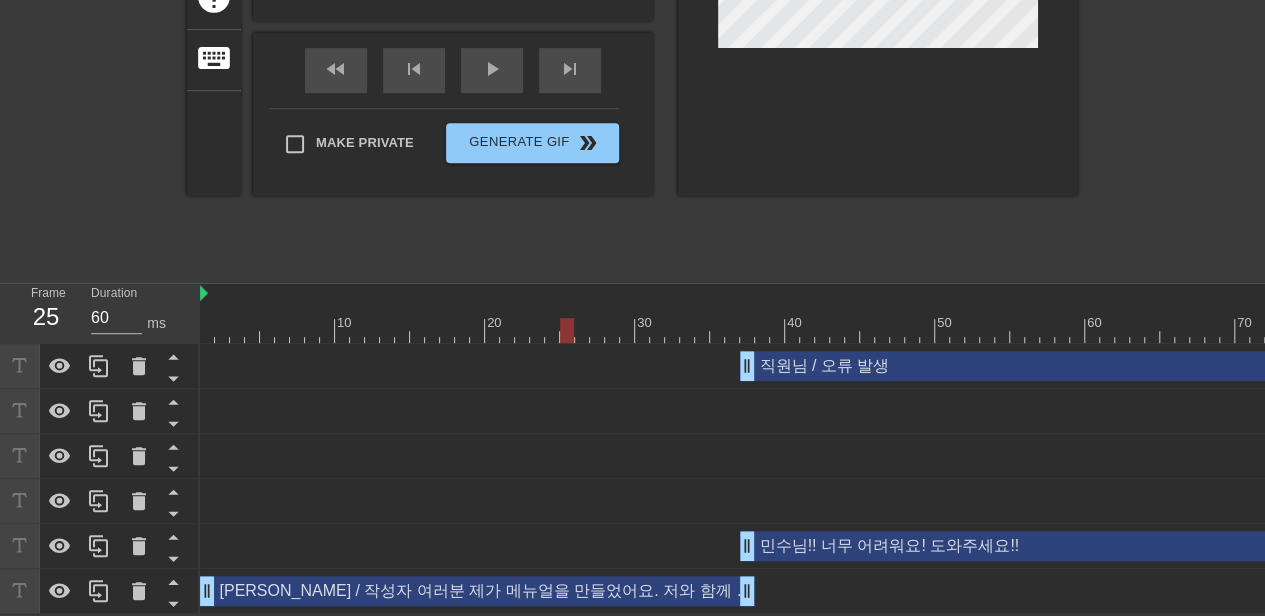 click on "[PERSON_NAME] / 작성자
여러분 제가 메뉴얼을 만들었어요.
저와 함께 믿고 따라하면 됩니다!! drag_handle drag_handle" at bounding box center [477, 591] 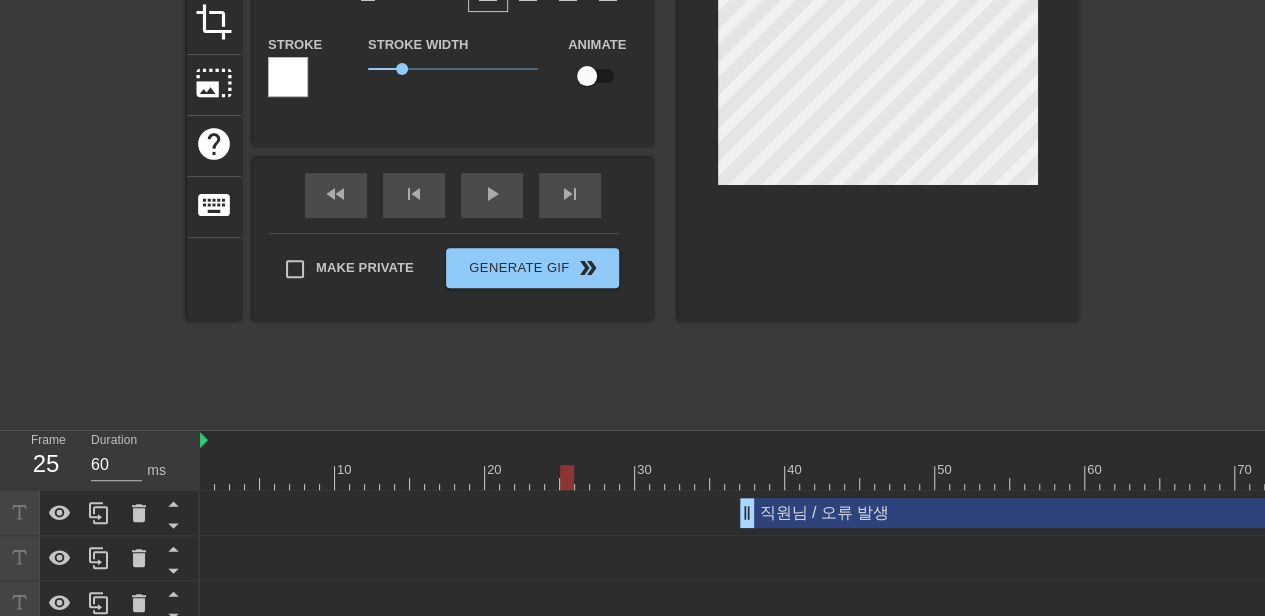 scroll, scrollTop: 10, scrollLeft: 0, axis: vertical 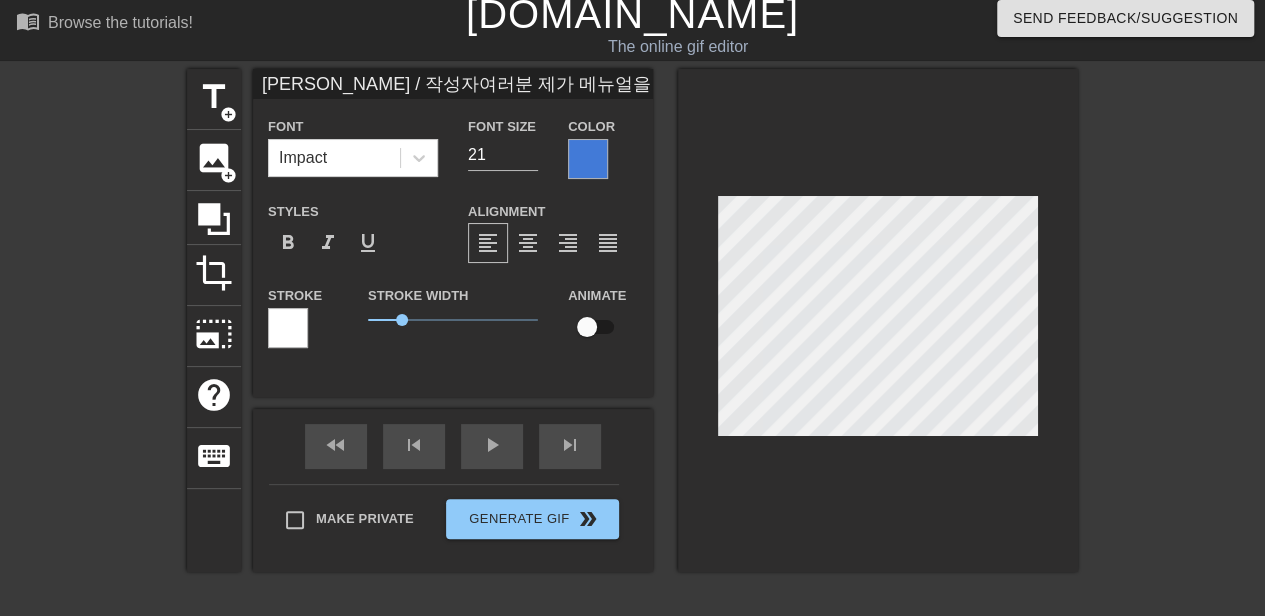 click at bounding box center [588, 159] 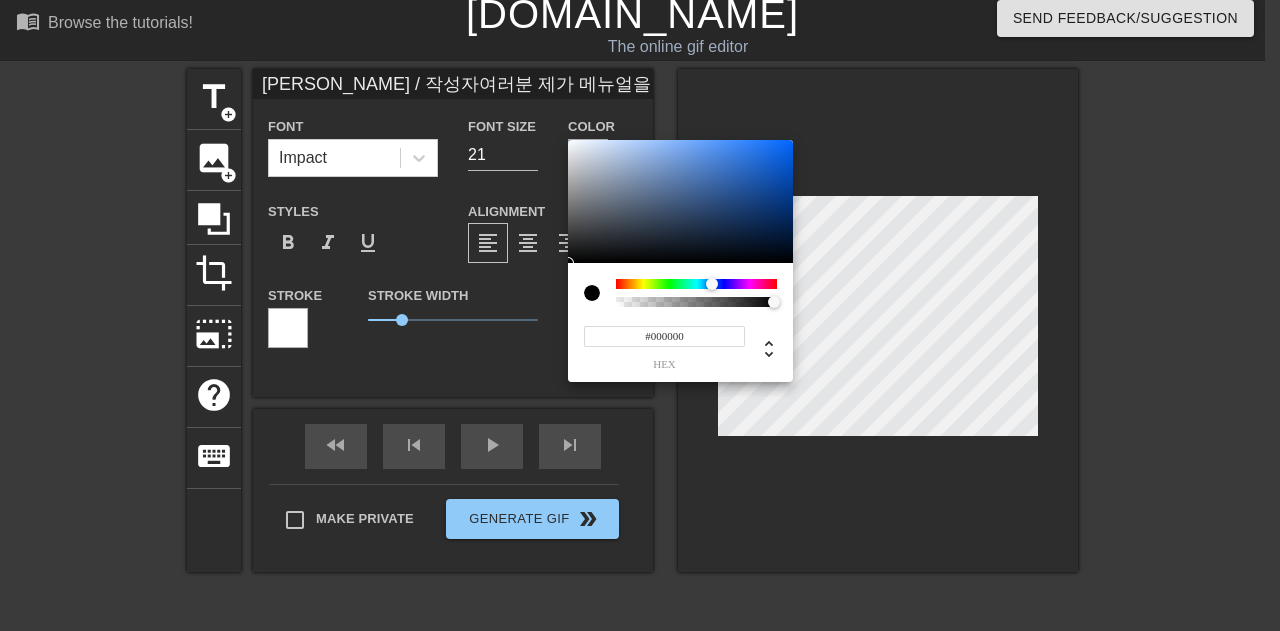 drag, startPoint x: 624, startPoint y: 209, endPoint x: 533, endPoint y: 277, distance: 113.600174 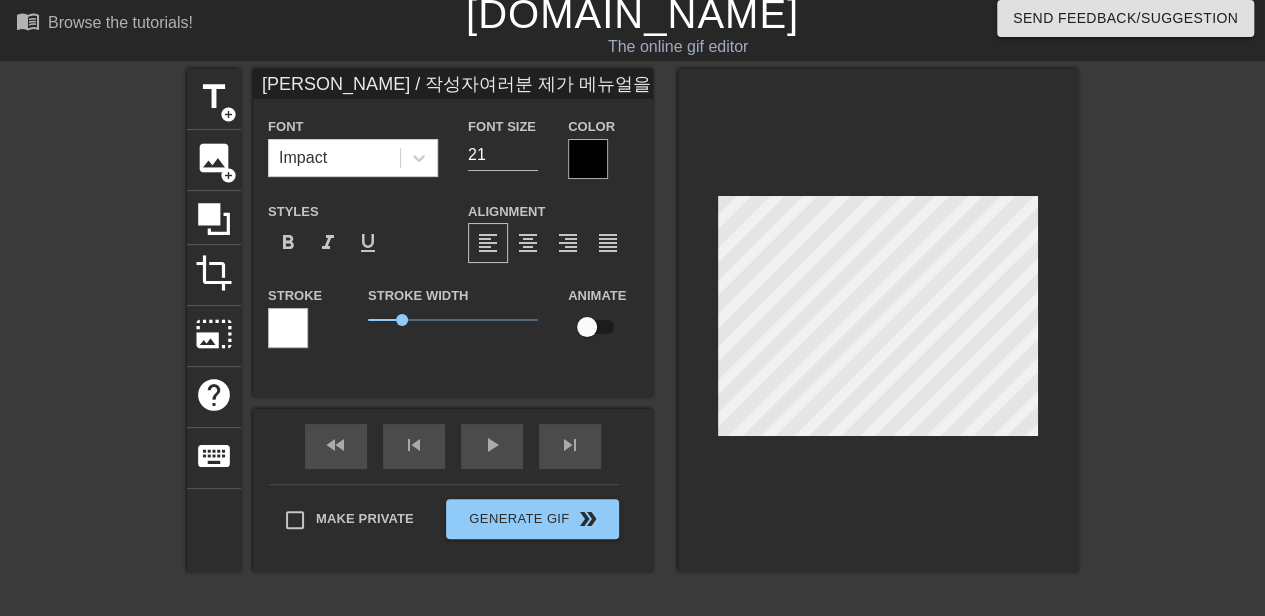click on "Stroke" at bounding box center [303, 324] 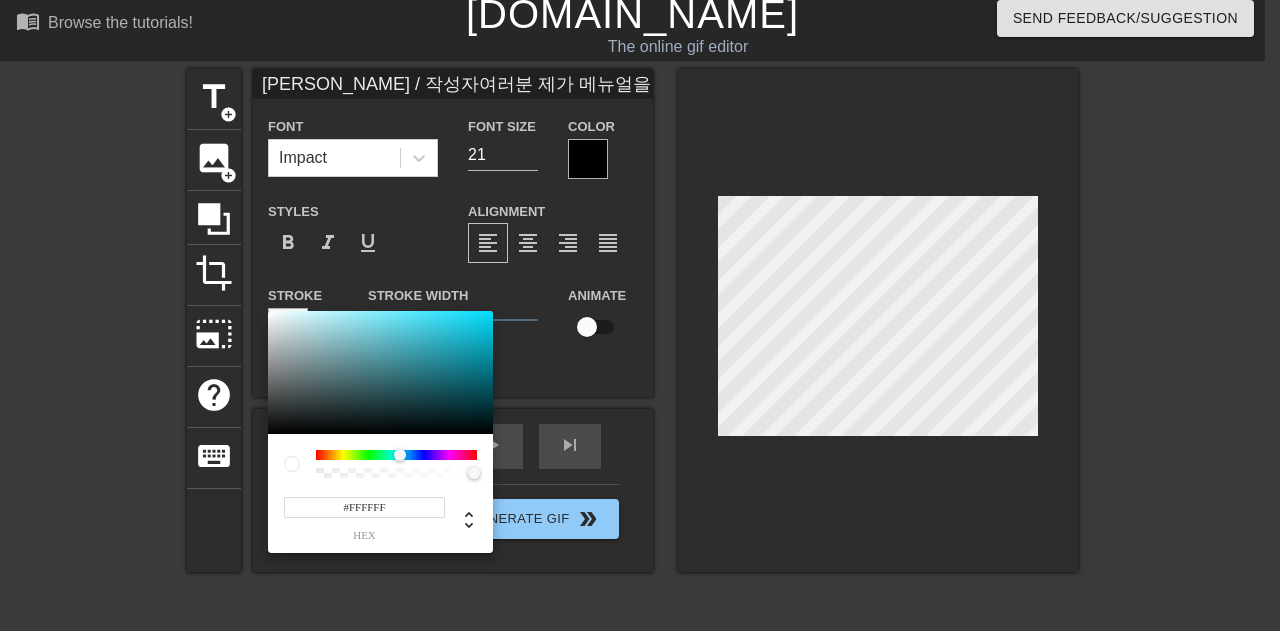 drag, startPoint x: 322, startPoint y: 455, endPoint x: 402, endPoint y: 454, distance: 80.00625 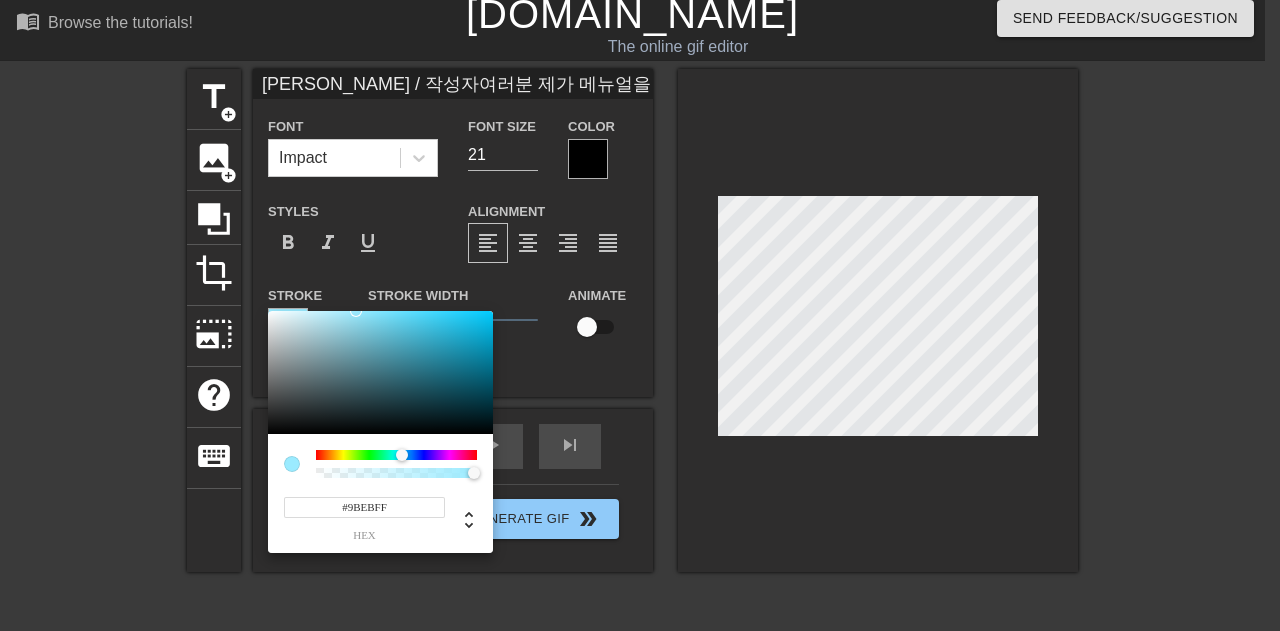 drag, startPoint x: 360, startPoint y: 381, endPoint x: 356, endPoint y: 304, distance: 77.10383 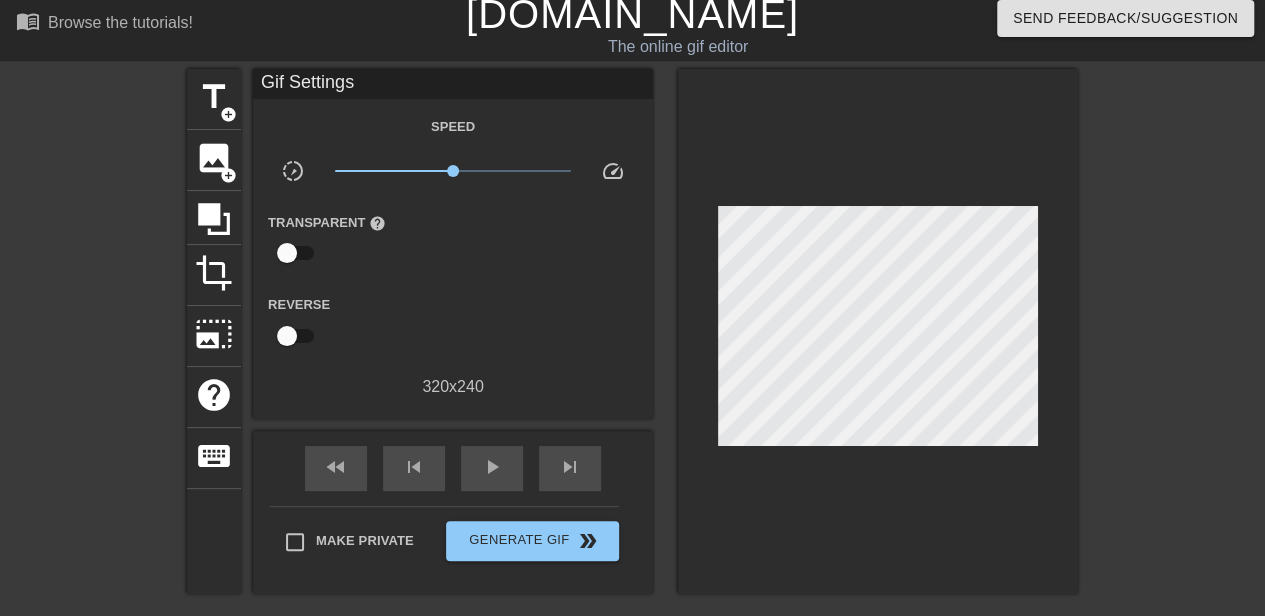 click at bounding box center [878, 331] 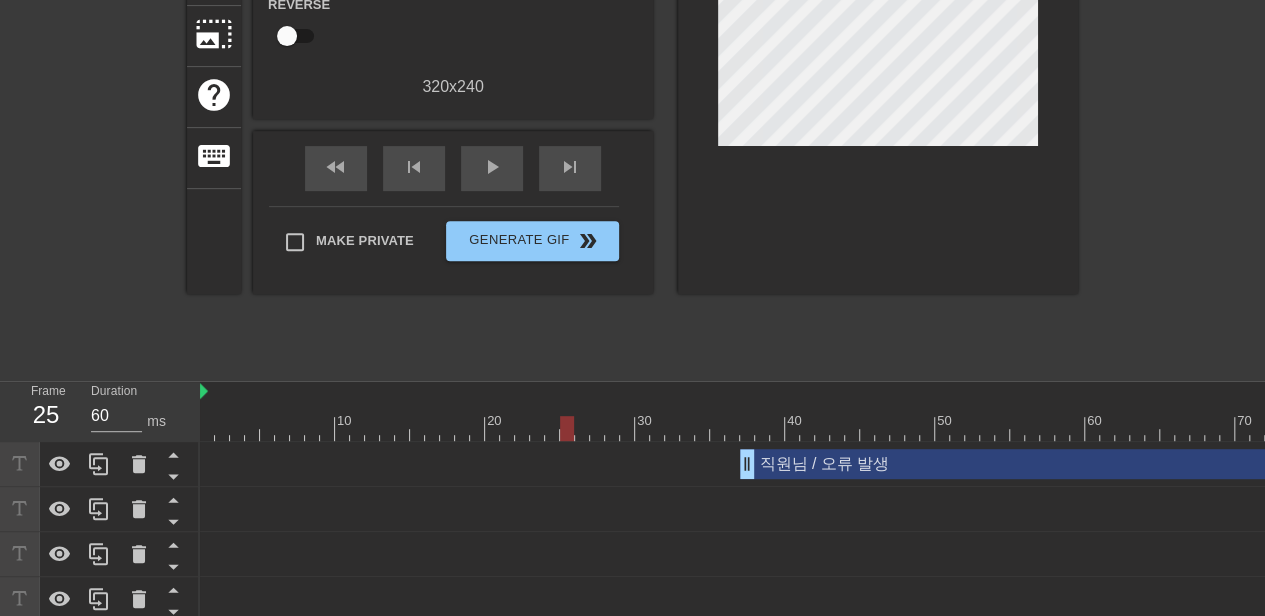 scroll, scrollTop: 410, scrollLeft: 0, axis: vertical 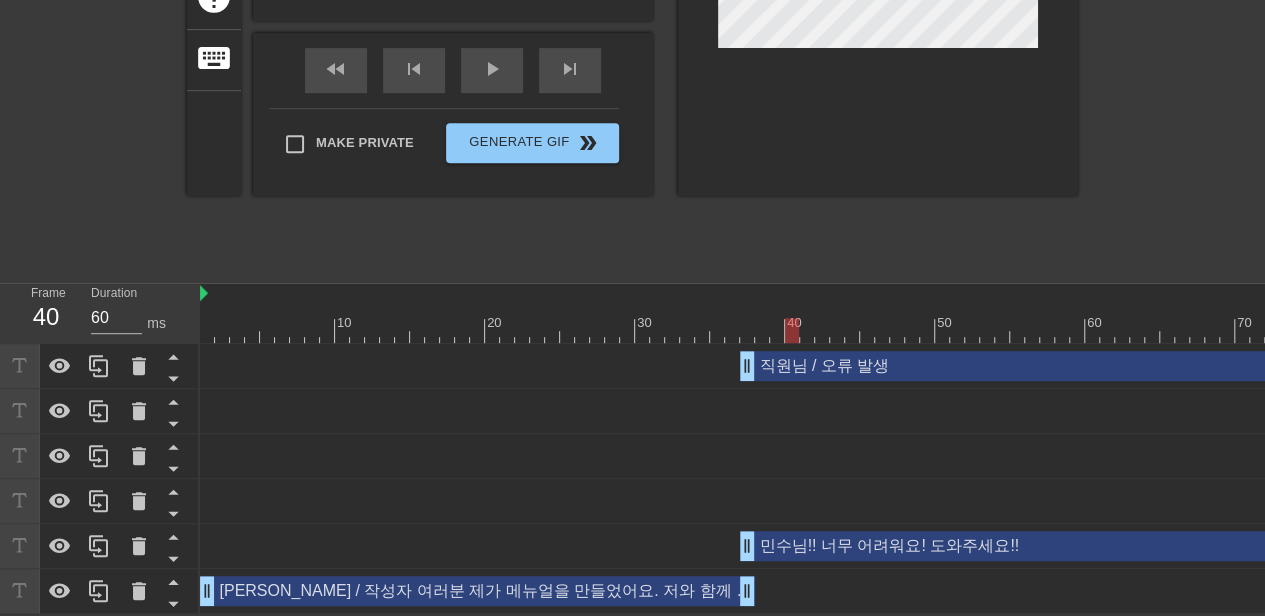 click at bounding box center (1857, 330) 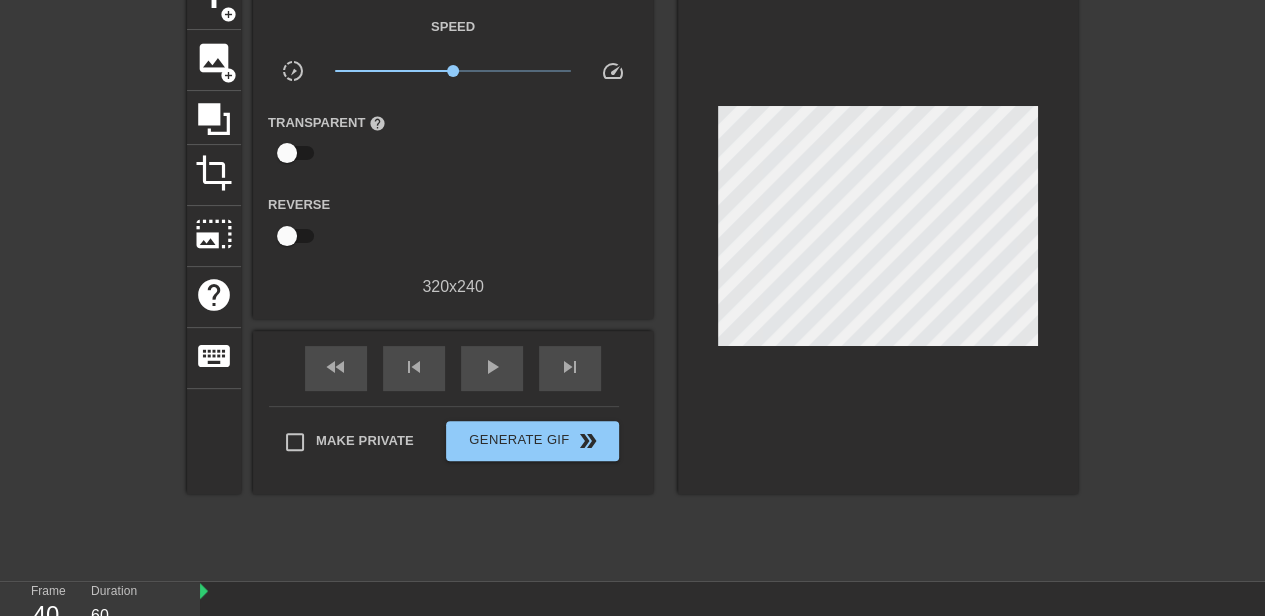 scroll, scrollTop: 210, scrollLeft: 0, axis: vertical 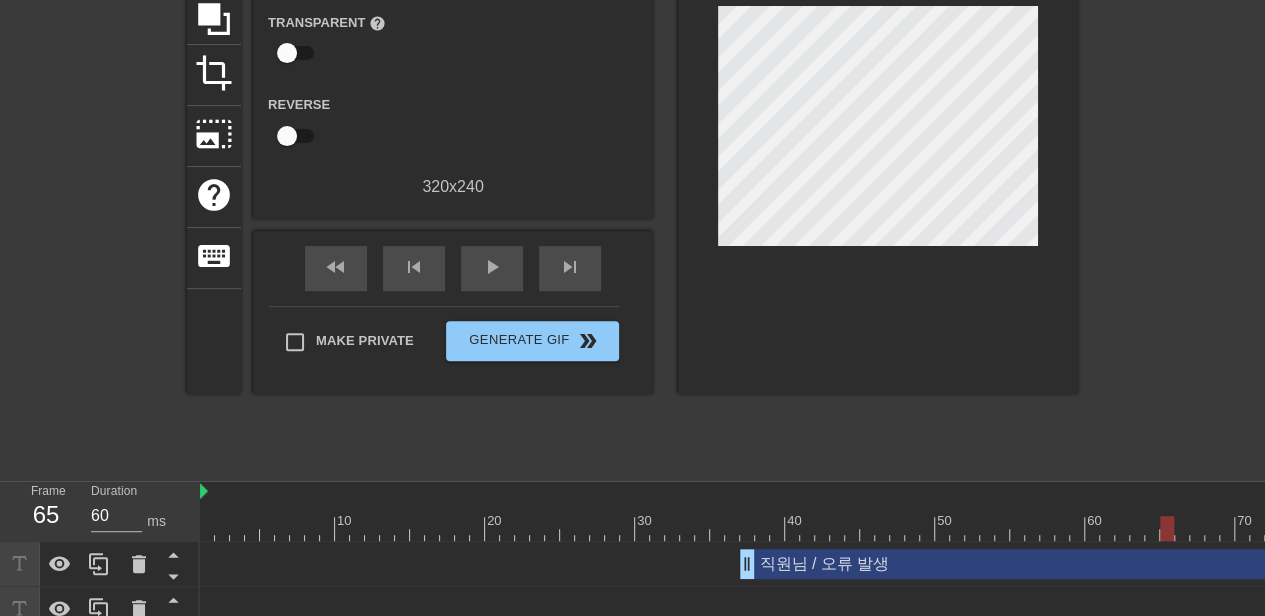 drag, startPoint x: 789, startPoint y: 533, endPoint x: 1150, endPoint y: 497, distance: 362.7906 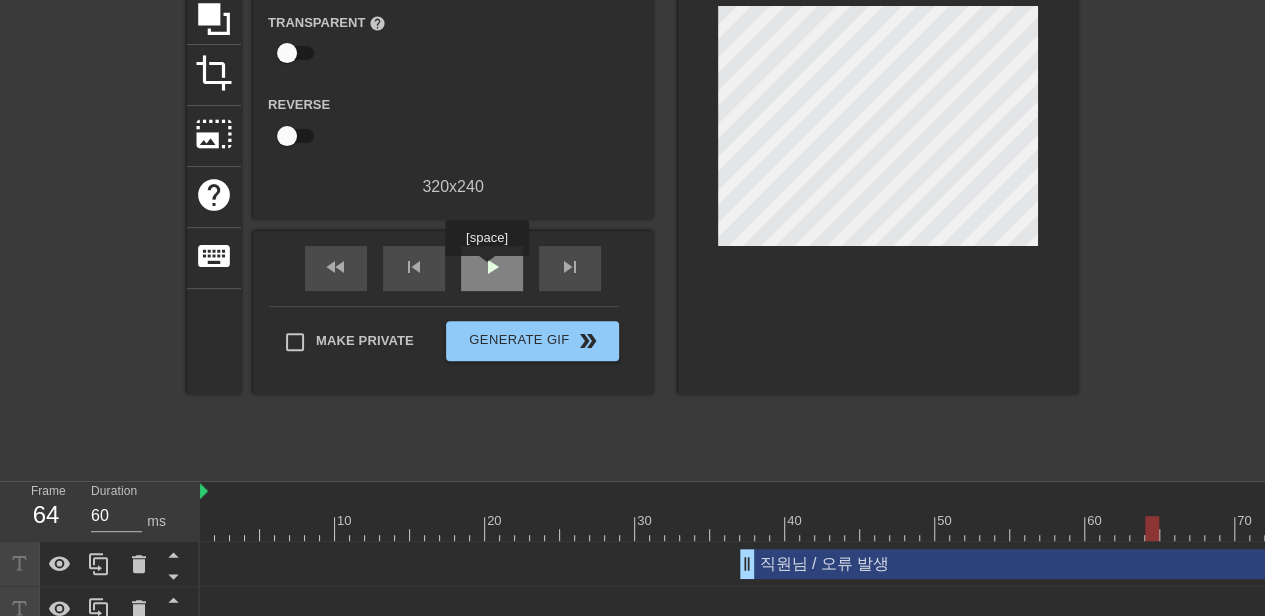 click on "play_arrow" at bounding box center (492, 267) 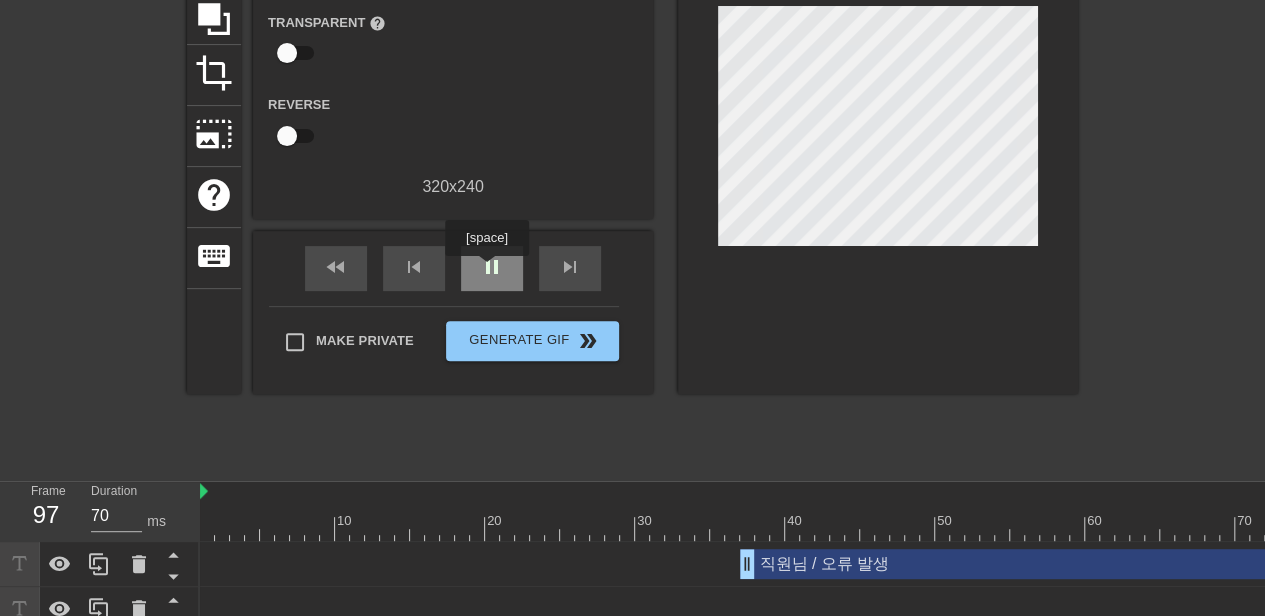 click on "pause" at bounding box center (492, 267) 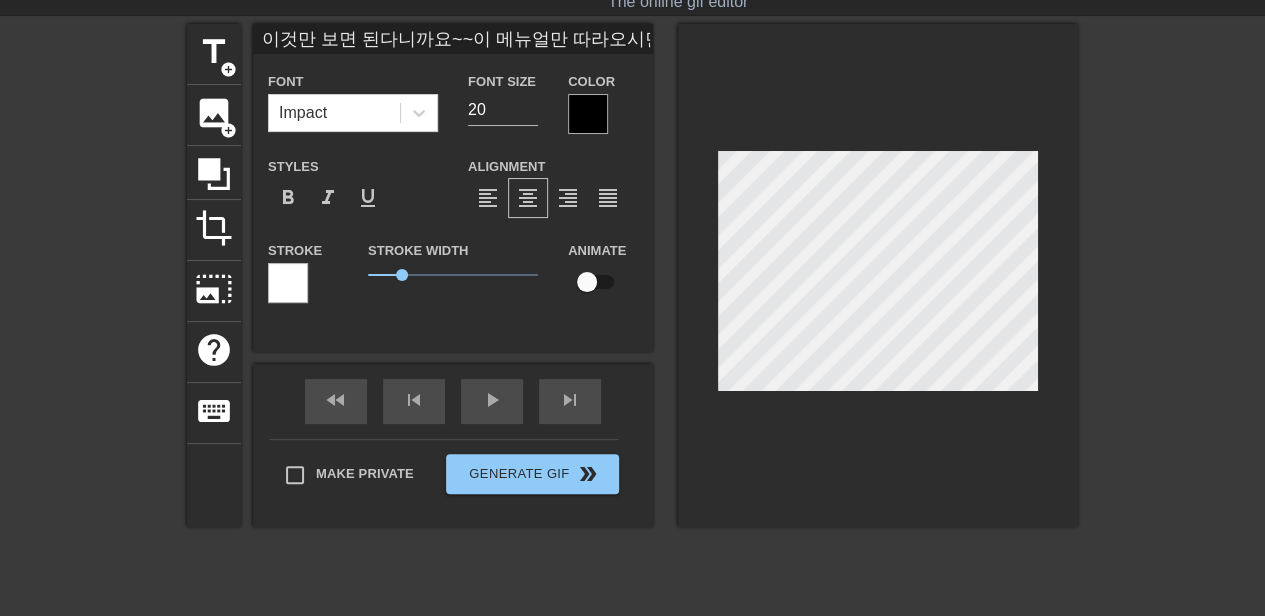 scroll, scrollTop: 10, scrollLeft: 0, axis: vertical 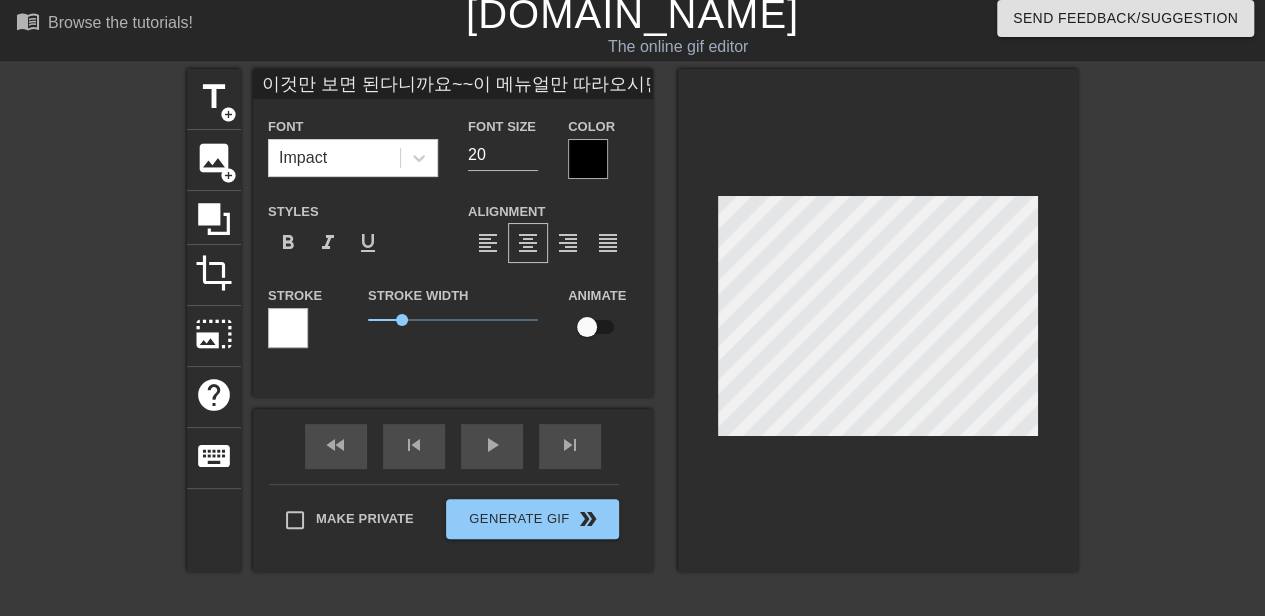 click at bounding box center [288, 328] 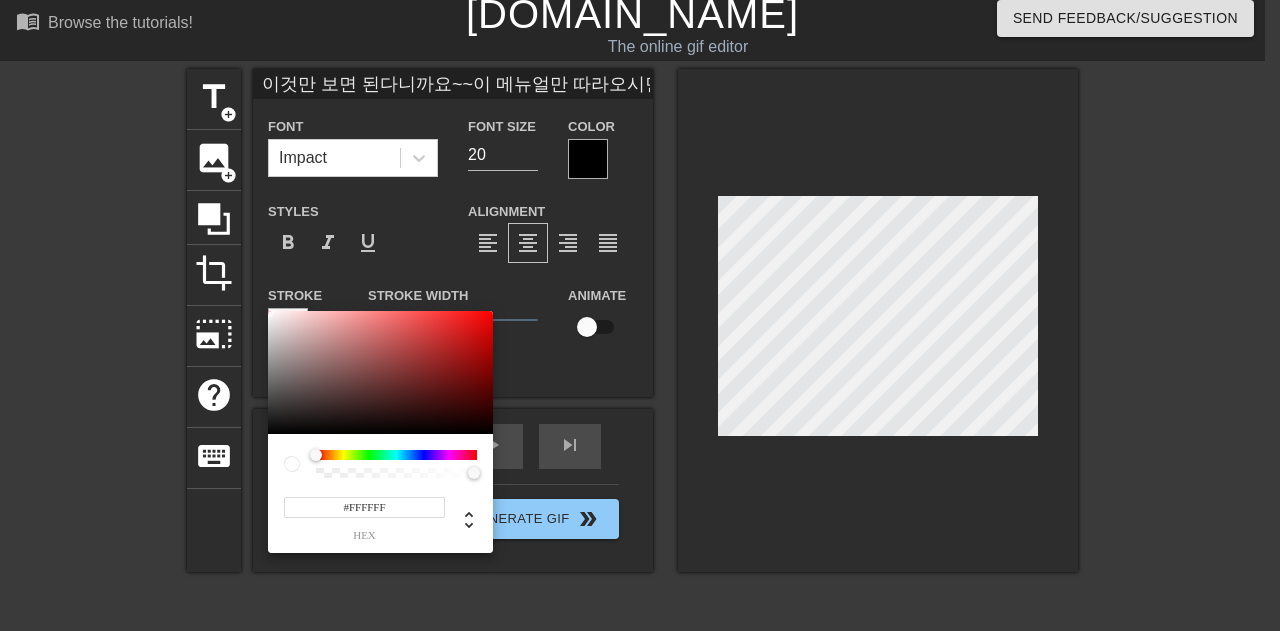 drag, startPoint x: 388, startPoint y: 515, endPoint x: 274, endPoint y: 515, distance: 114 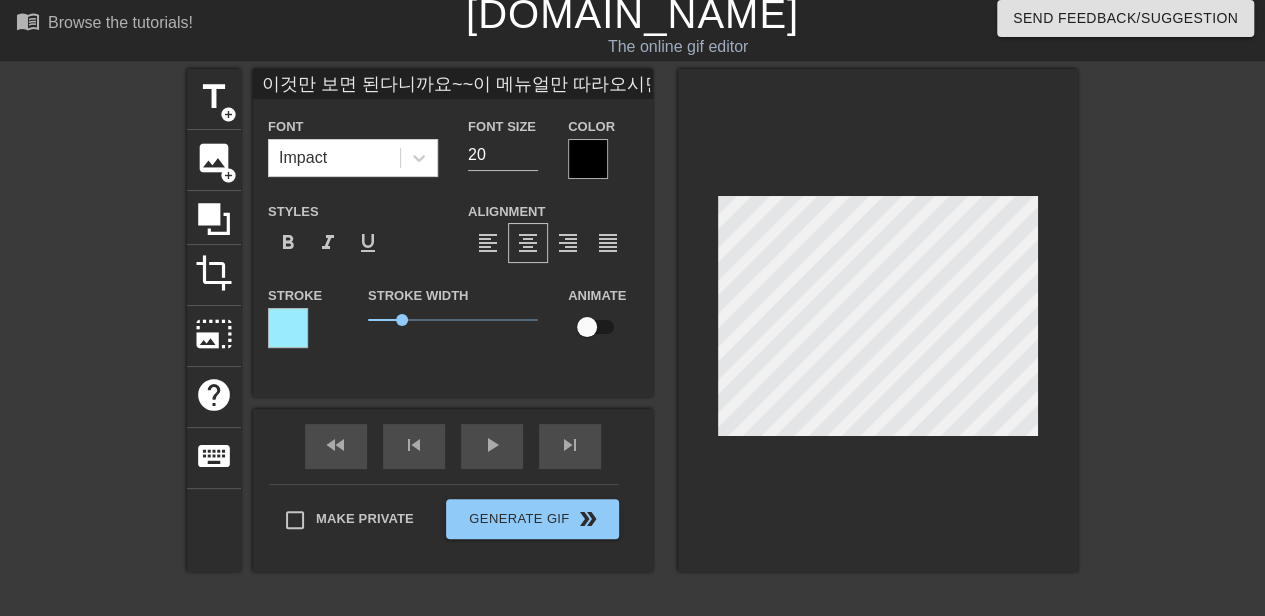 click at bounding box center (288, 328) 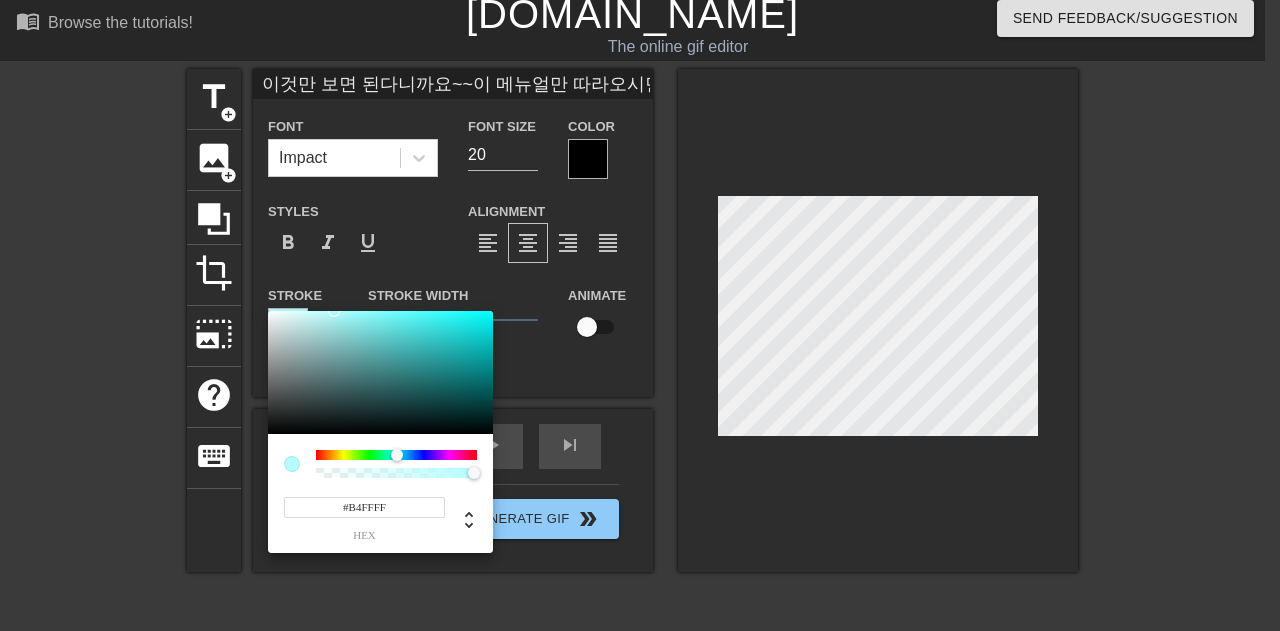 drag, startPoint x: 365, startPoint y: 311, endPoint x: 334, endPoint y: 283, distance: 41.773197 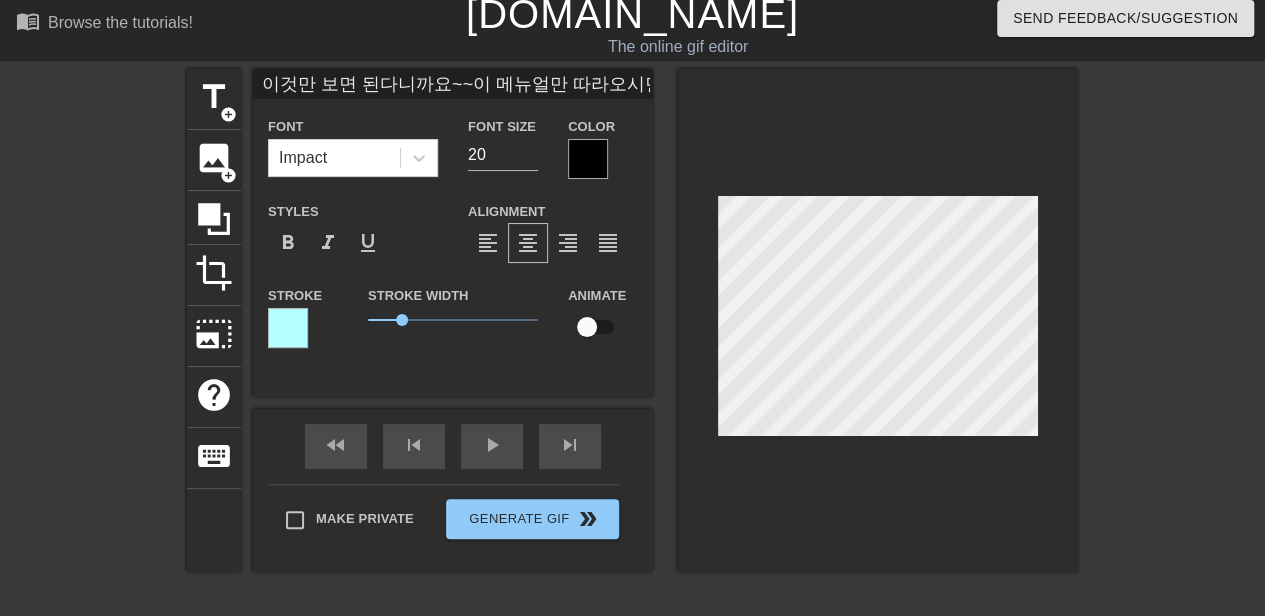 scroll, scrollTop: 6, scrollLeft: 8, axis: both 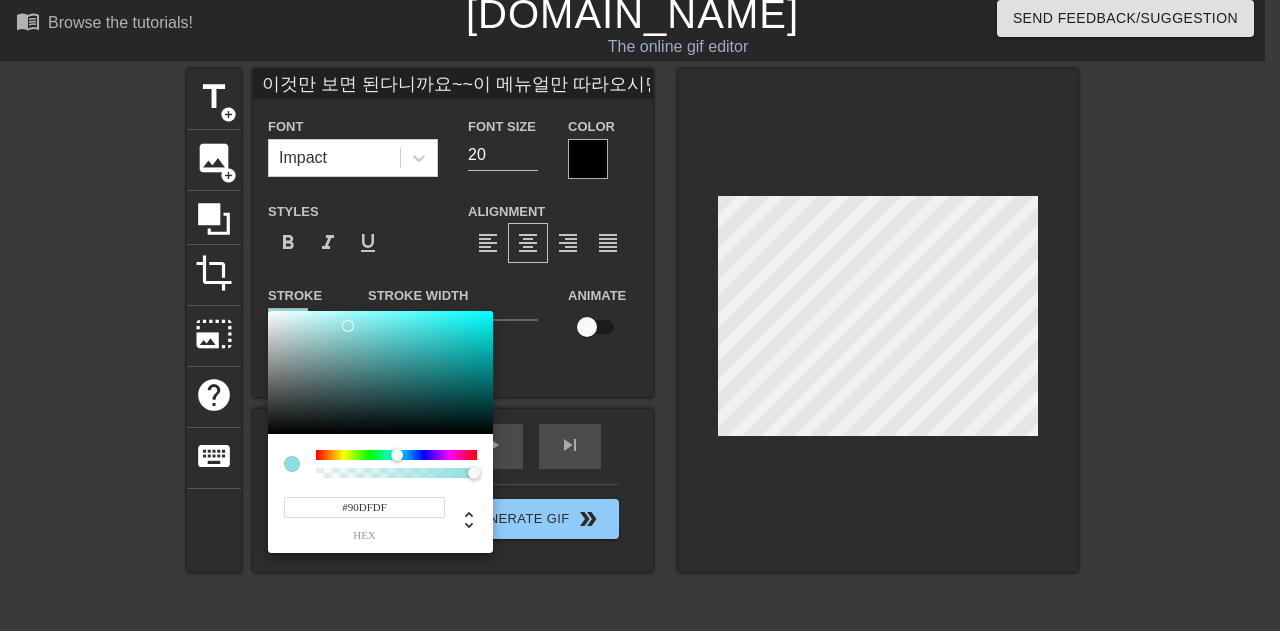 click at bounding box center [380, 373] 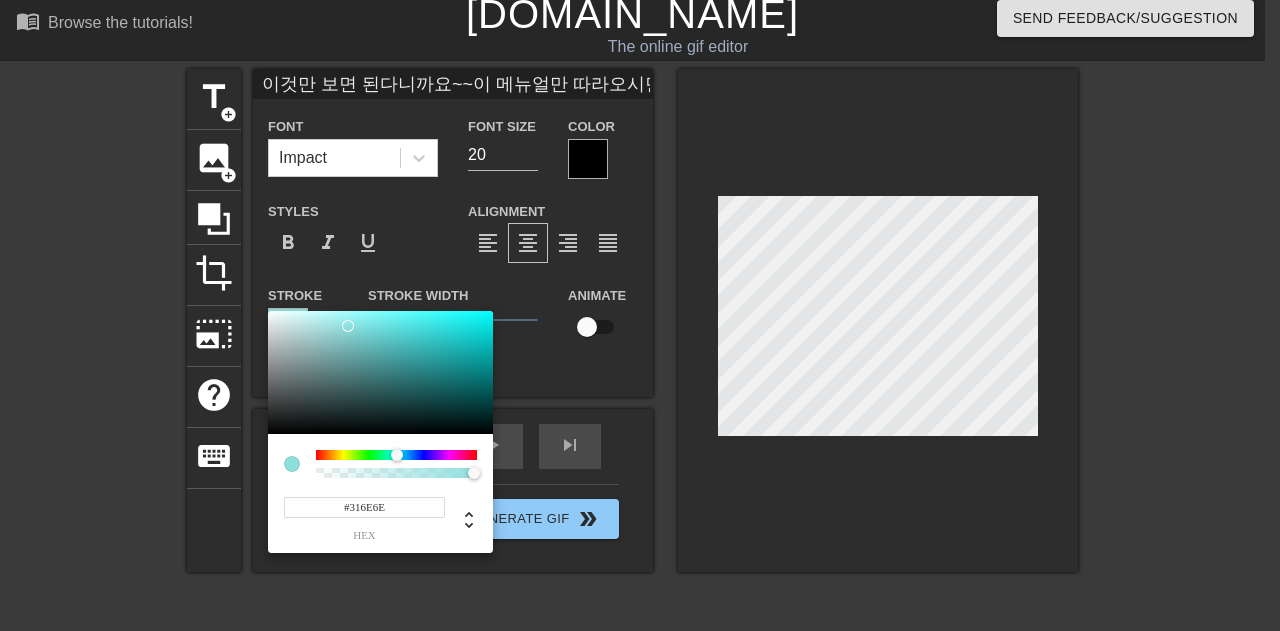 click at bounding box center (380, 373) 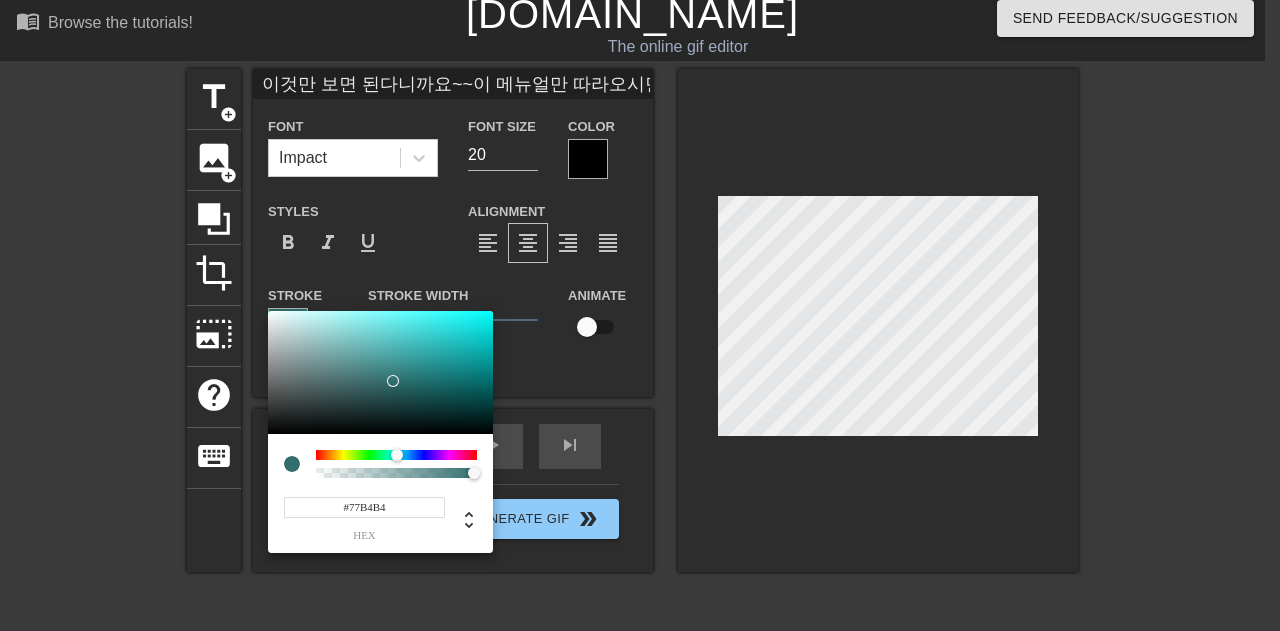 click at bounding box center (380, 373) 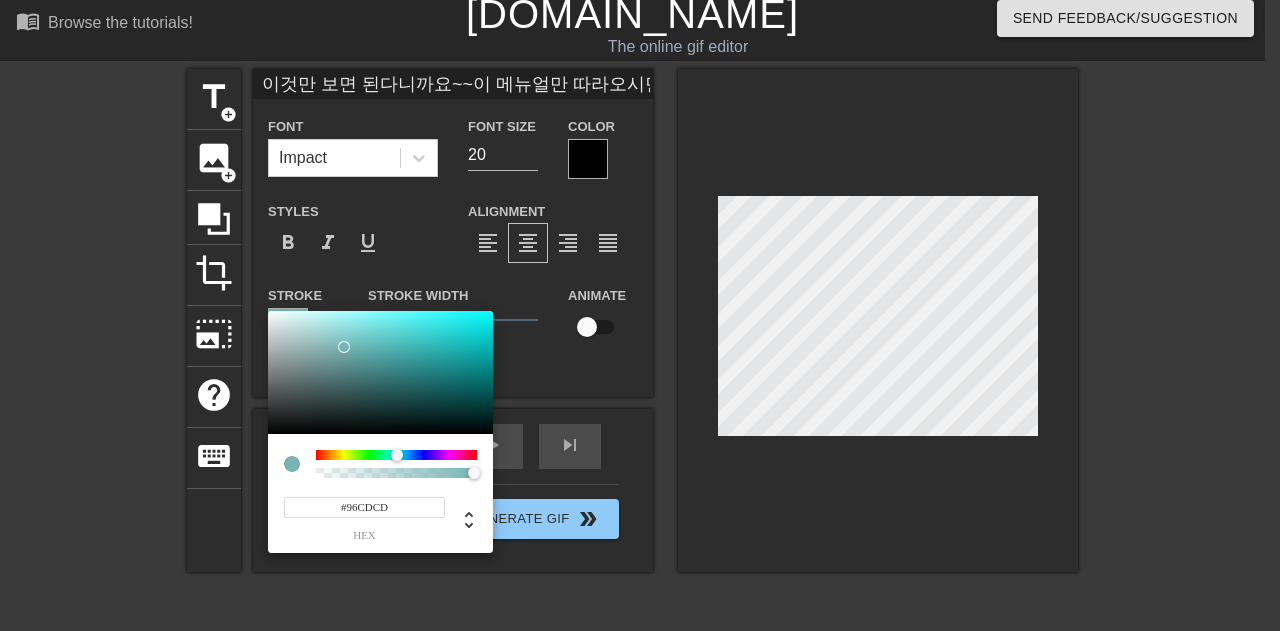 click at bounding box center [380, 373] 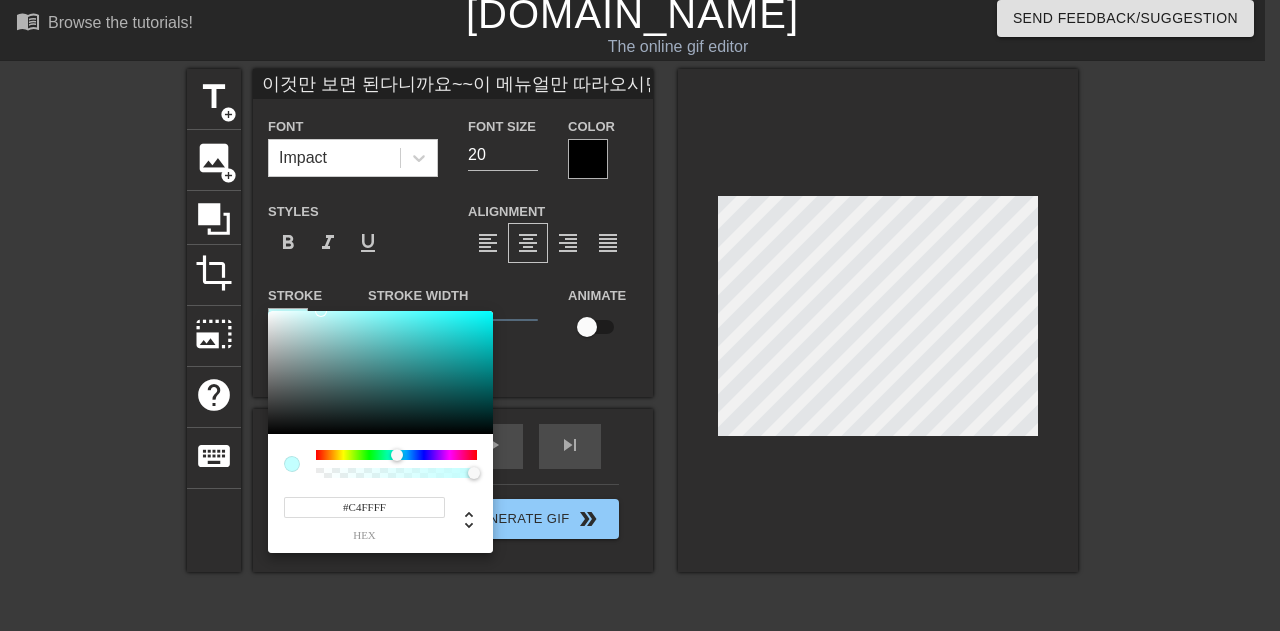 drag, startPoint x: 328, startPoint y: 327, endPoint x: 322, endPoint y: 302, distance: 25.70992 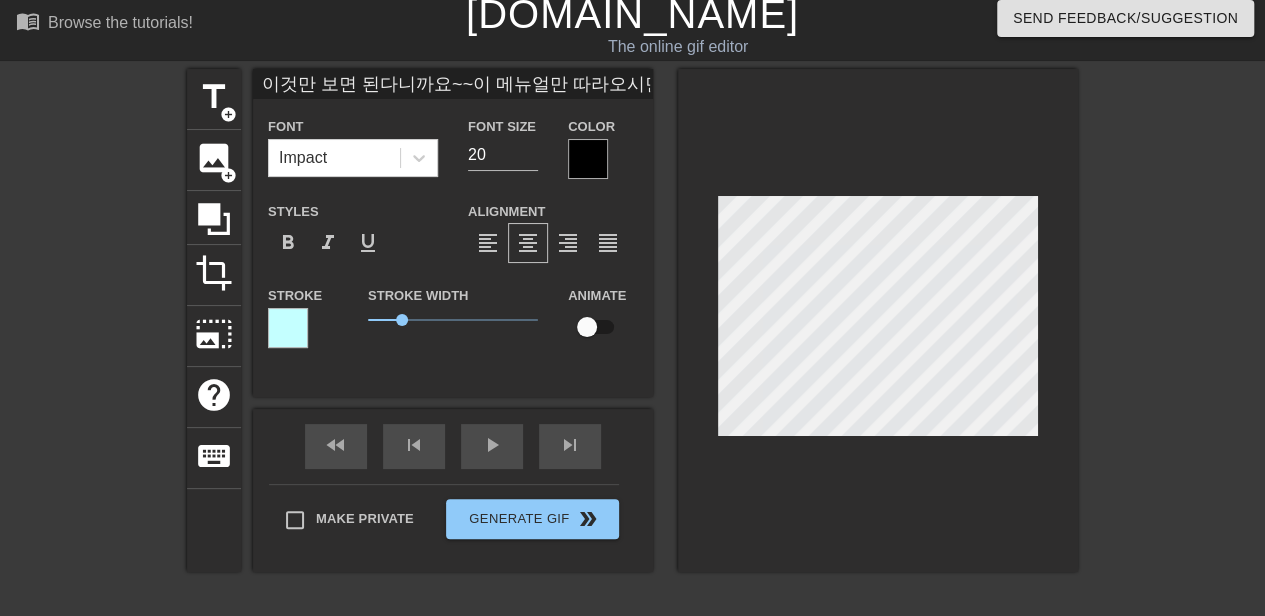 scroll, scrollTop: 6, scrollLeft: 6, axis: both 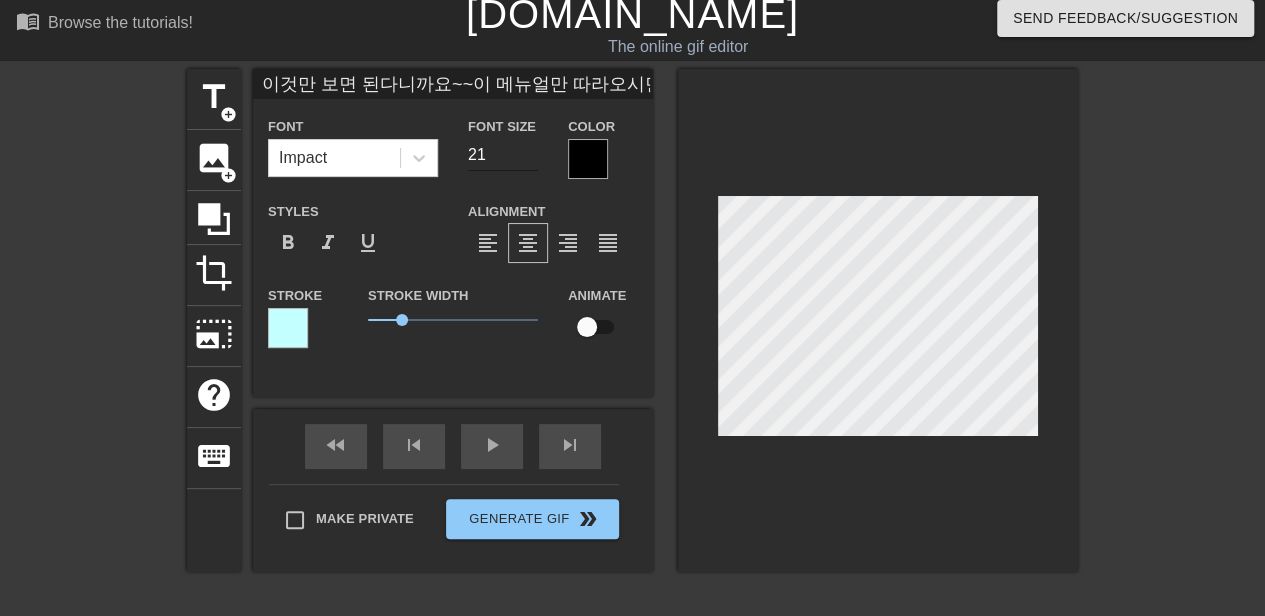 click on "21" at bounding box center [503, 155] 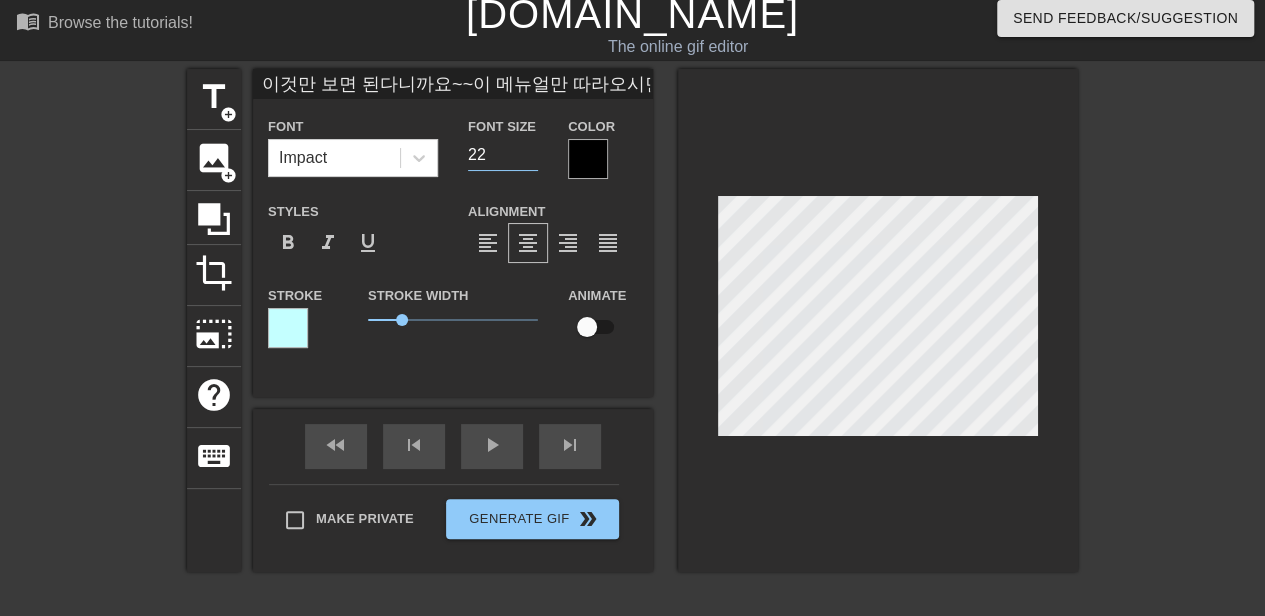 click on "22" at bounding box center (503, 155) 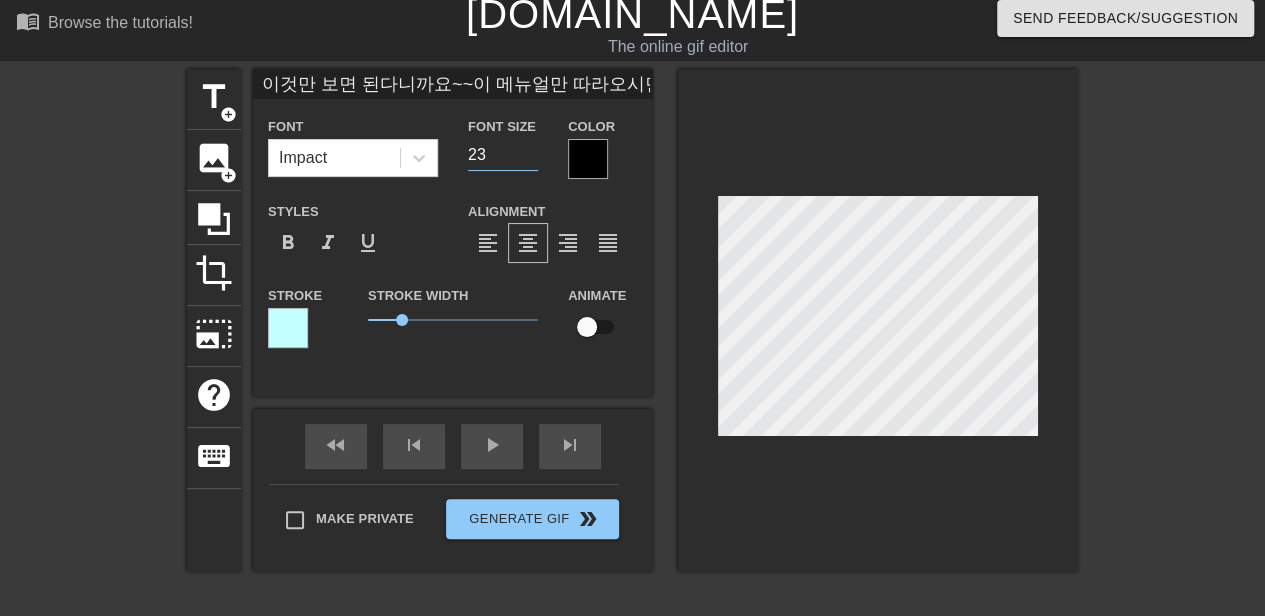 click on "23" at bounding box center (503, 155) 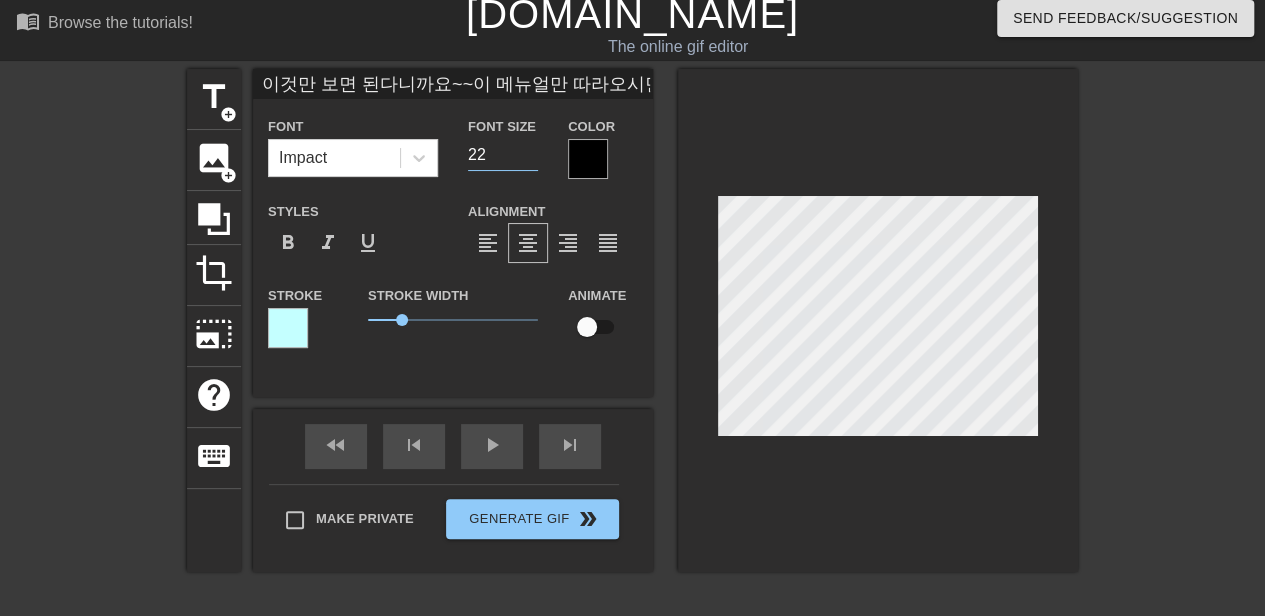 click on "22" at bounding box center [503, 155] 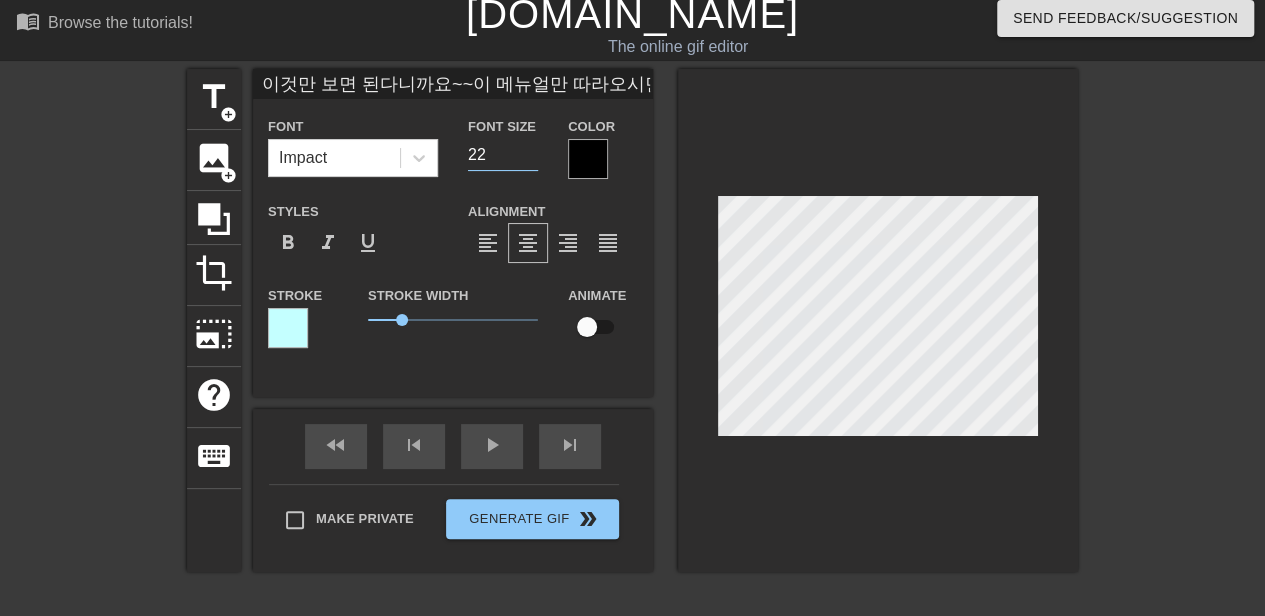 click at bounding box center [588, 159] 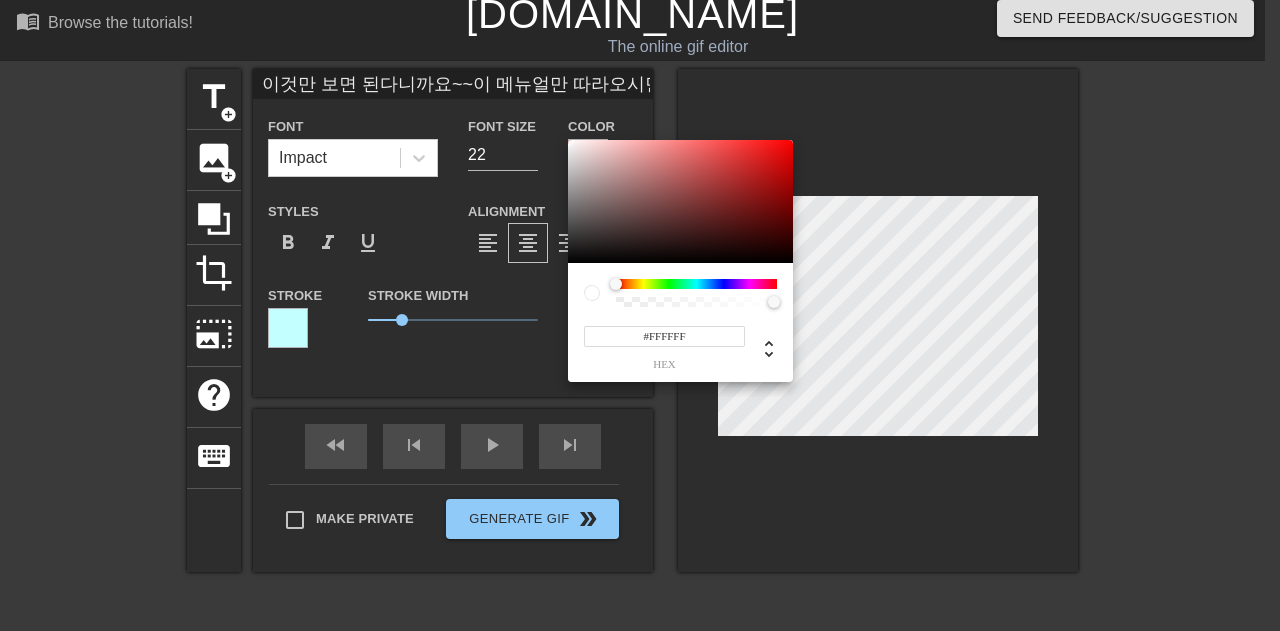 drag, startPoint x: 573, startPoint y: 205, endPoint x: 543, endPoint y: 78, distance: 130.49521 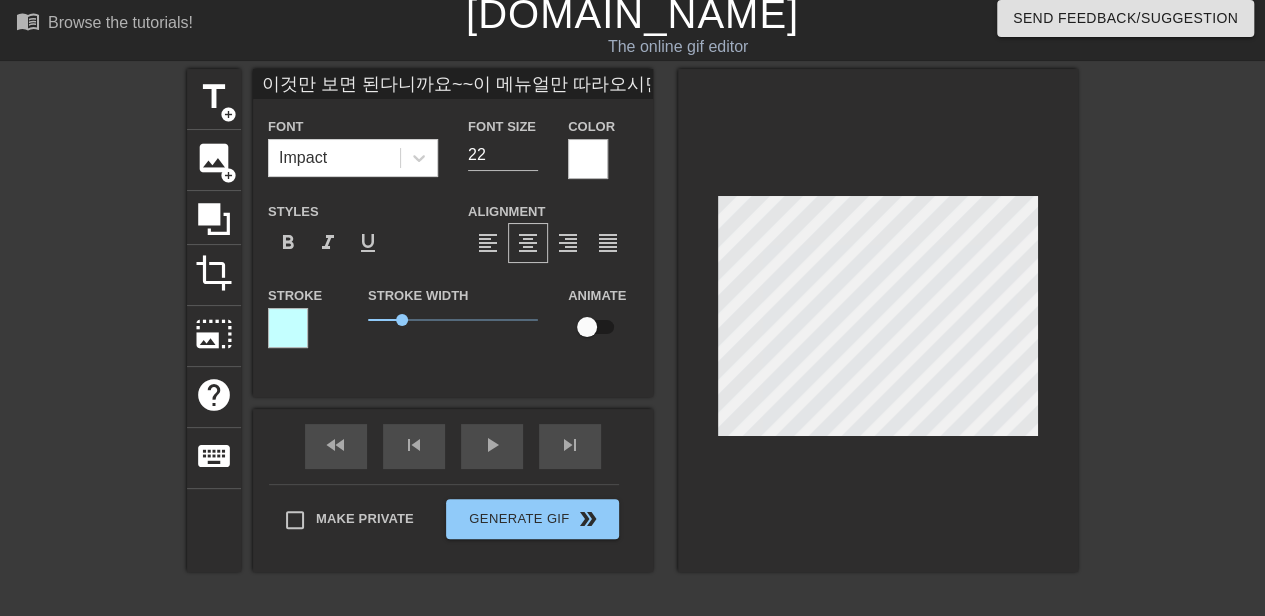 scroll, scrollTop: 6, scrollLeft: 4, axis: both 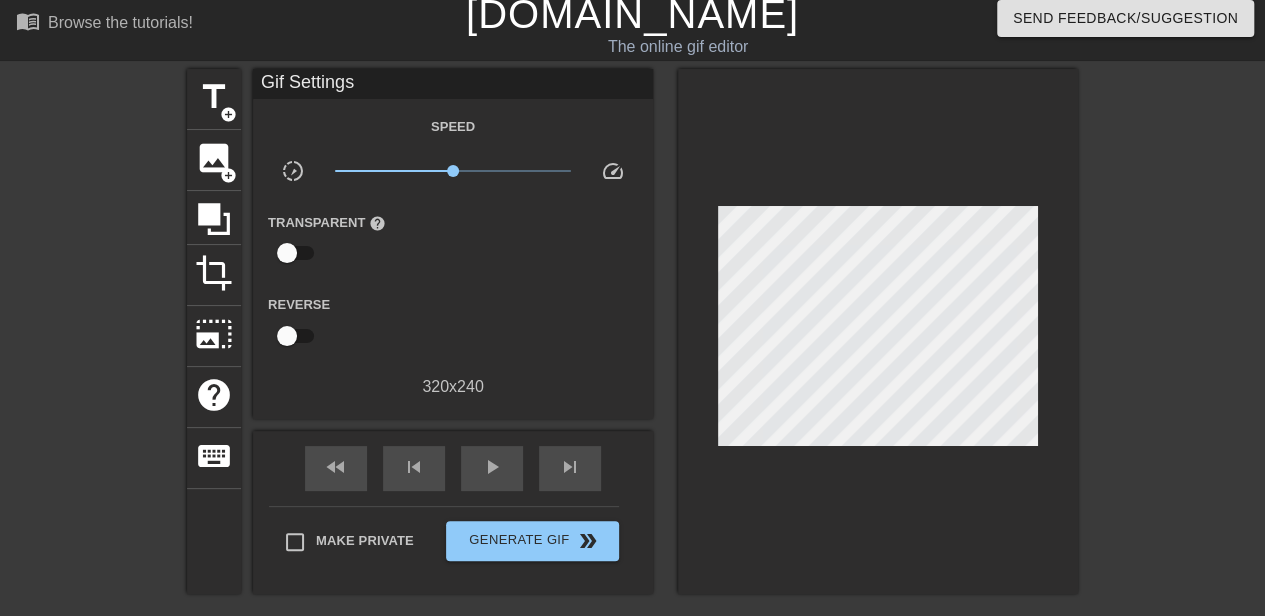 click at bounding box center (1252, 369) 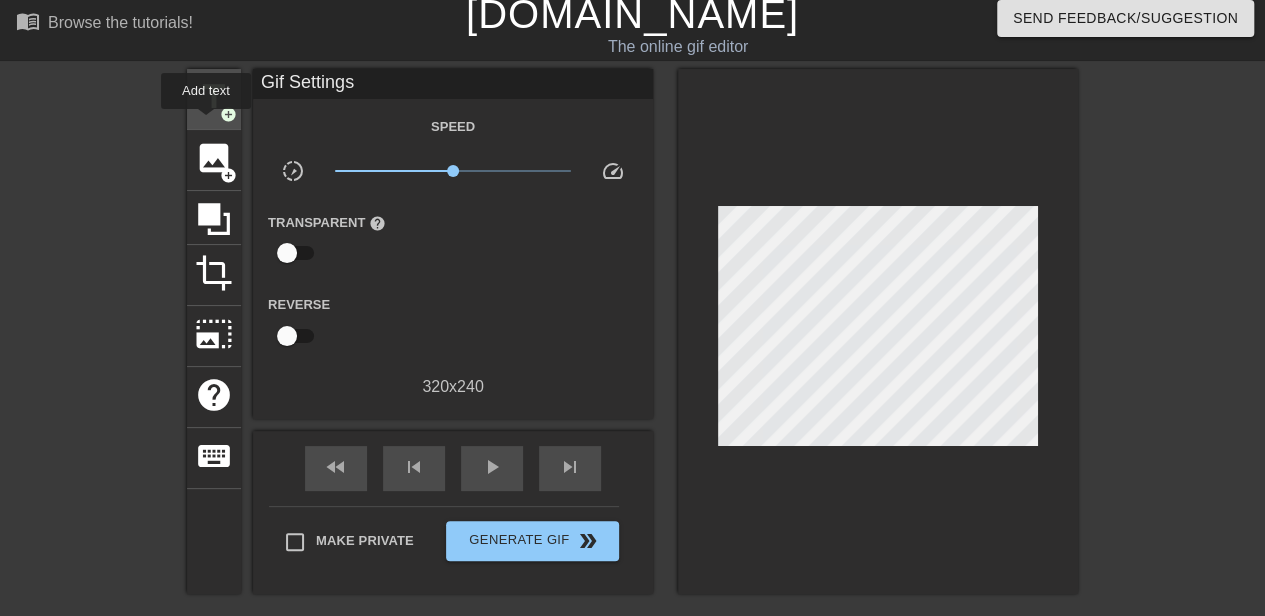 click on "title add_circle" at bounding box center [214, 99] 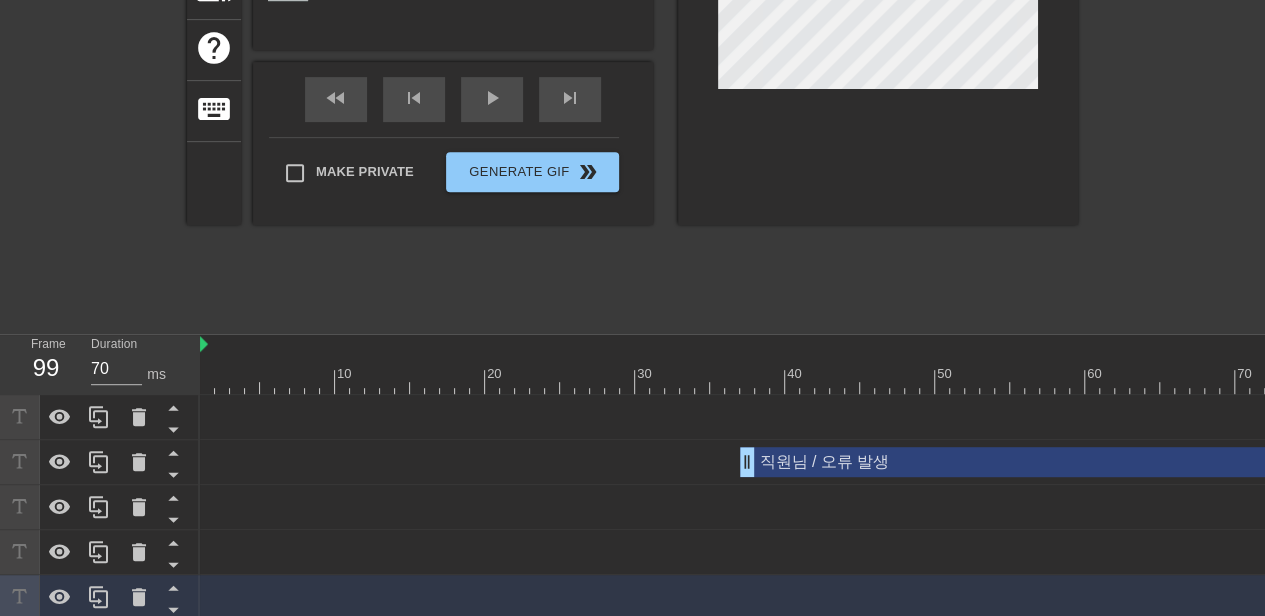 scroll, scrollTop: 455, scrollLeft: 0, axis: vertical 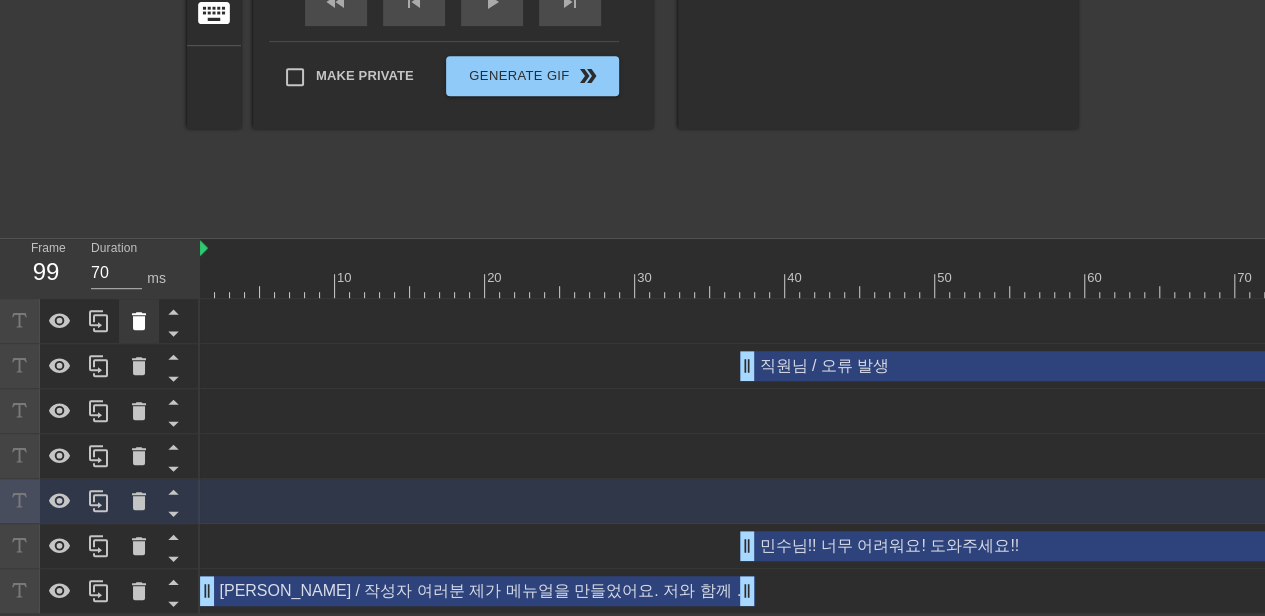 click 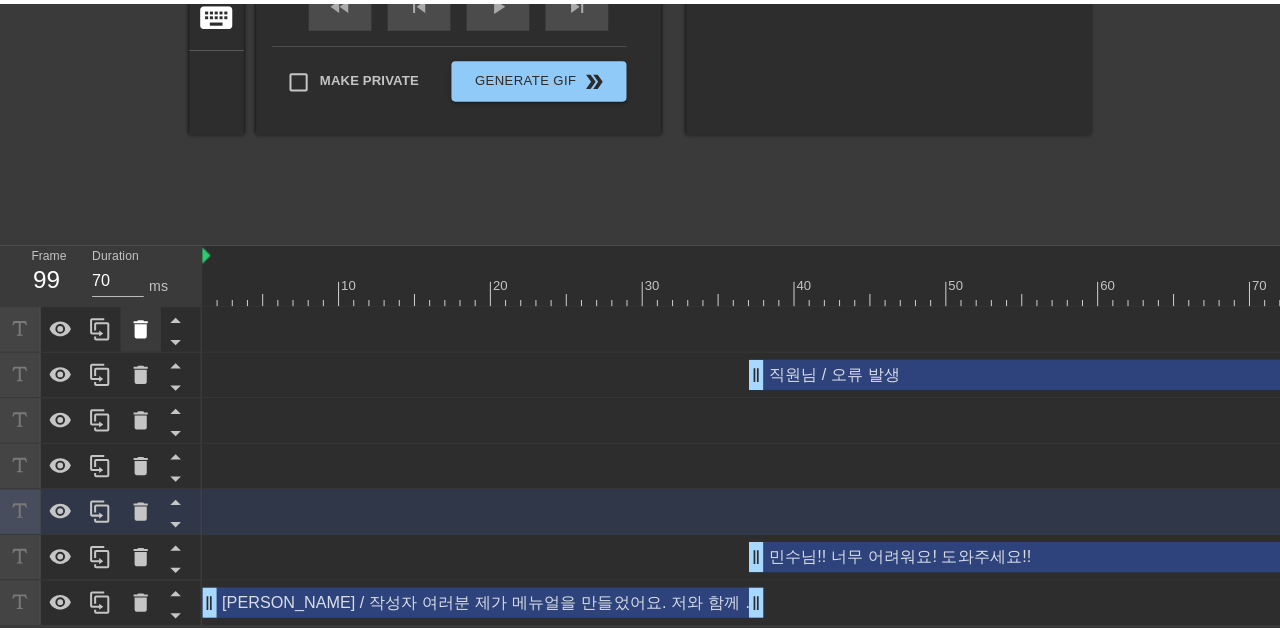 scroll, scrollTop: 440, scrollLeft: 0, axis: vertical 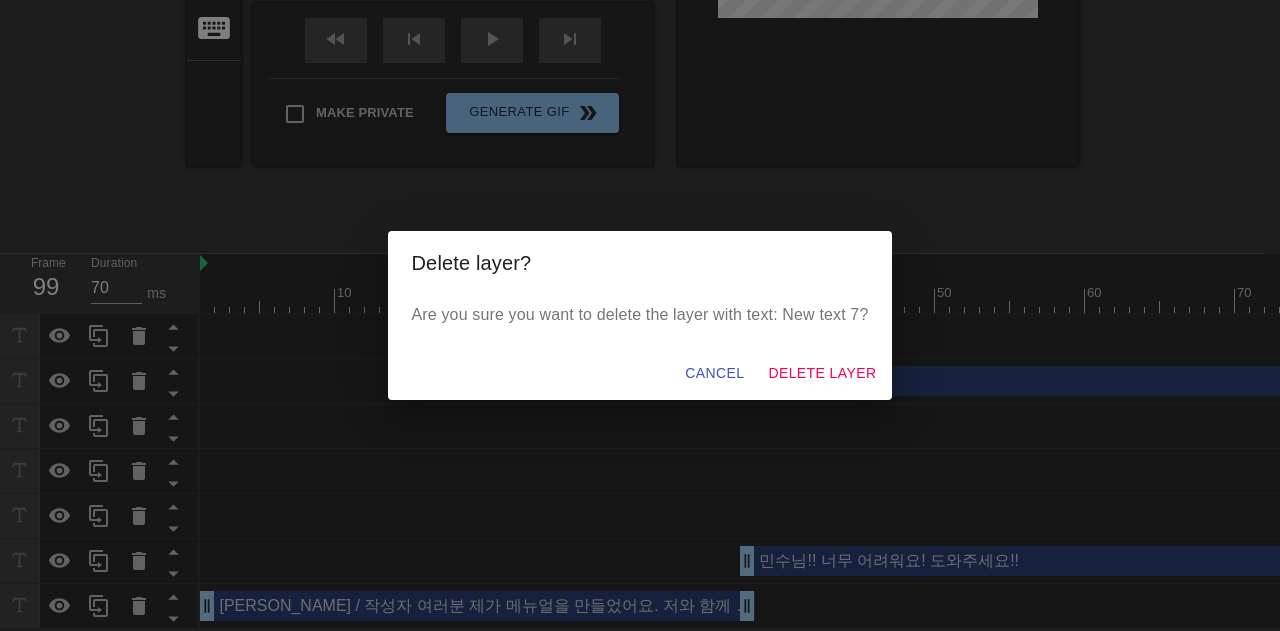 drag, startPoint x: 804, startPoint y: 393, endPoint x: 814, endPoint y: 385, distance: 12.806249 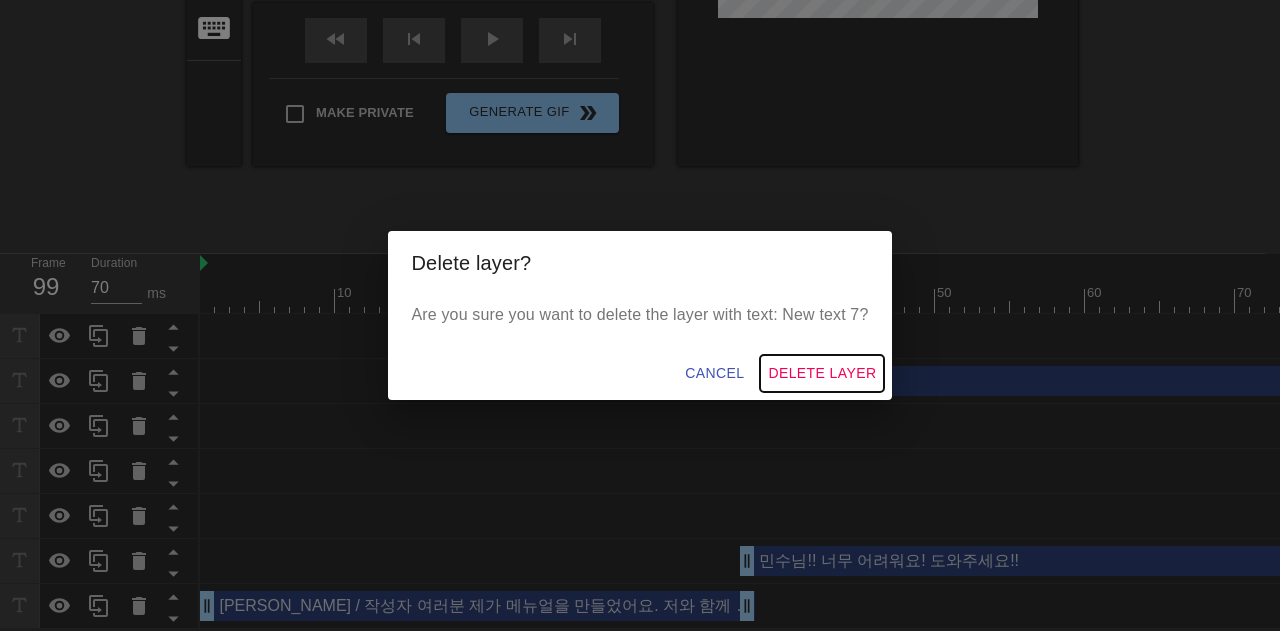 drag, startPoint x: 816, startPoint y: 383, endPoint x: 826, endPoint y: 375, distance: 12.806249 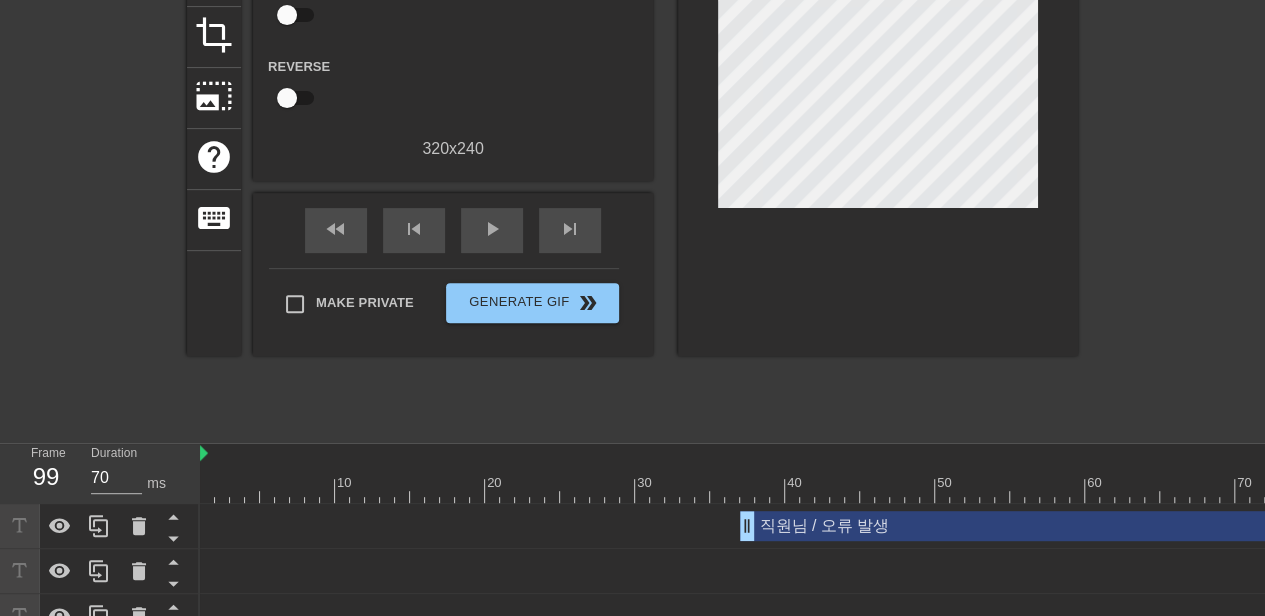 scroll, scrollTop: 0, scrollLeft: 0, axis: both 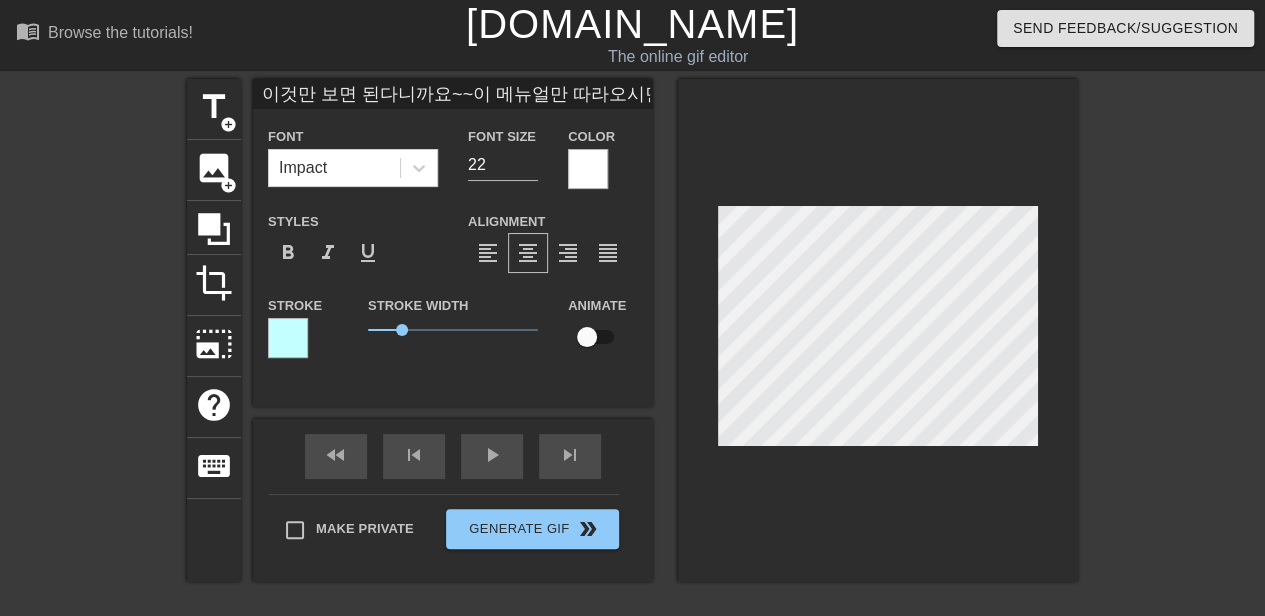 click at bounding box center [288, 338] 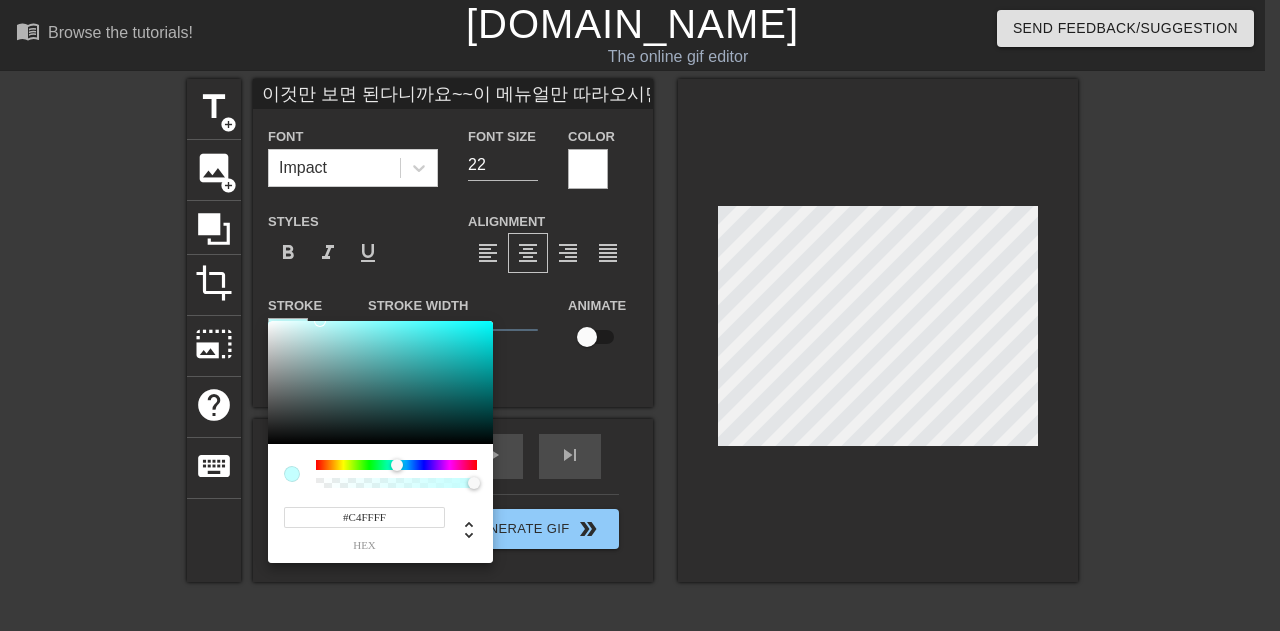 drag, startPoint x: 404, startPoint y: 515, endPoint x: 180, endPoint y: 517, distance: 224.00893 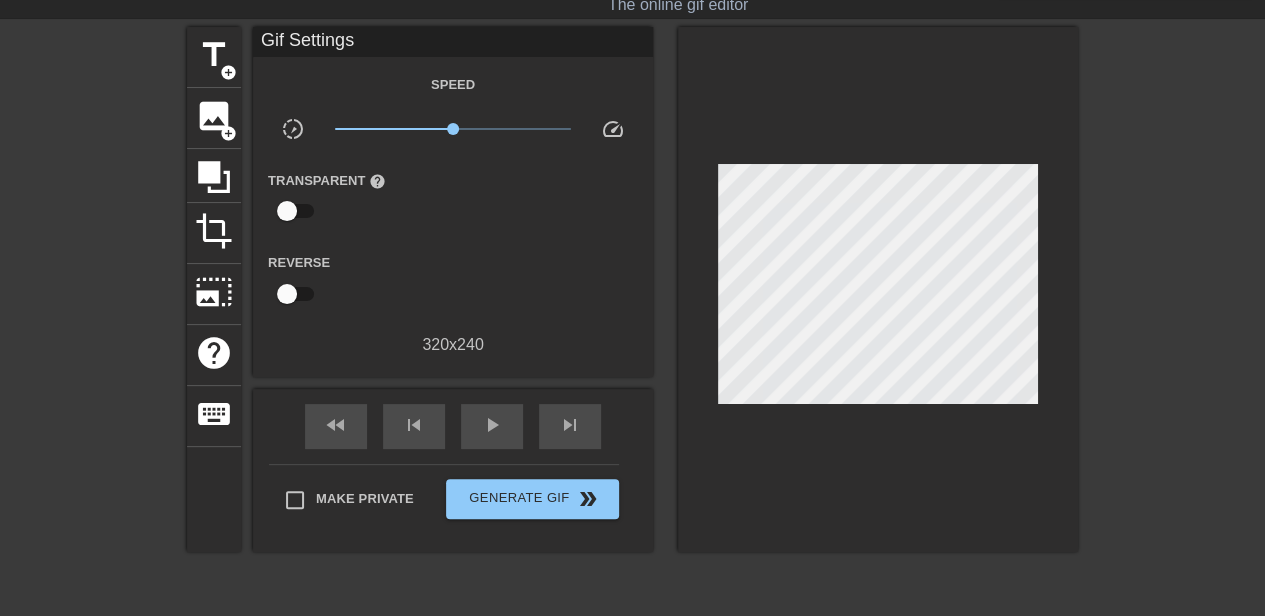 scroll, scrollTop: 410, scrollLeft: 0, axis: vertical 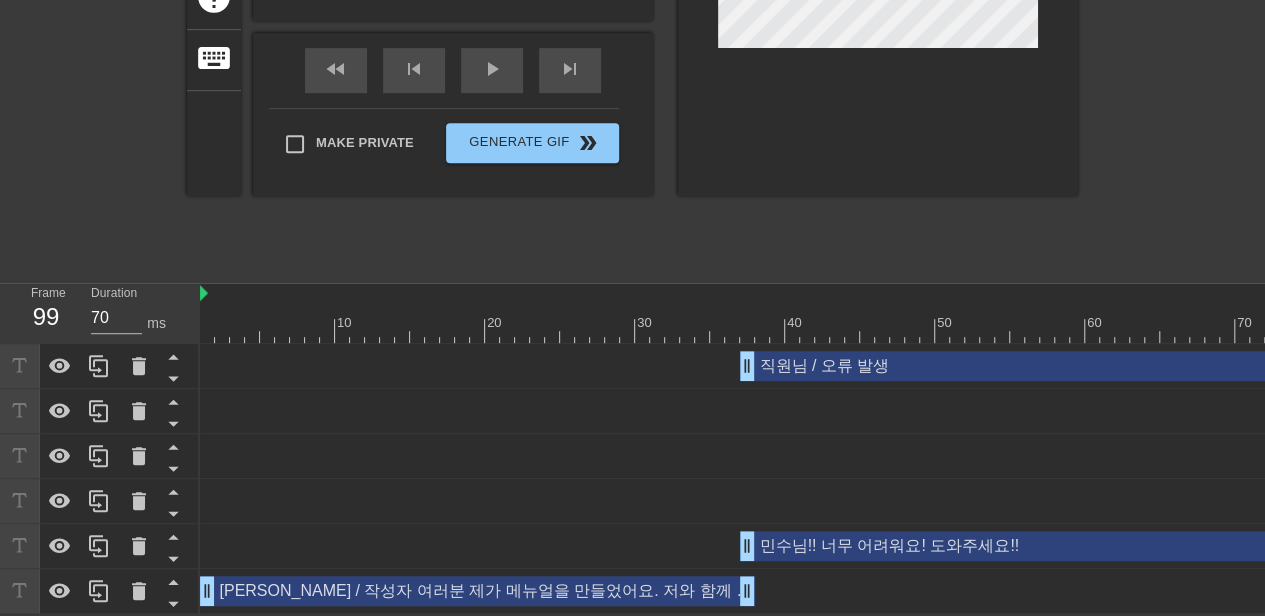 click on "[PERSON_NAME] / 작성자
여러분 제가 메뉴얼을 만들었어요.
저와 함께 믿고 따라하면 됩니다!! drag_handle drag_handle" at bounding box center (477, 591) 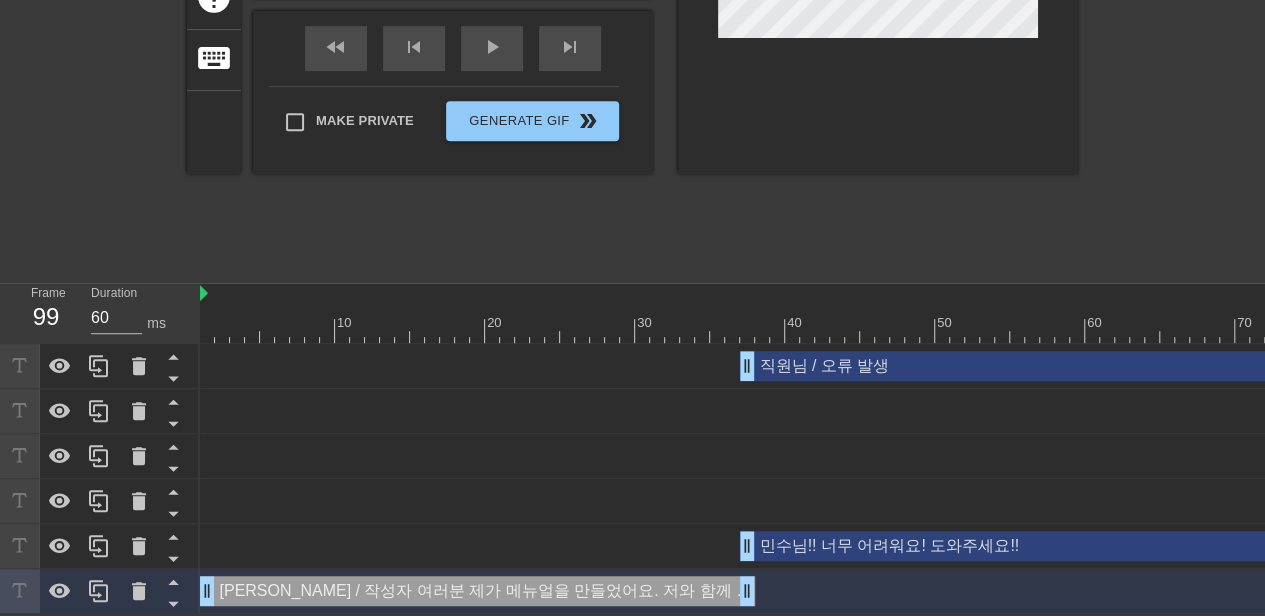 click at bounding box center [1857, 330] 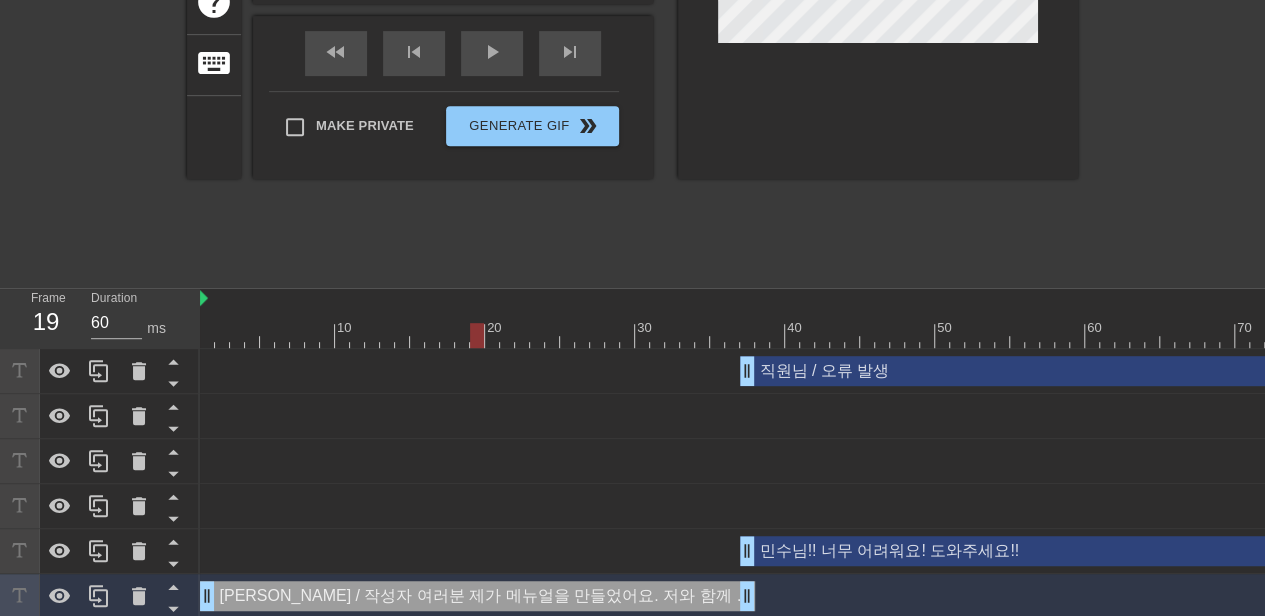 scroll, scrollTop: 110, scrollLeft: 0, axis: vertical 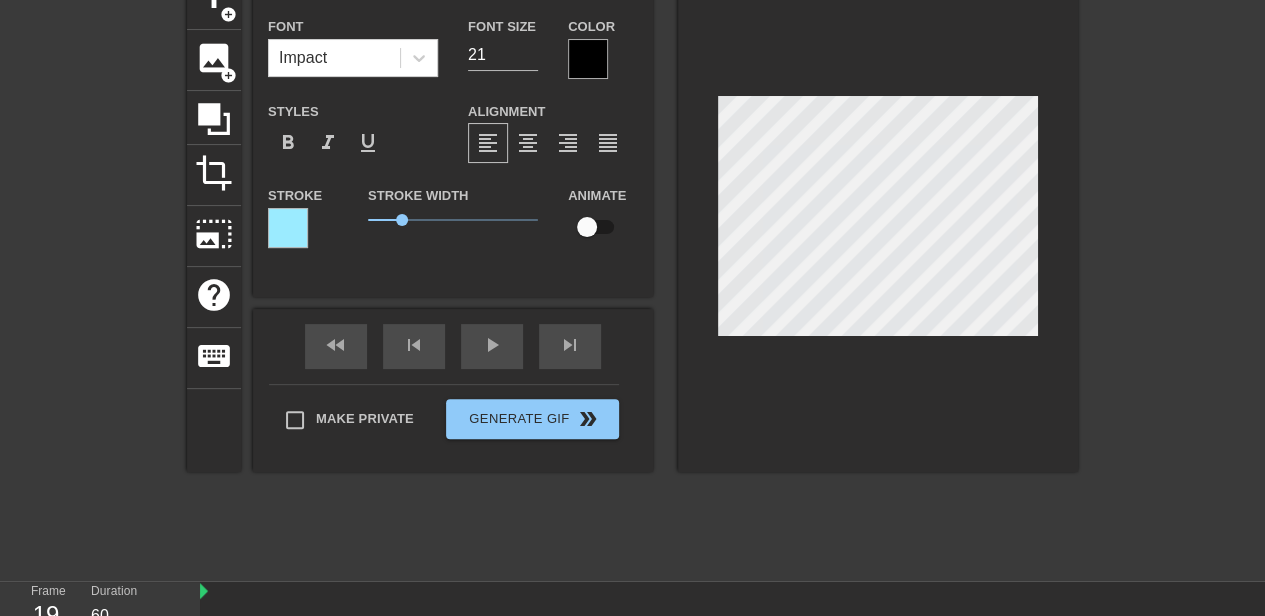 click at bounding box center (588, 59) 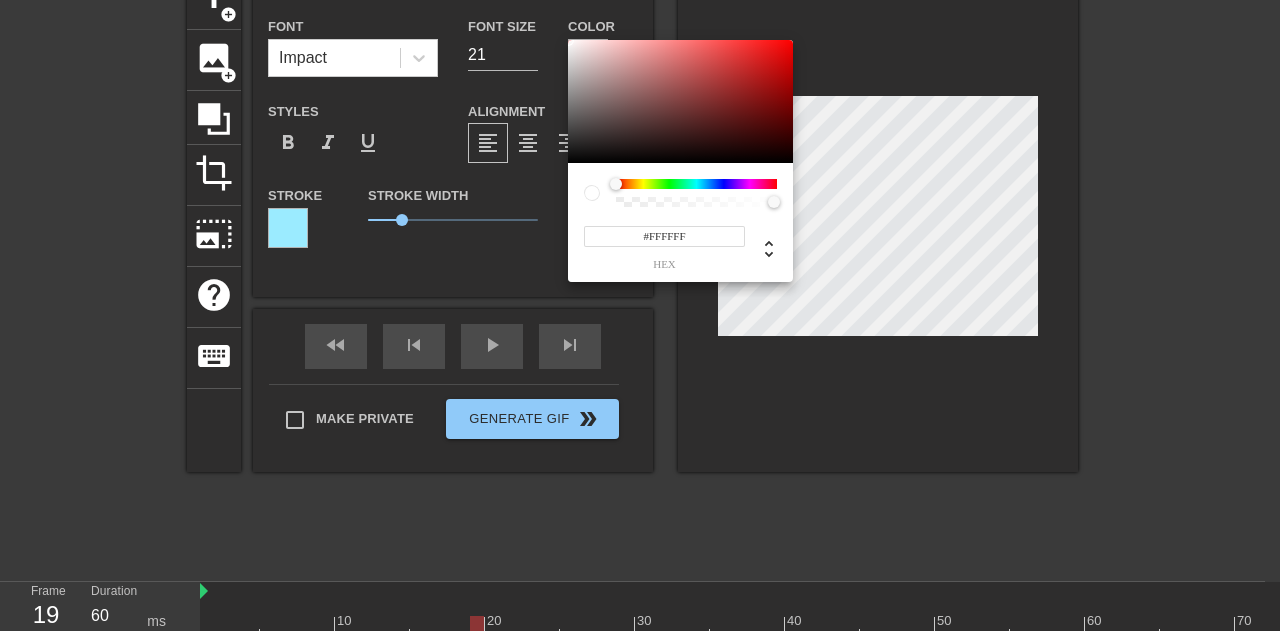 drag, startPoint x: 575, startPoint y: 66, endPoint x: 513, endPoint y: 16, distance: 79.64923 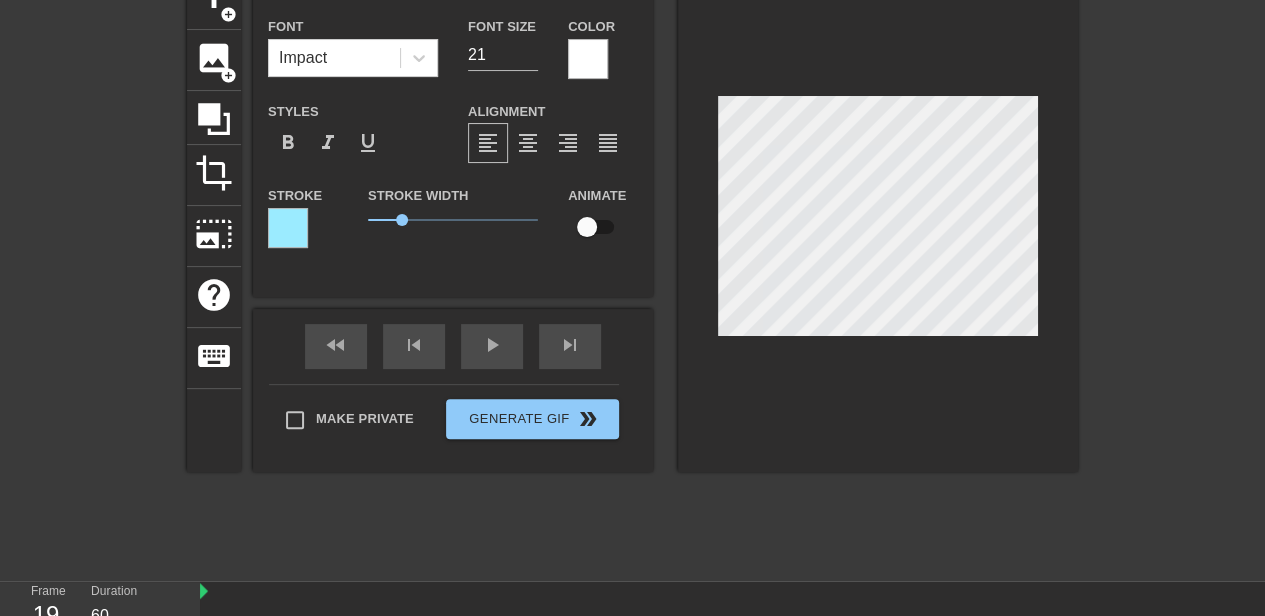 click at bounding box center [288, 228] 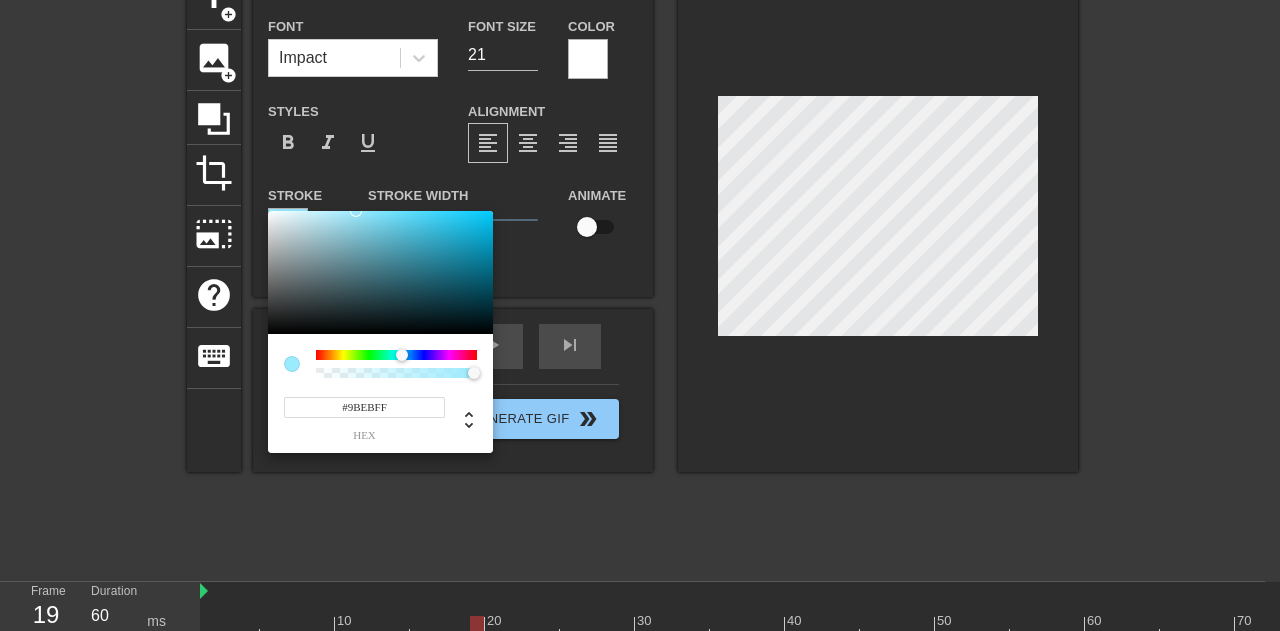 drag, startPoint x: 408, startPoint y: 411, endPoint x: 248, endPoint y: 411, distance: 160 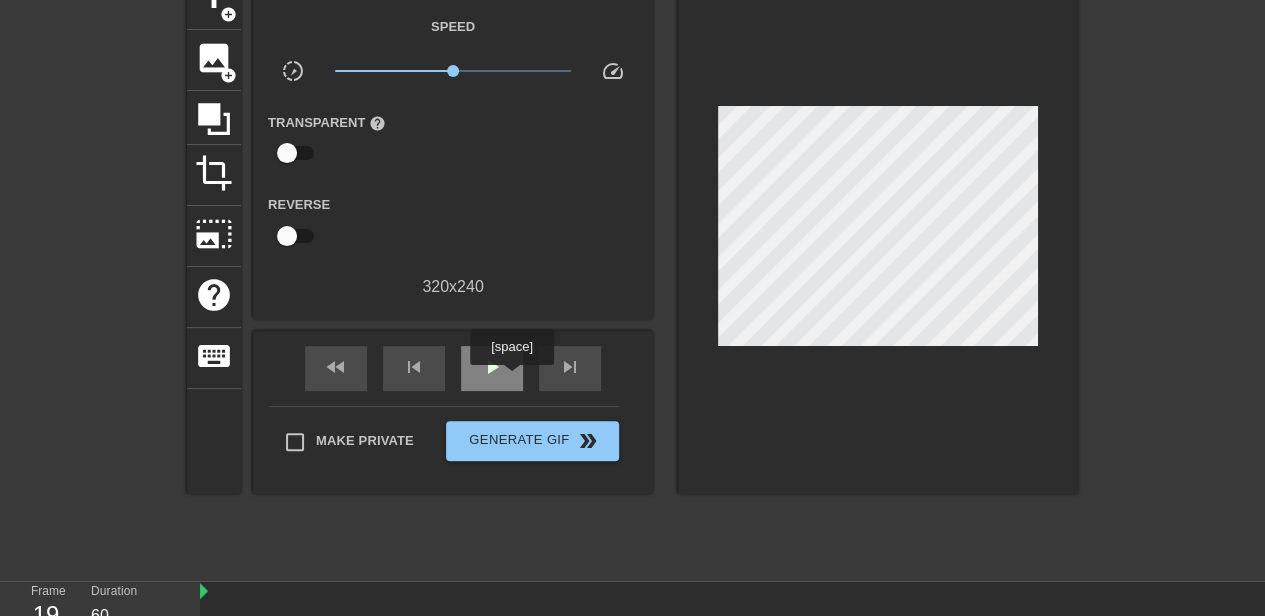 click on "play_arrow" at bounding box center [492, 368] 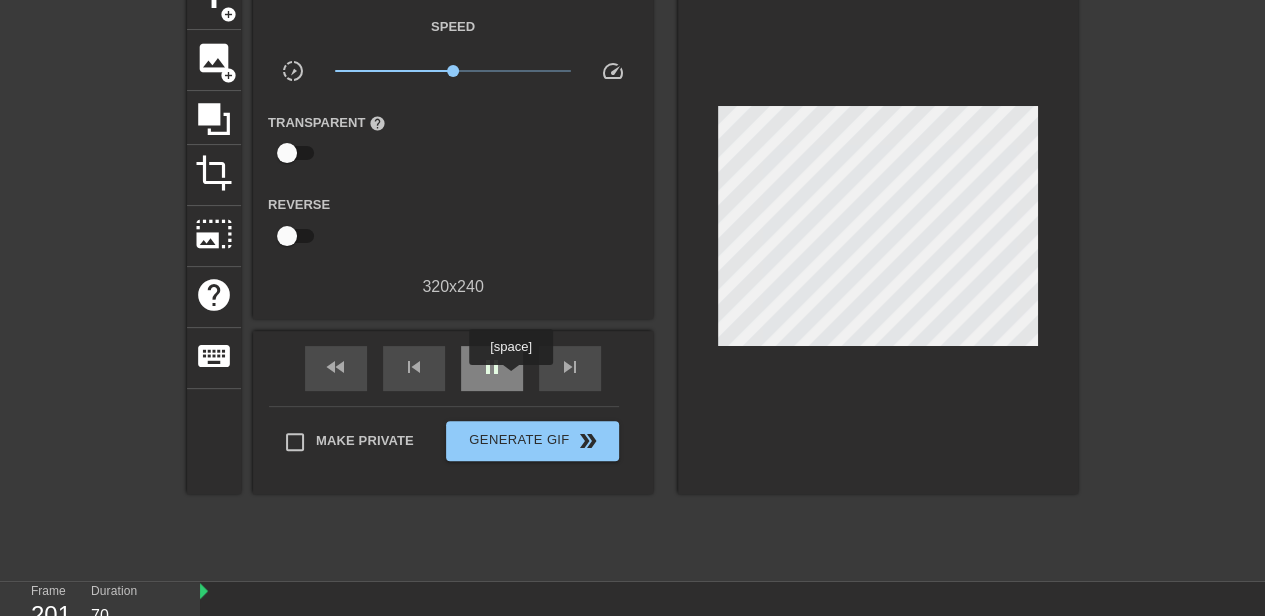 click on "pause" at bounding box center [492, 368] 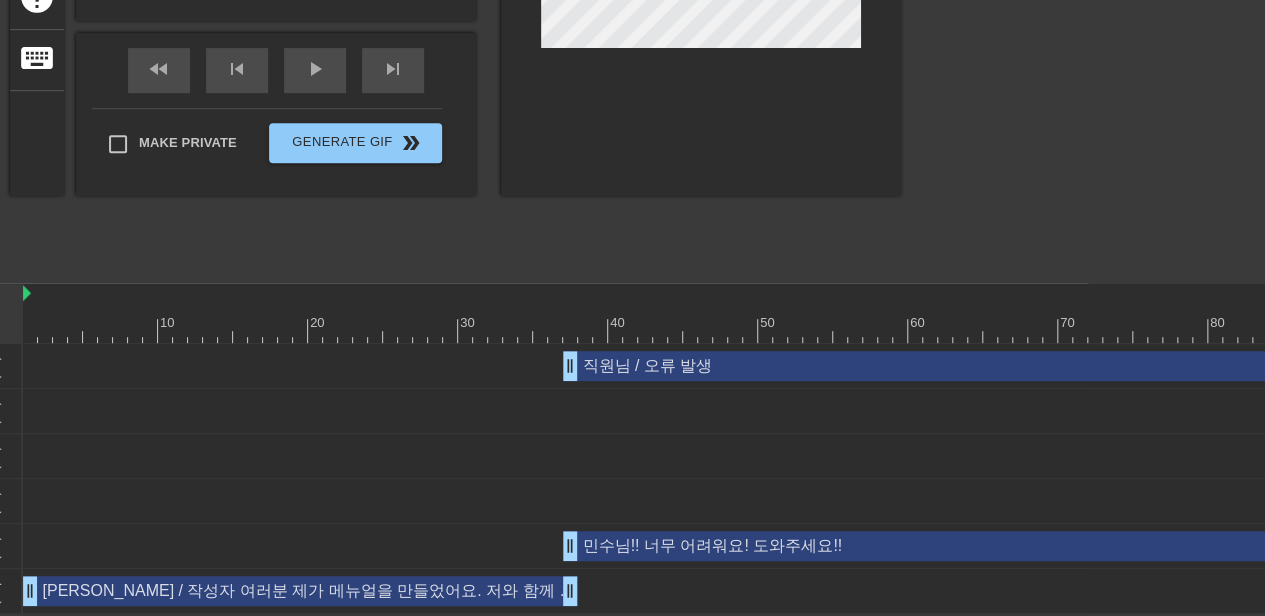 scroll, scrollTop: 410, scrollLeft: 179, axis: both 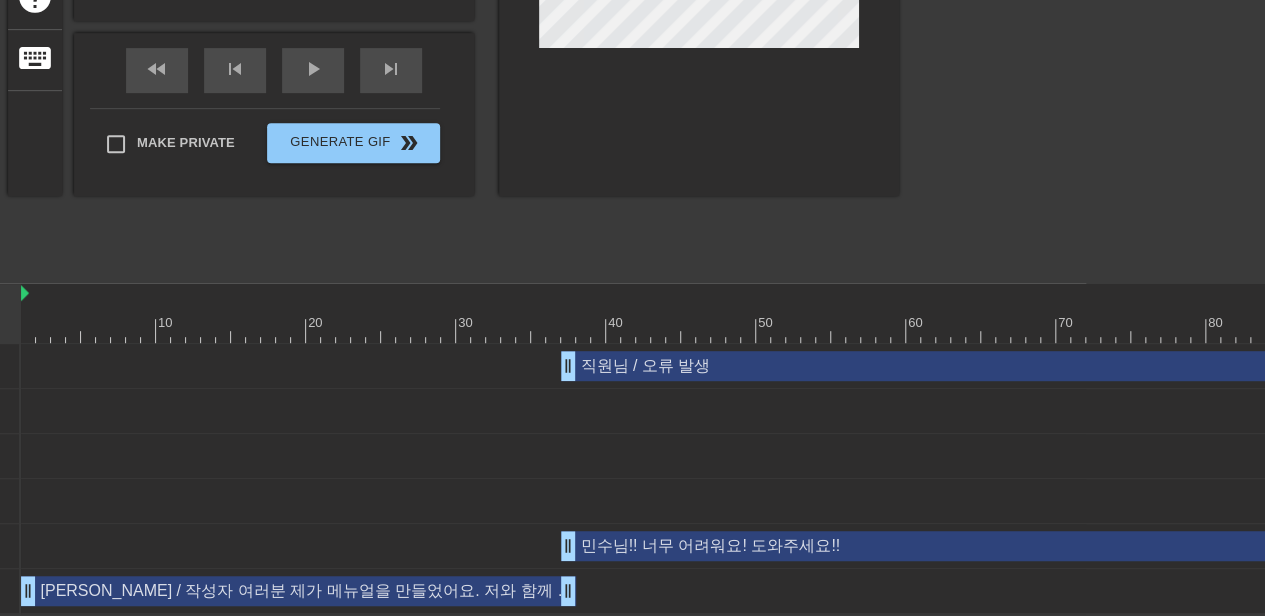 click on "[PERSON_NAME] / 작성자
여러분 제가 메뉴얼을 만들었어요.
저와 함께 믿고 따라하면 됩니다!! drag_handle drag_handle" at bounding box center (298, 591) 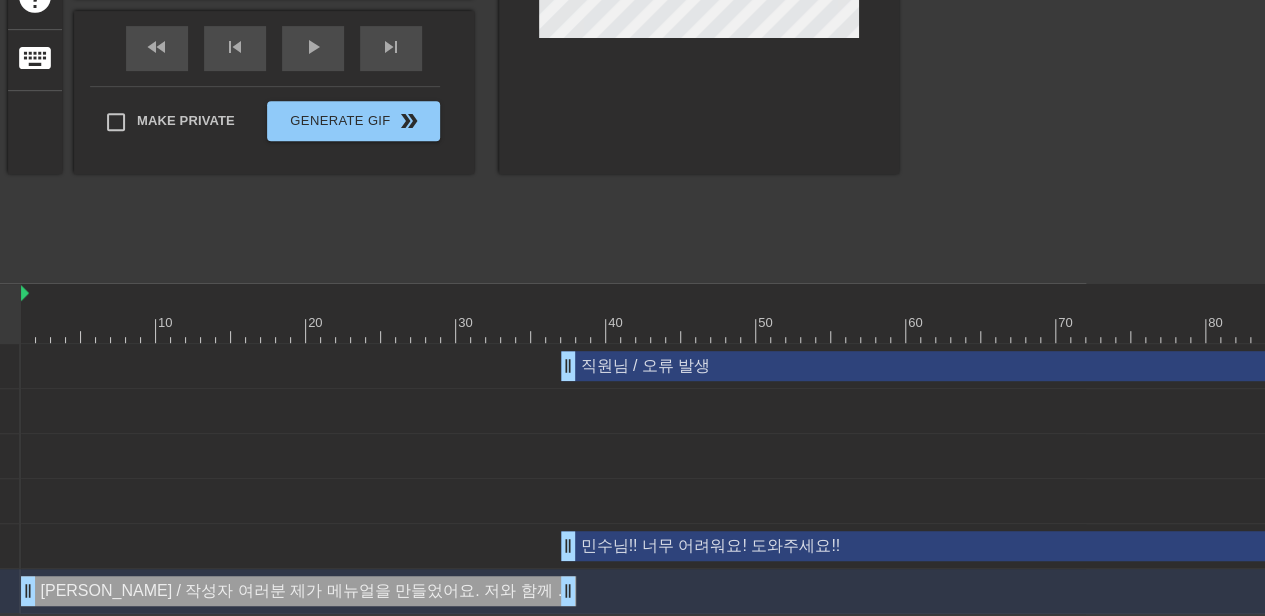 click at bounding box center [475, 323] 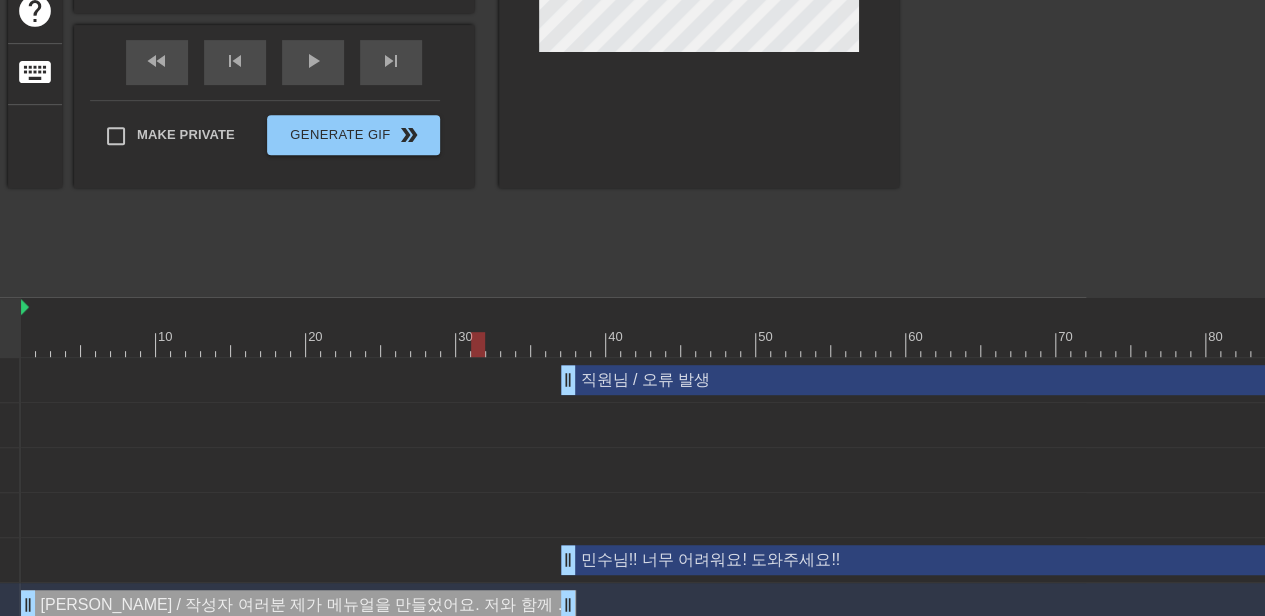 scroll, scrollTop: 110, scrollLeft: 179, axis: both 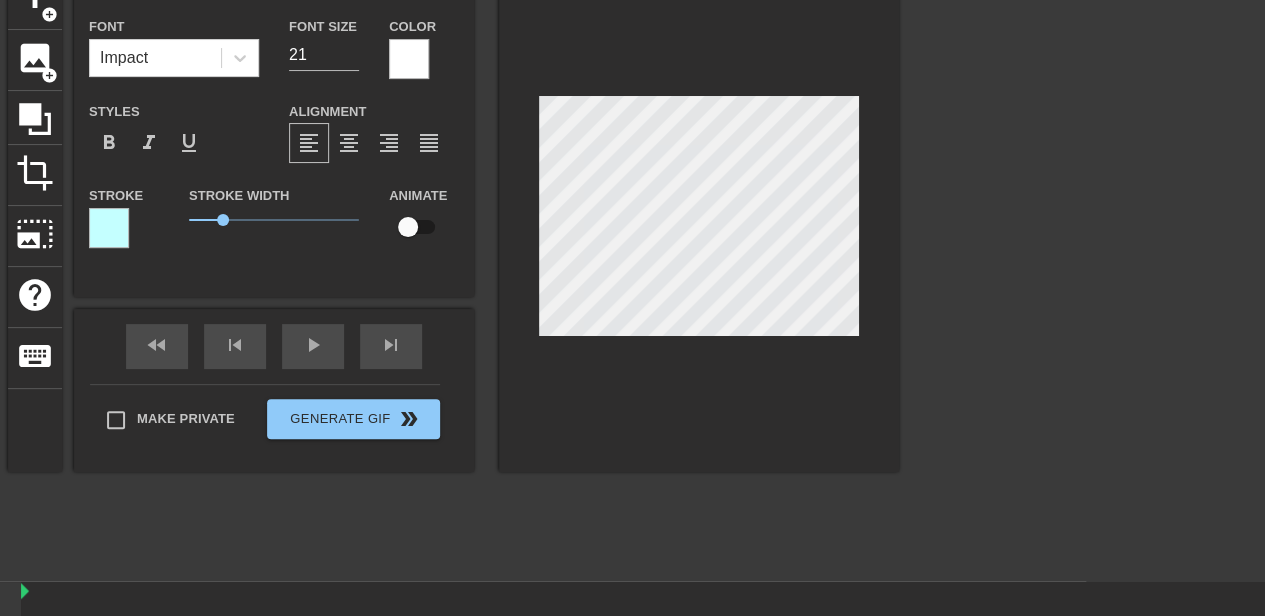 click at bounding box center [1073, 269] 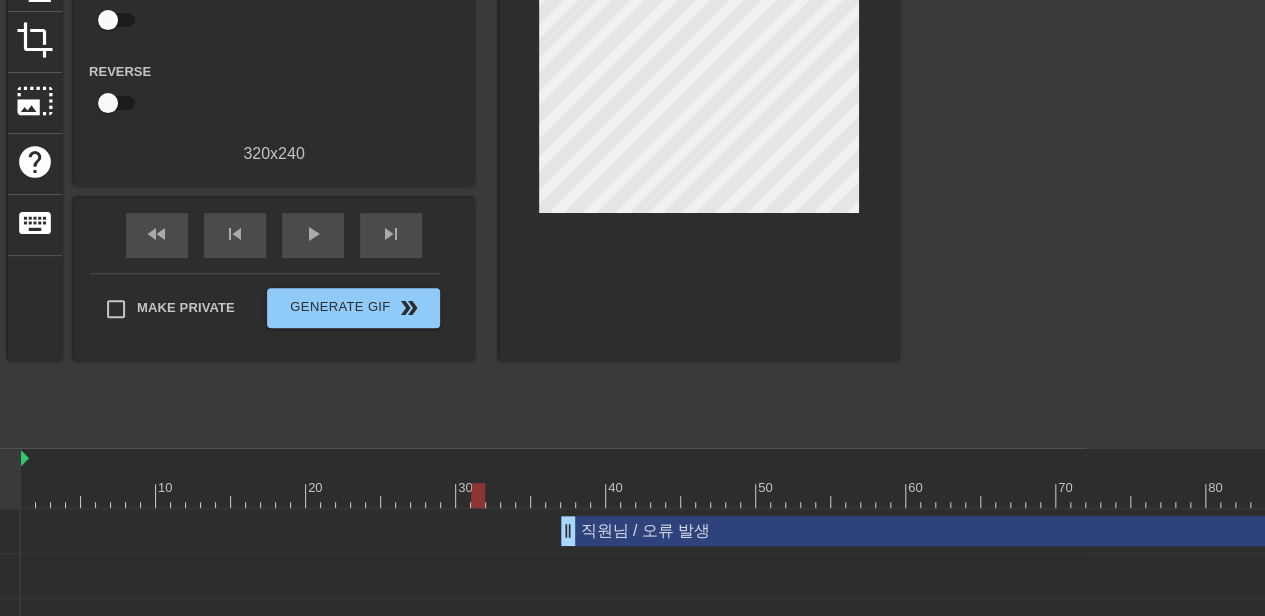 scroll, scrollTop: 410, scrollLeft: 179, axis: both 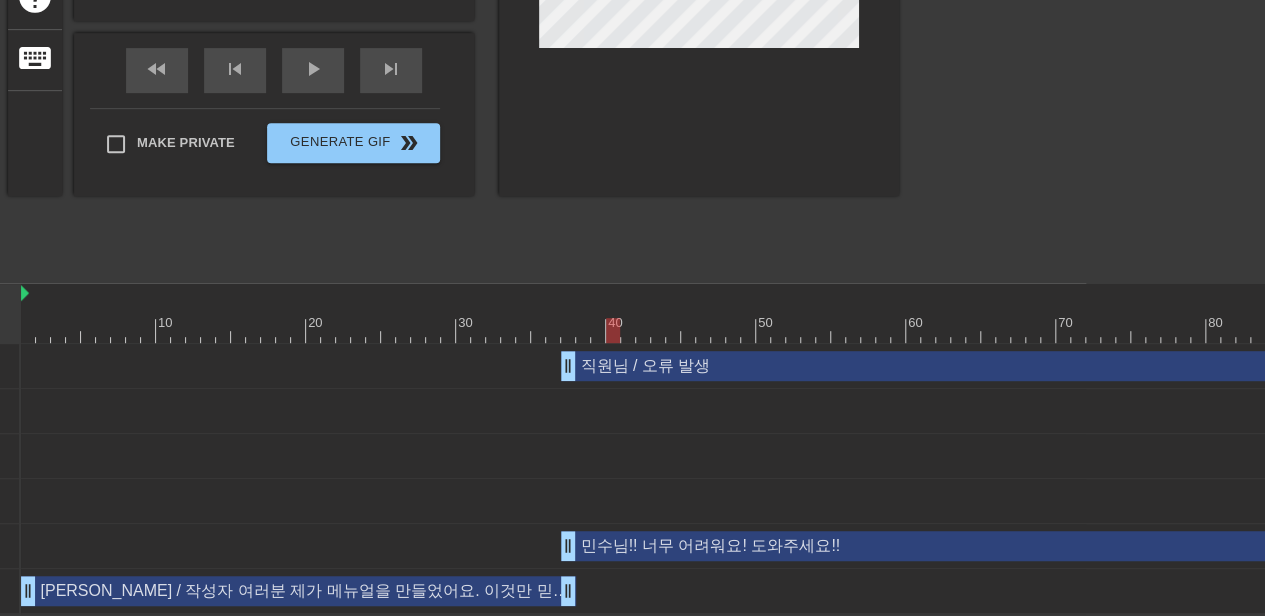 click on "40" at bounding box center [613, 316] 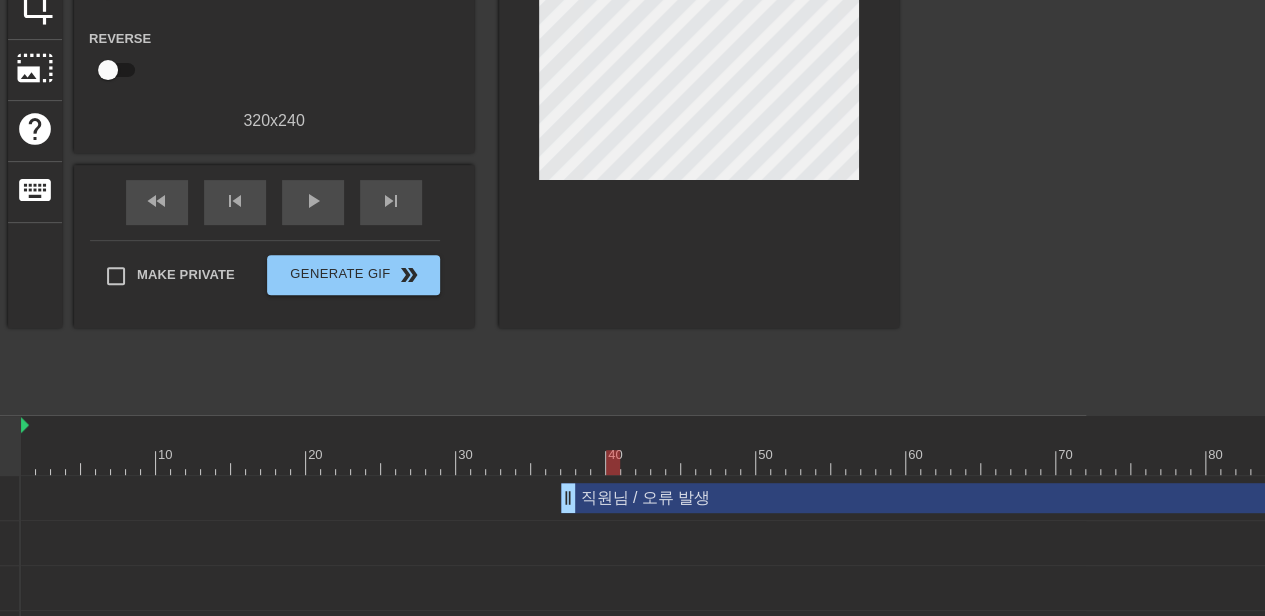 scroll, scrollTop: 210, scrollLeft: 179, axis: both 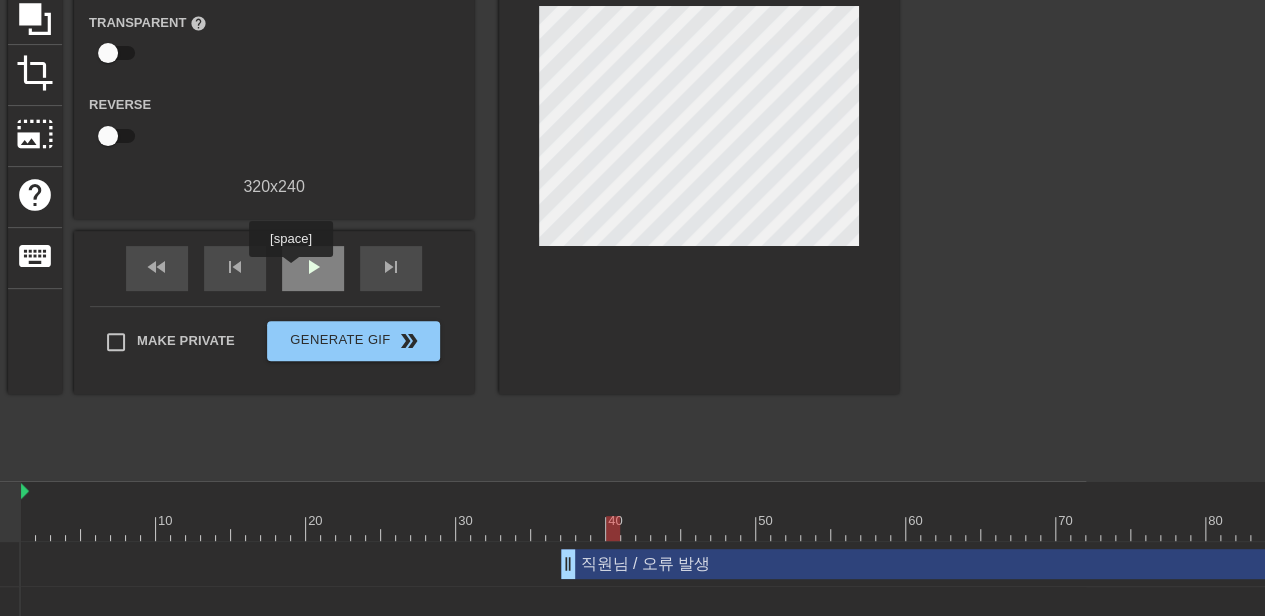 click on "play_arrow" at bounding box center (313, 268) 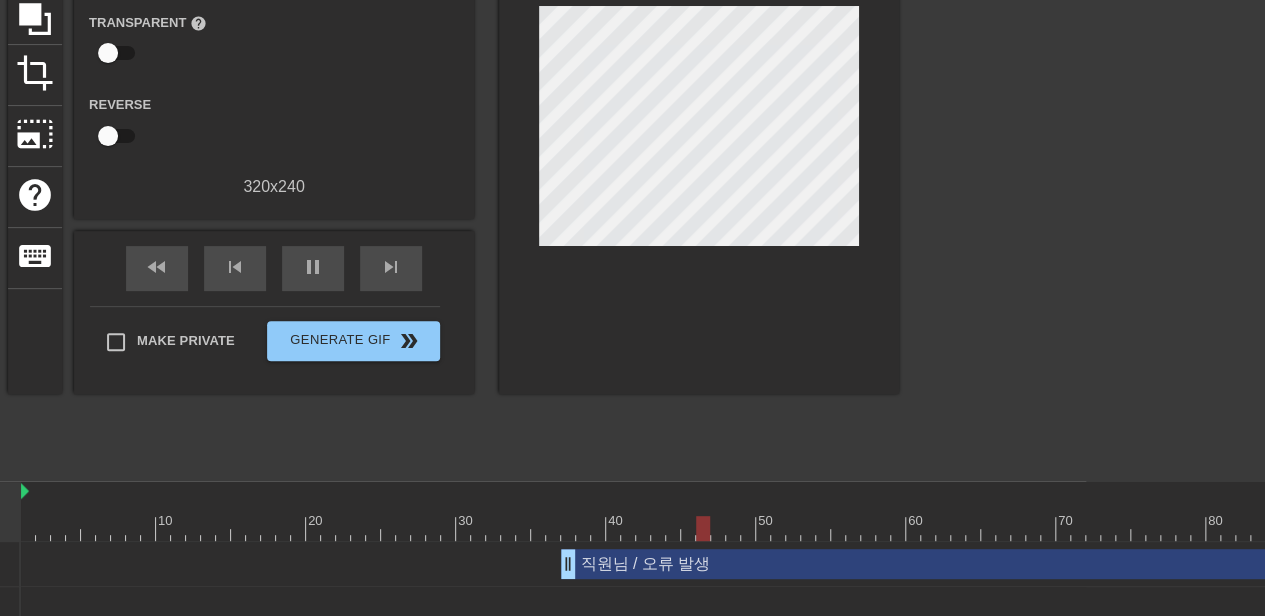 scroll, scrollTop: 110, scrollLeft: 179, axis: both 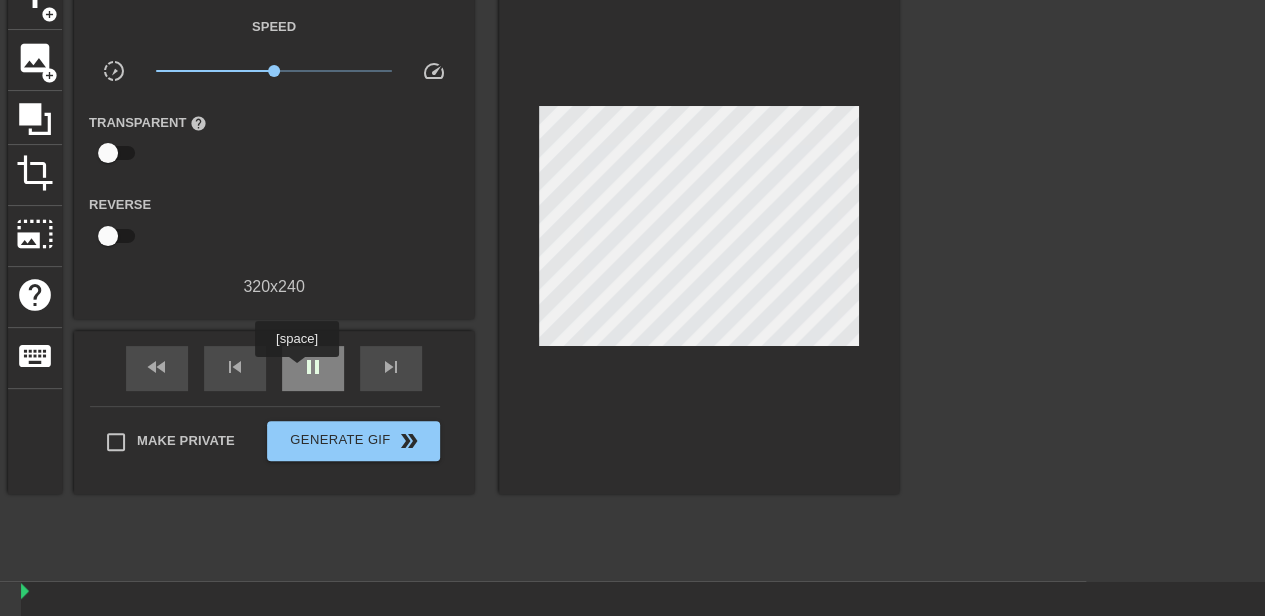 click on "pause" at bounding box center (313, 368) 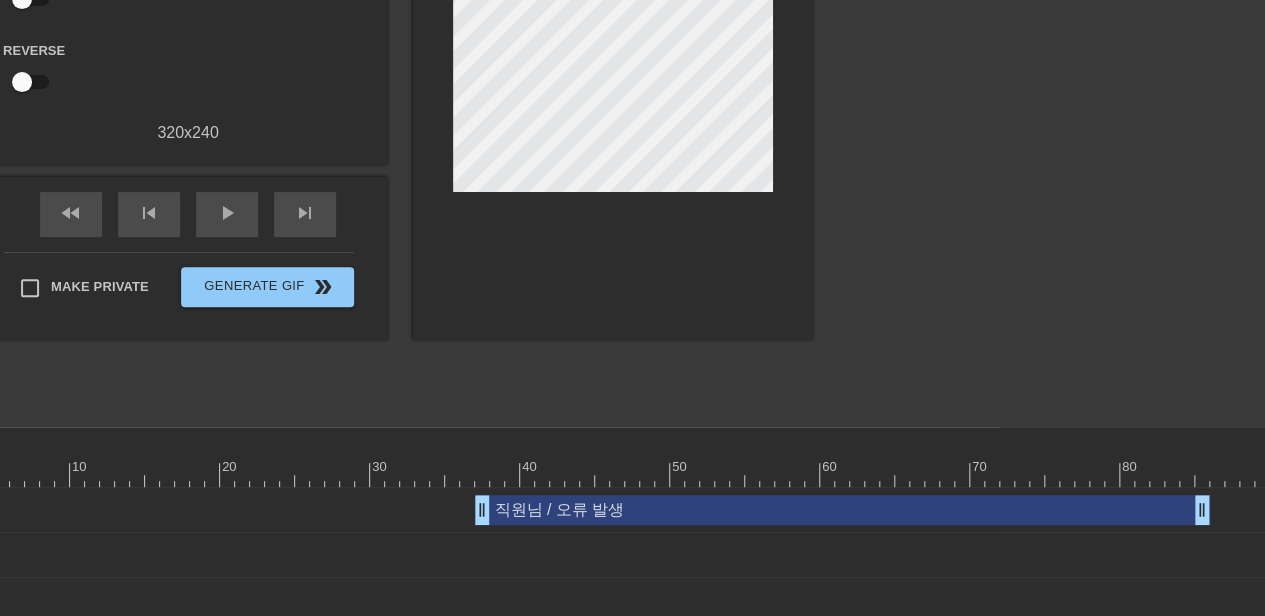 scroll, scrollTop: 10, scrollLeft: 265, axis: both 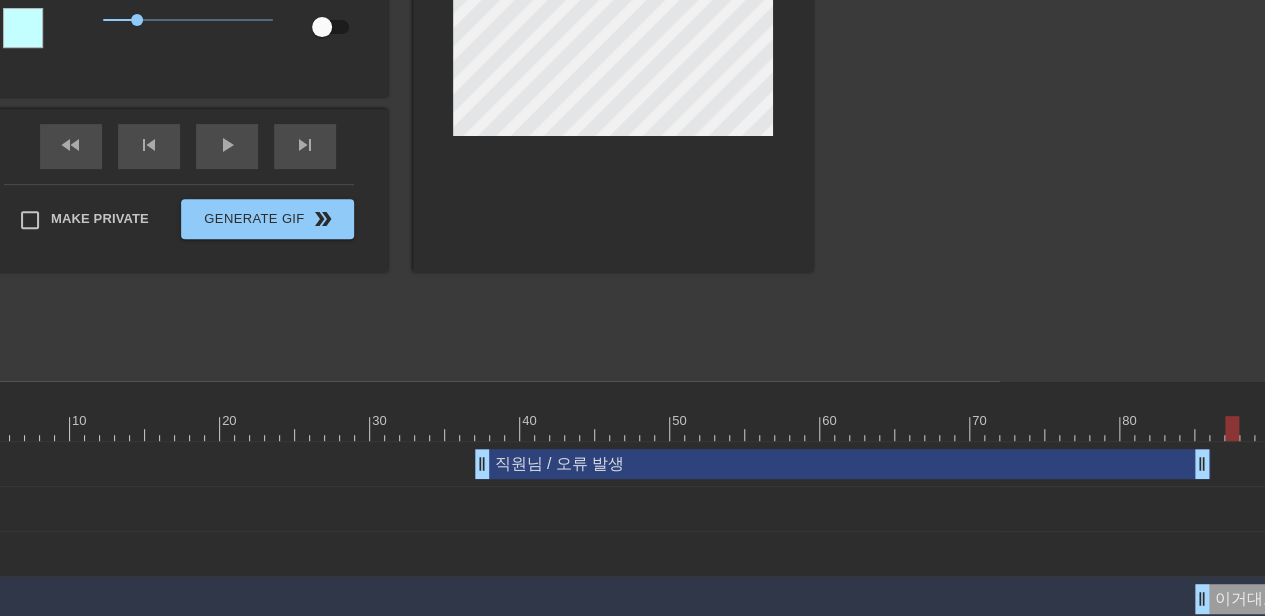 drag, startPoint x: 1200, startPoint y: 423, endPoint x: 1226, endPoint y: 430, distance: 26.925823 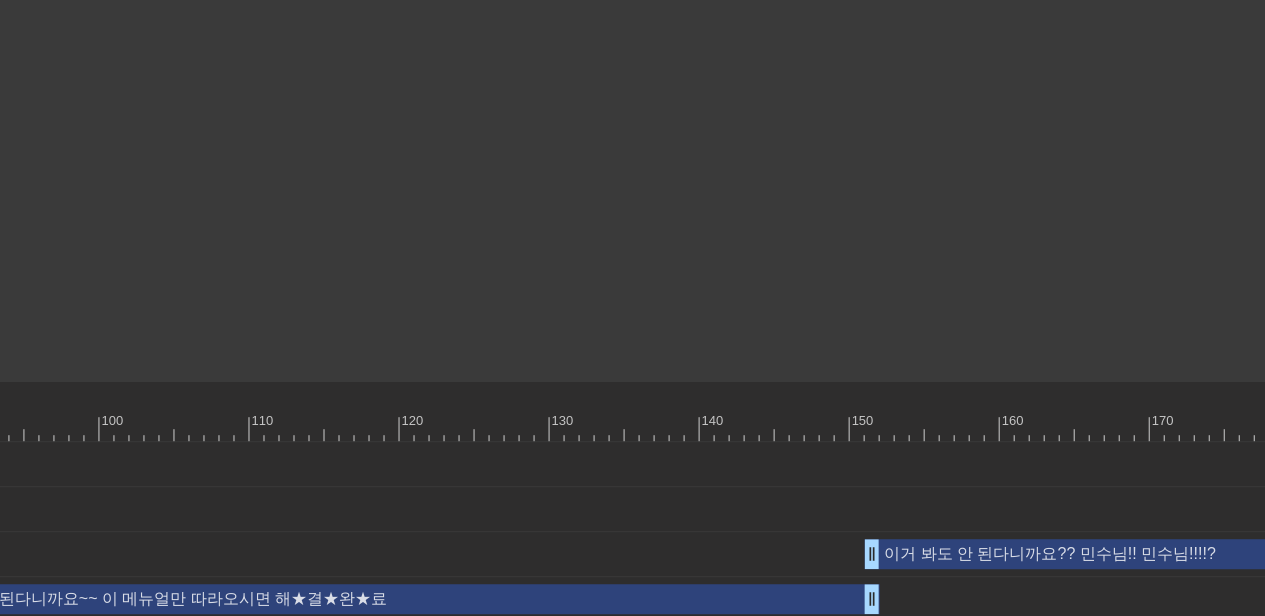 scroll, scrollTop: 310, scrollLeft: 1592, axis: both 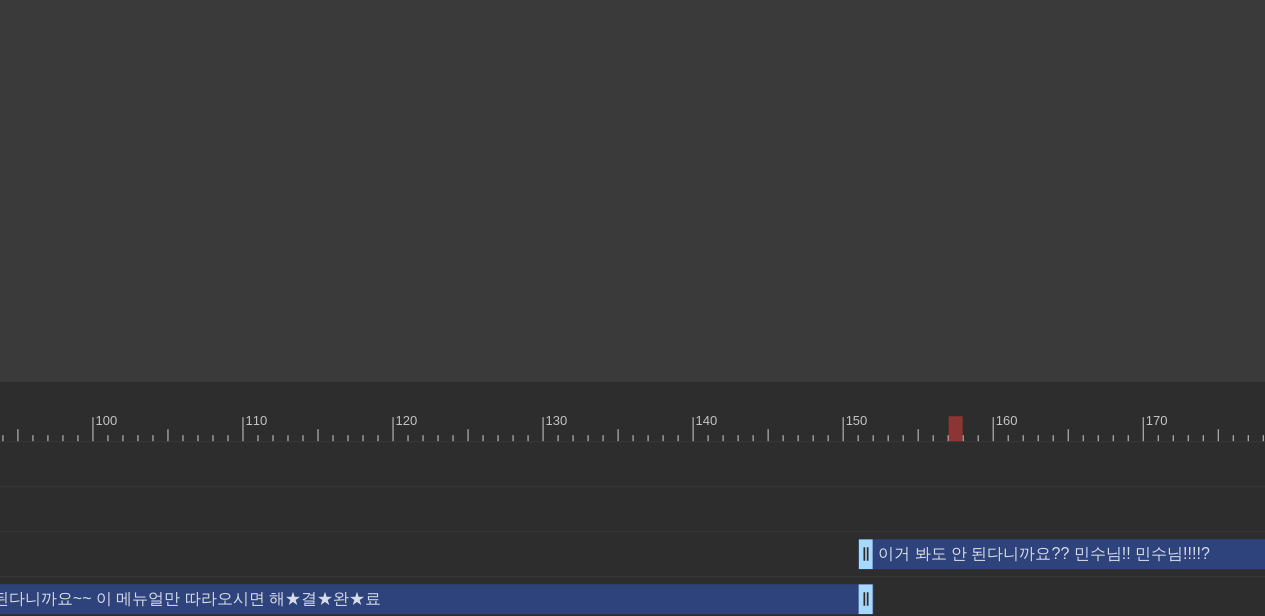 click at bounding box center [265, 428] 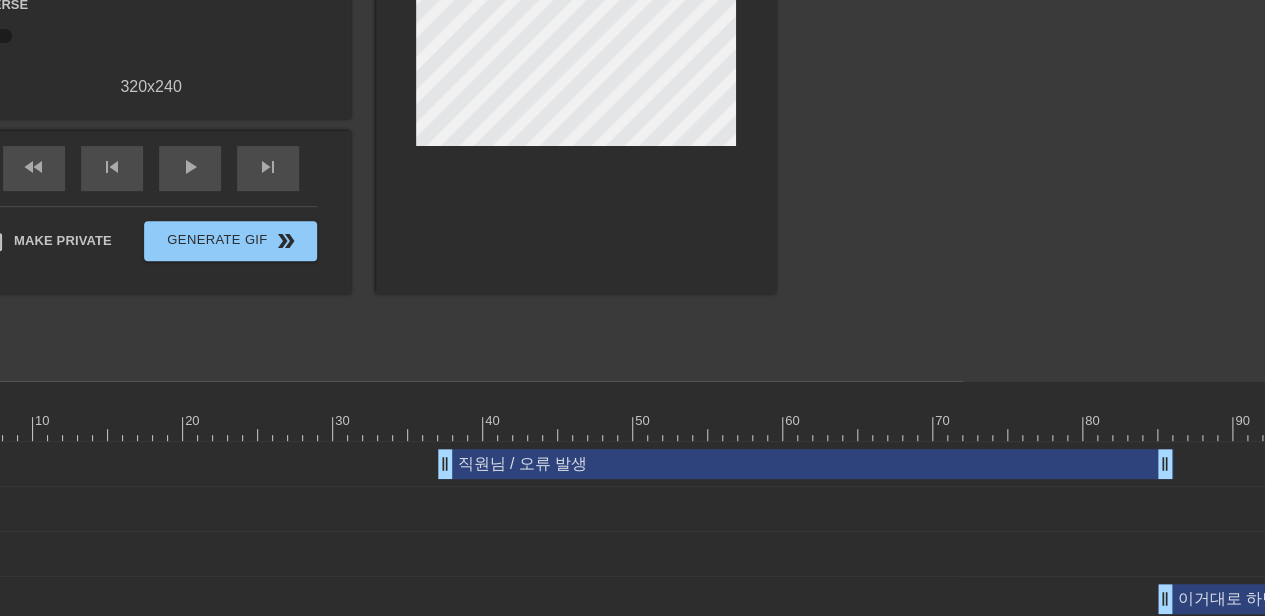 scroll, scrollTop: 110, scrollLeft: 302, axis: both 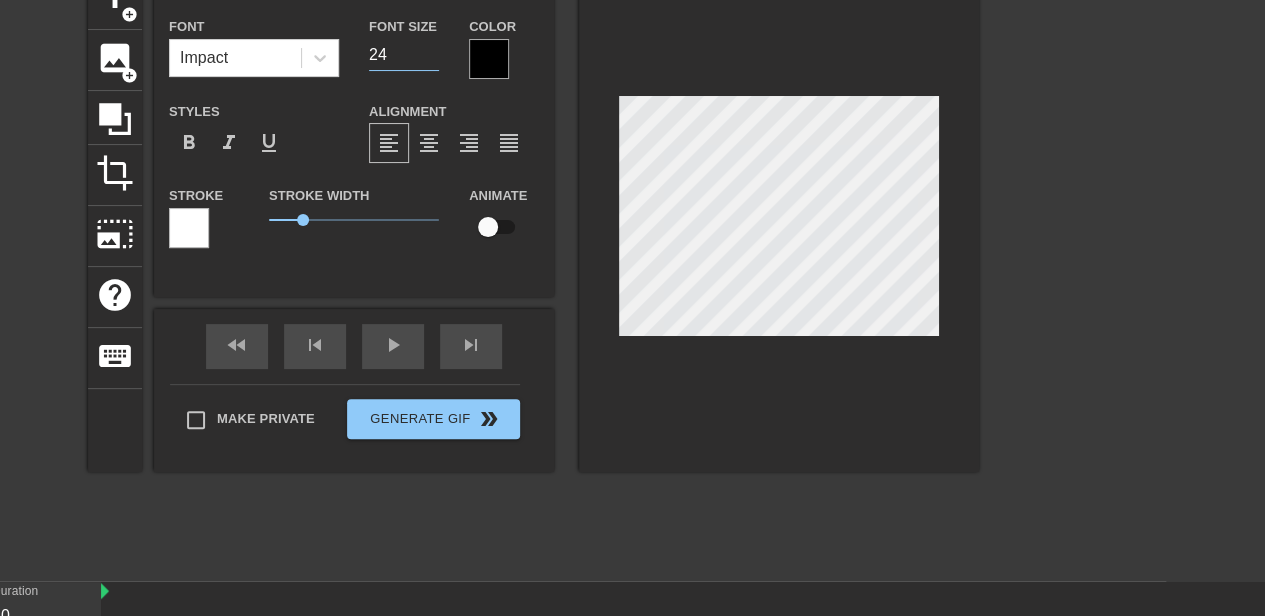 click on "24" at bounding box center (404, 55) 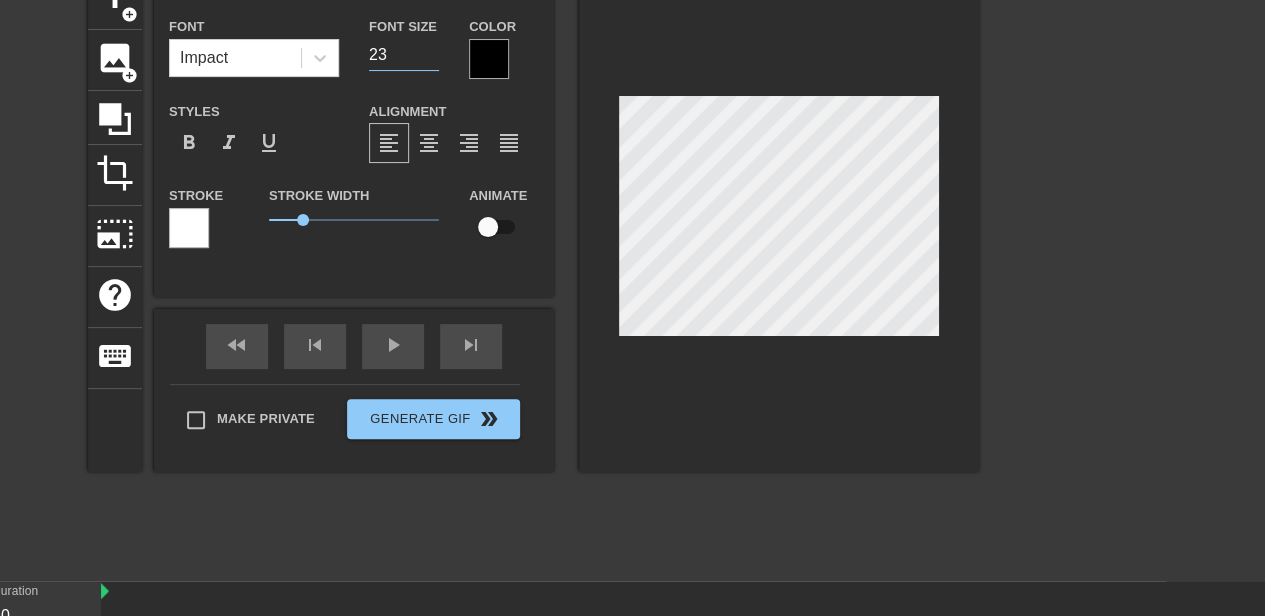 click on "23" at bounding box center [404, 55] 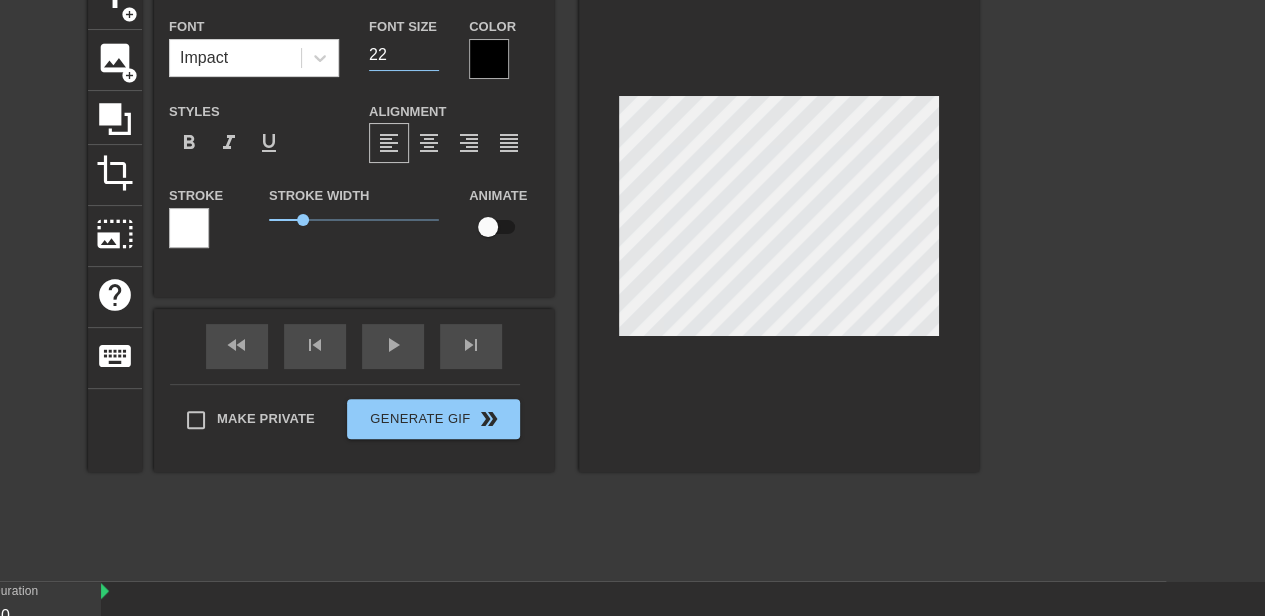 click on "22" at bounding box center [404, 55] 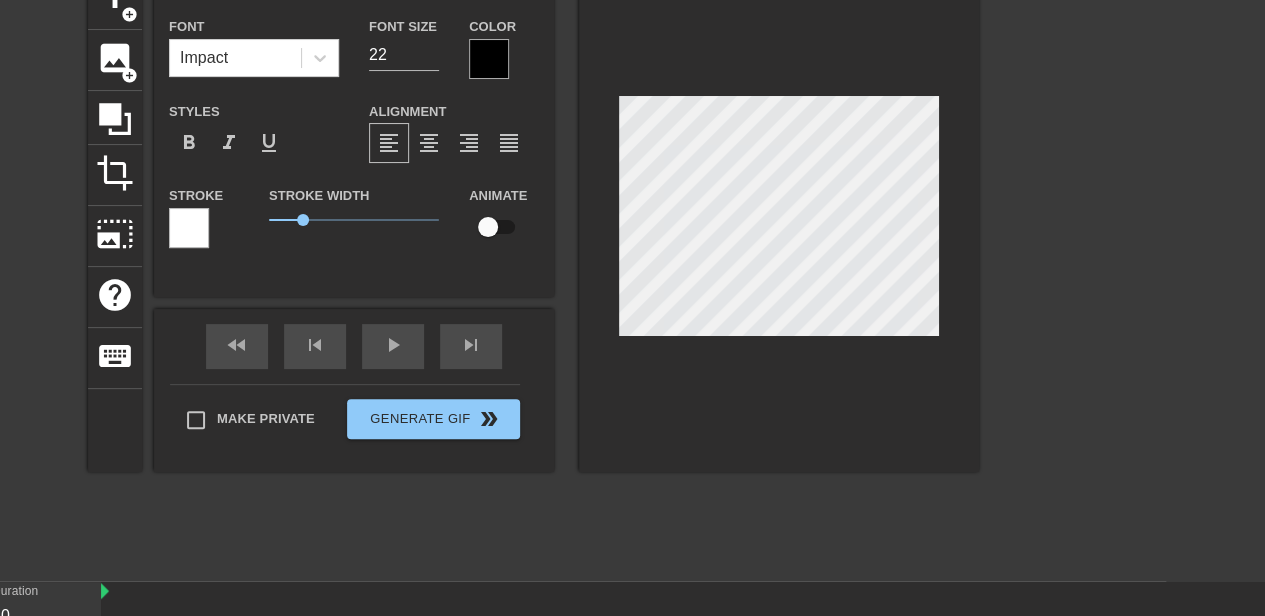 click at bounding box center [1153, 269] 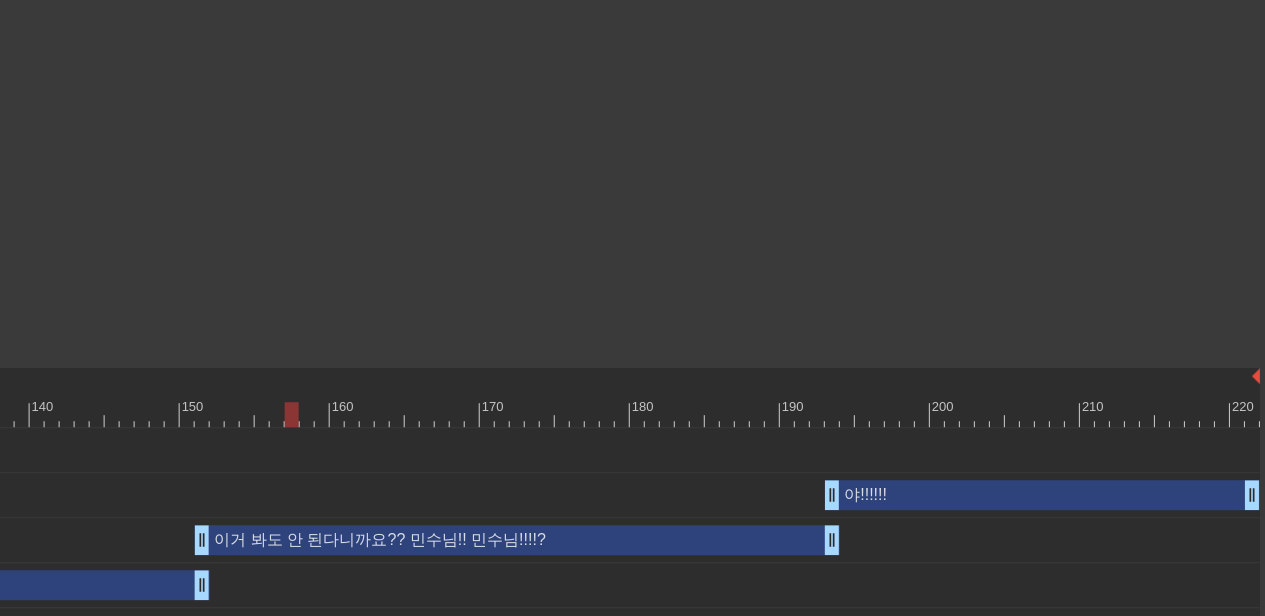 scroll, scrollTop: 410, scrollLeft: 2255, axis: both 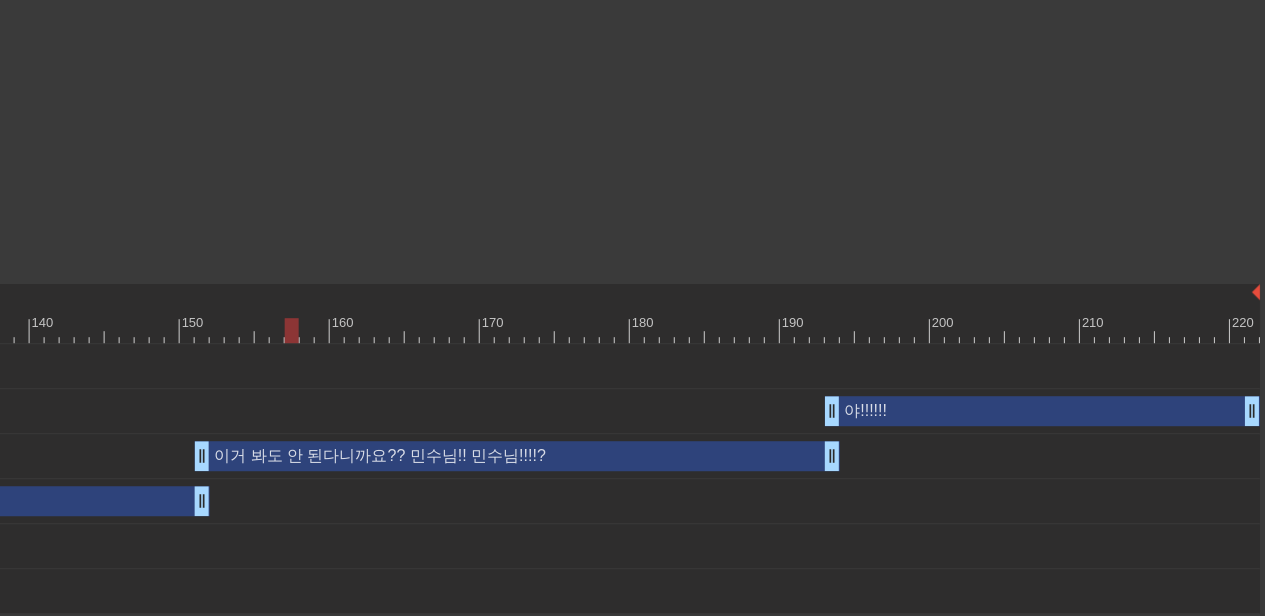 click at bounding box center (-398, 330) 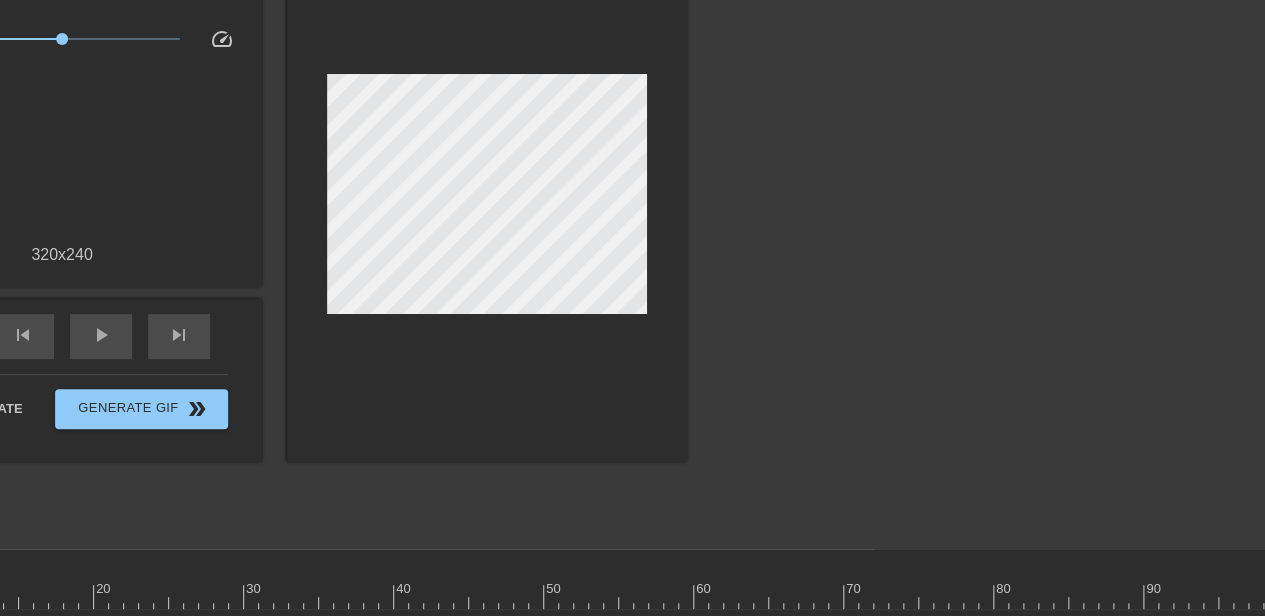 scroll, scrollTop: 110, scrollLeft: 391, axis: both 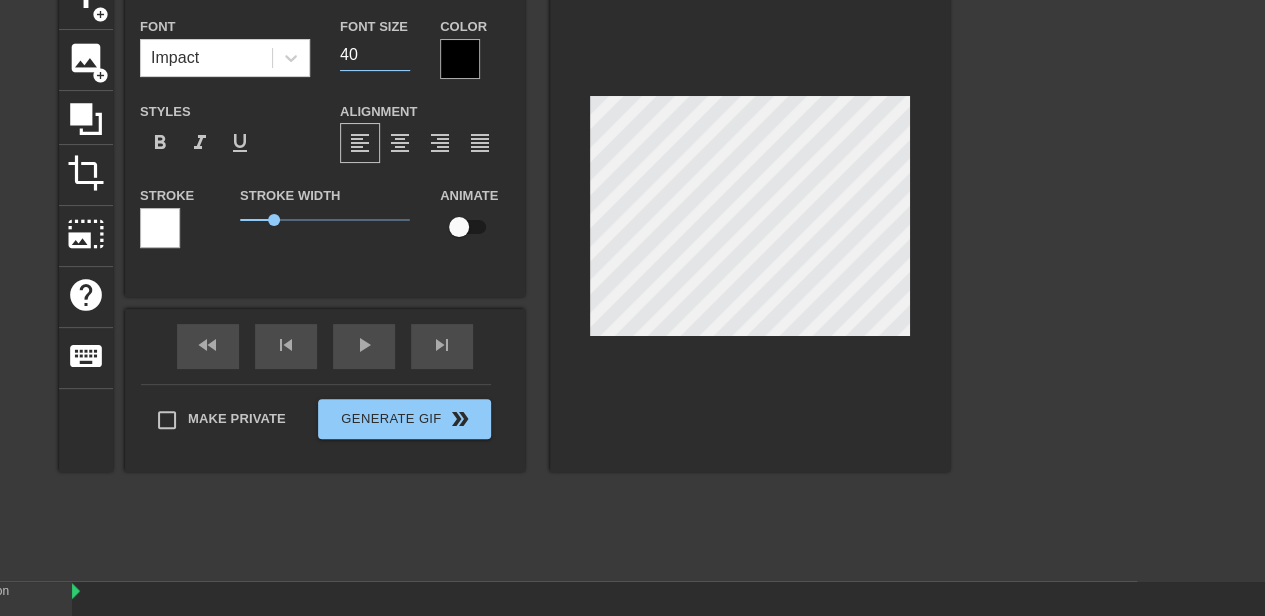 drag, startPoint x: 349, startPoint y: 59, endPoint x: 313, endPoint y: 59, distance: 36 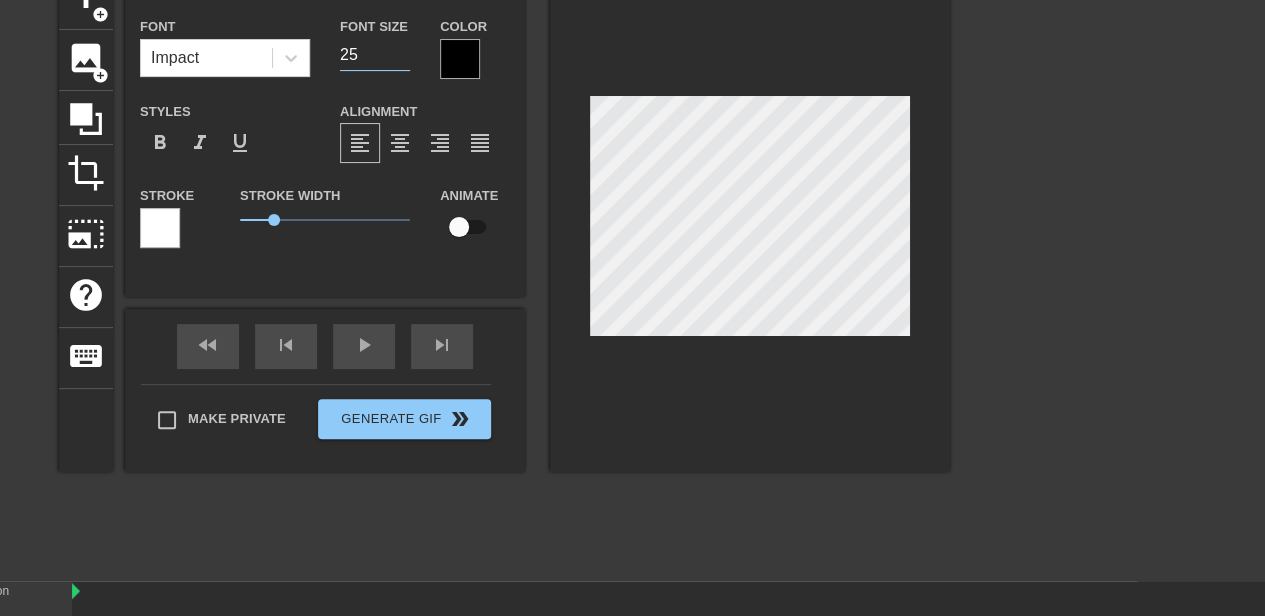 click at bounding box center [1124, 269] 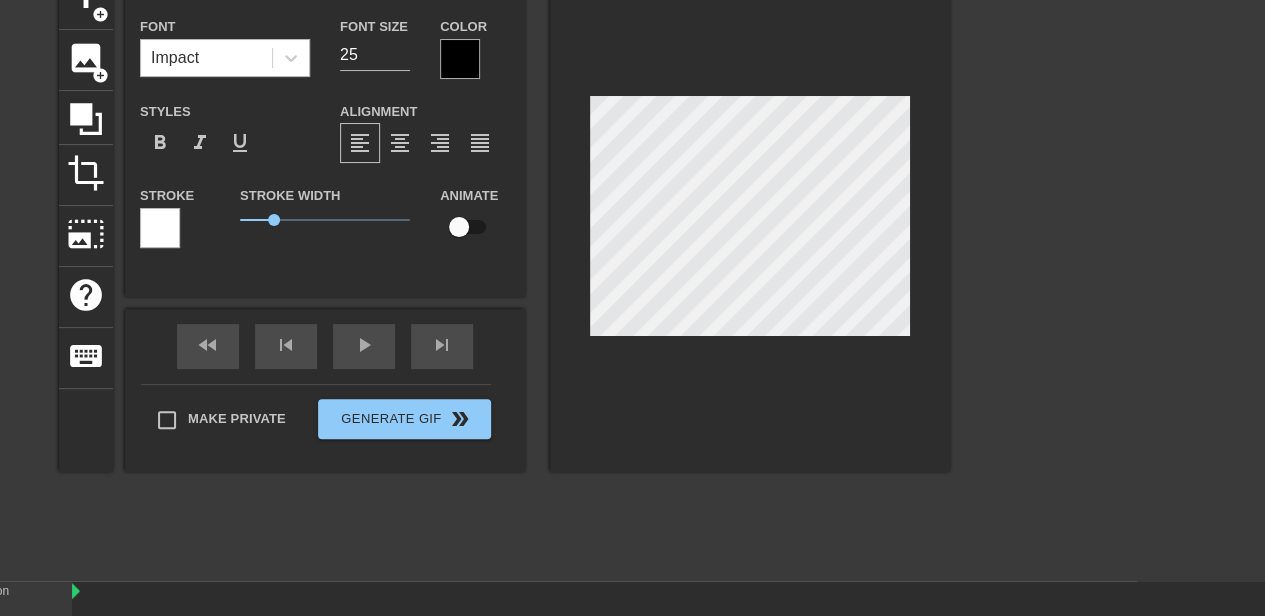 drag, startPoint x: 366, startPoint y: 59, endPoint x: 261, endPoint y: 67, distance: 105.30432 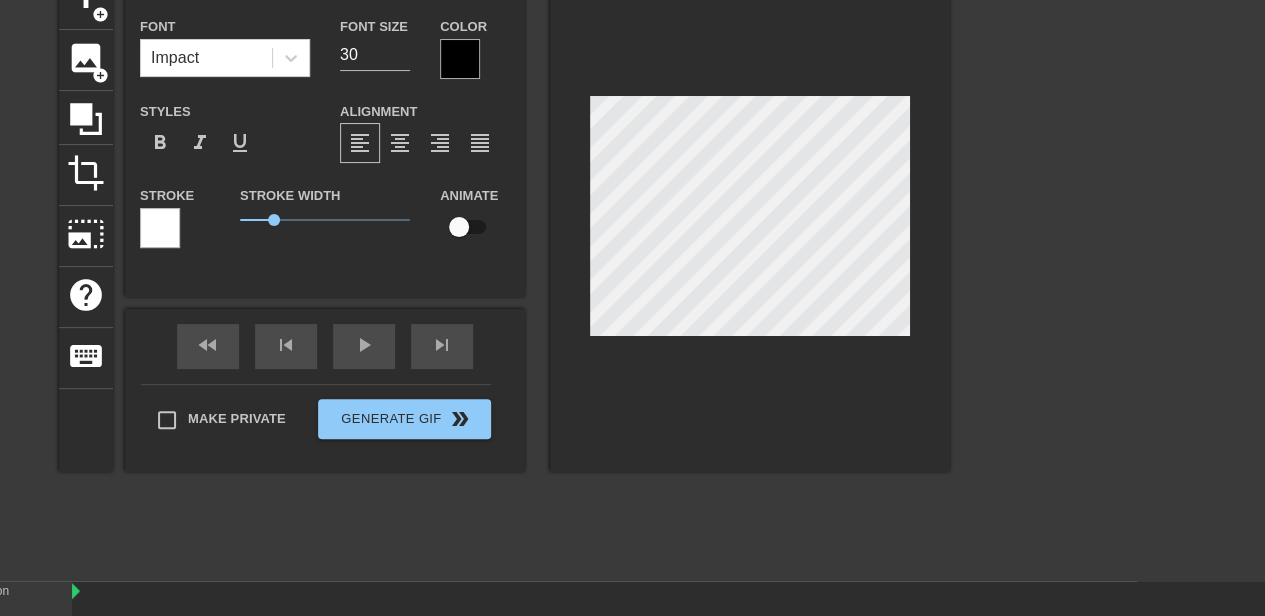 drag, startPoint x: 1066, startPoint y: 285, endPoint x: 1080, endPoint y: 285, distance: 14 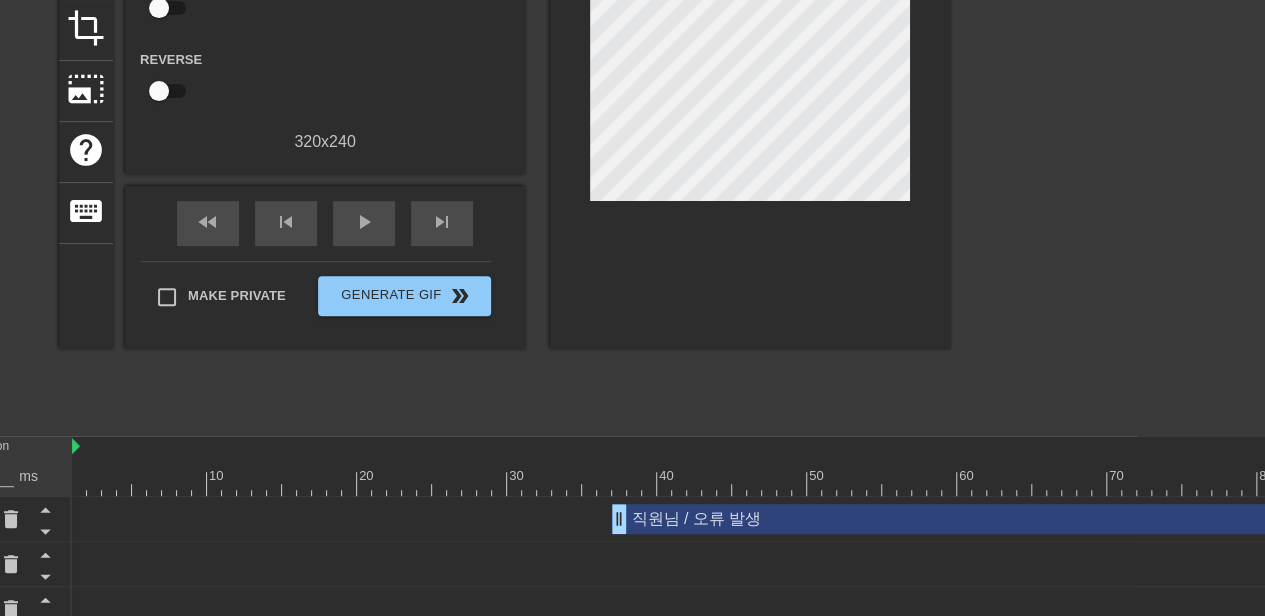 scroll, scrollTop: 410, scrollLeft: 128, axis: both 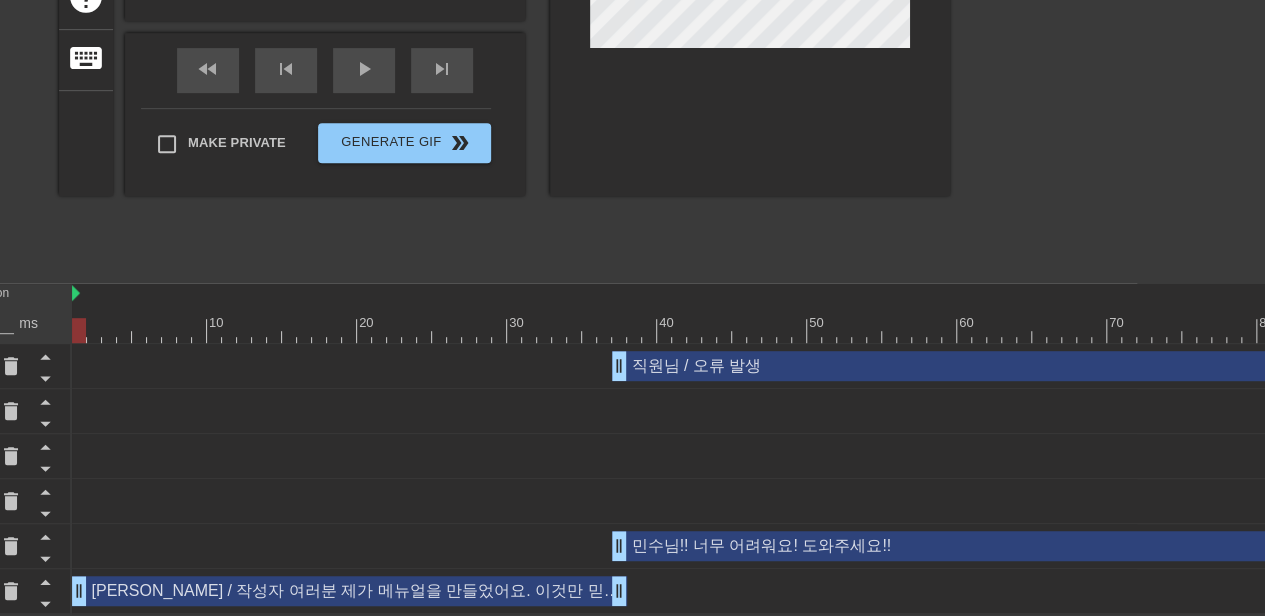 drag, startPoint x: 133, startPoint y: 328, endPoint x: 0, endPoint y: 331, distance: 133.03383 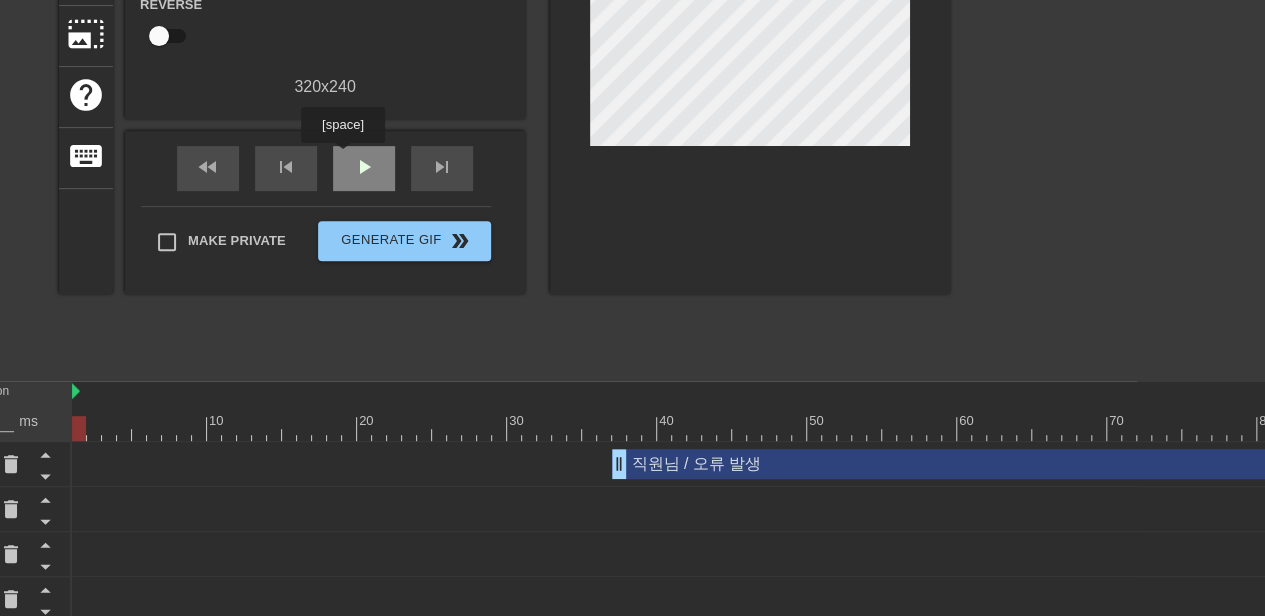 click on "play_arrow" at bounding box center (364, 168) 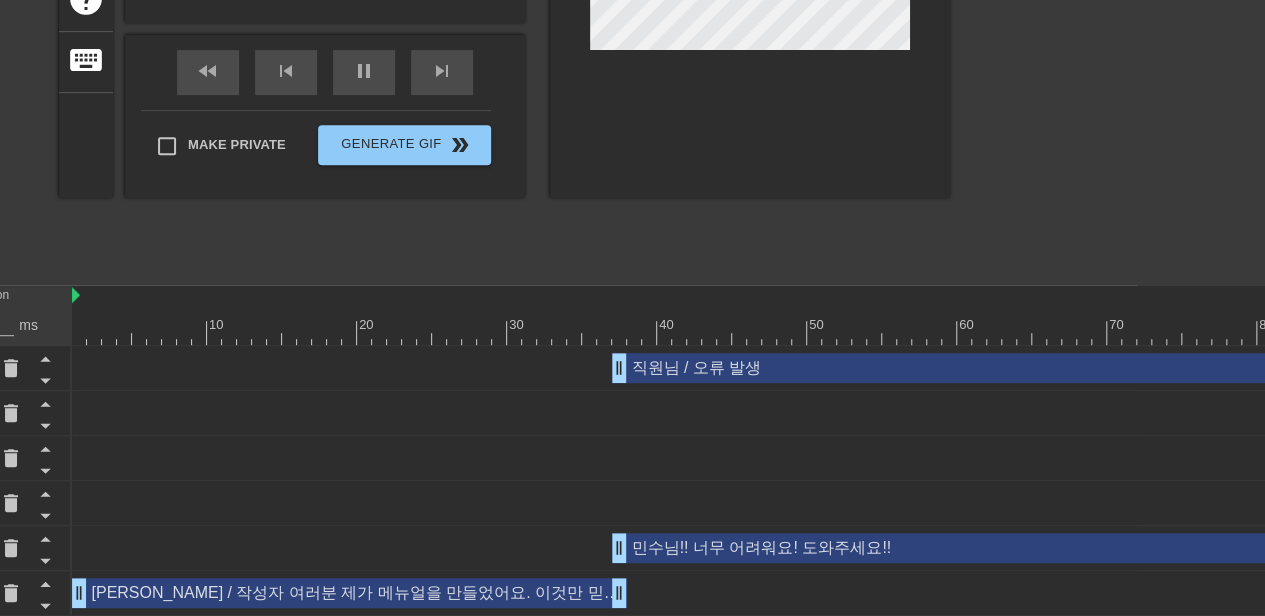 scroll, scrollTop: 410, scrollLeft: 128, axis: both 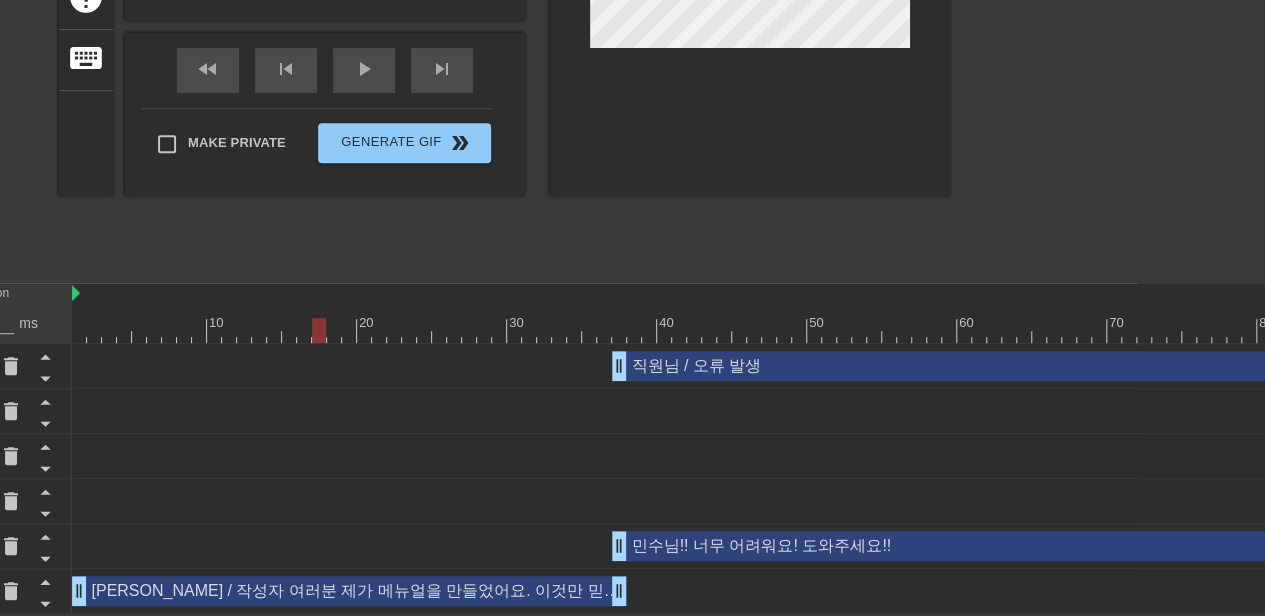 click at bounding box center (1729, 330) 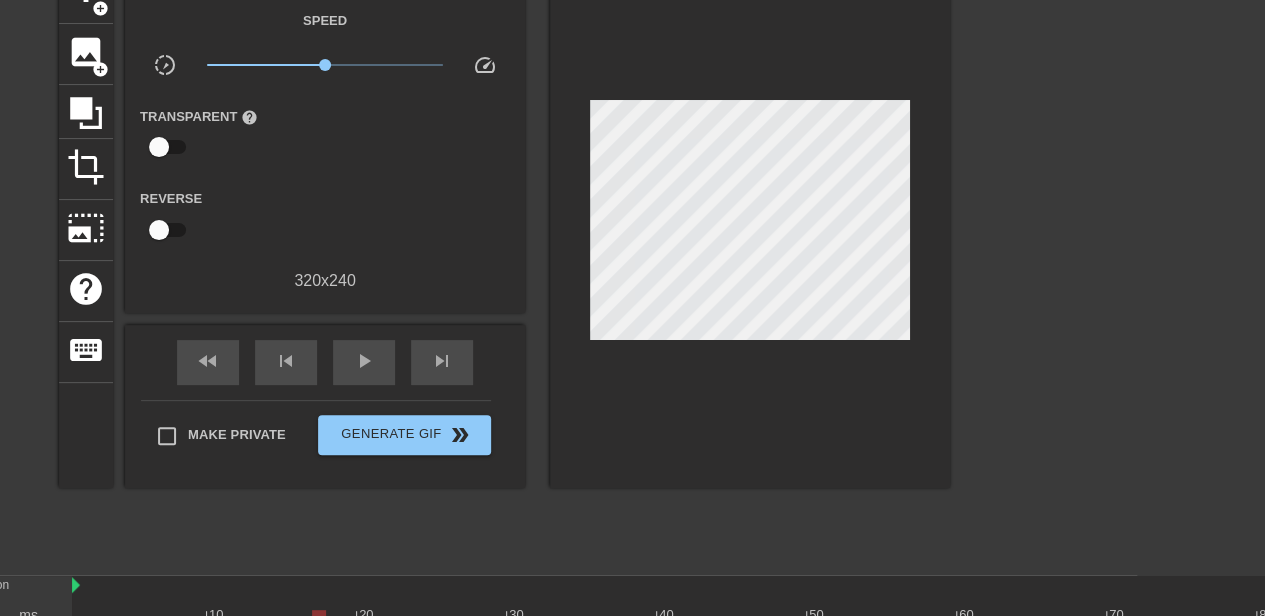 scroll, scrollTop: 10, scrollLeft: 128, axis: both 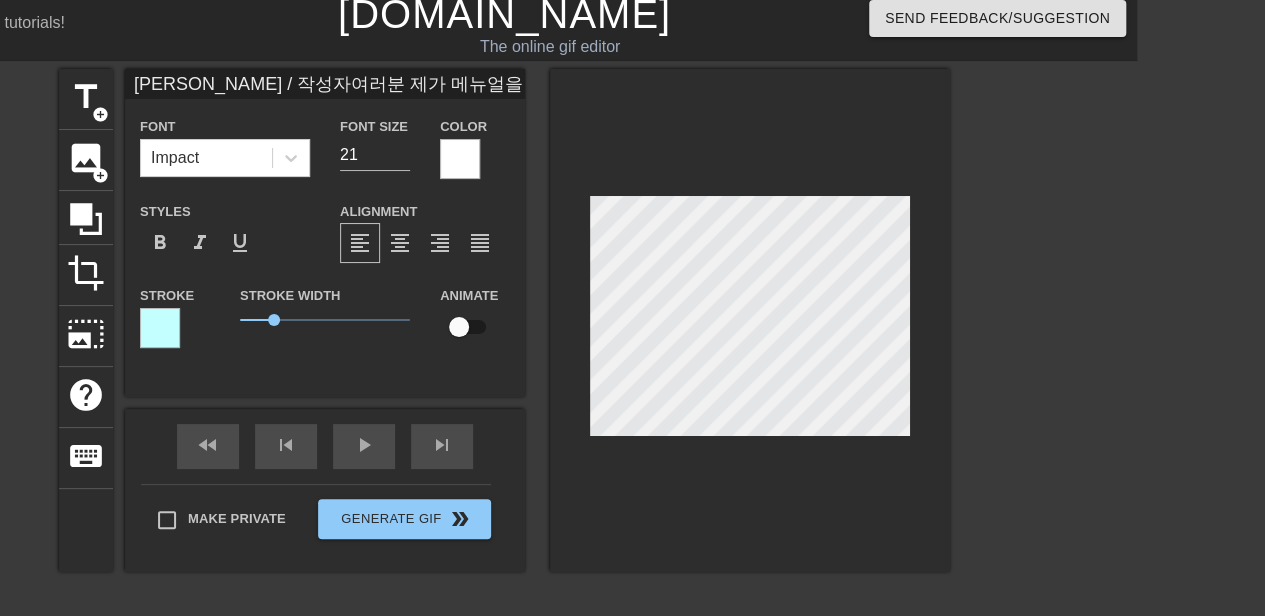 click at bounding box center [160, 328] 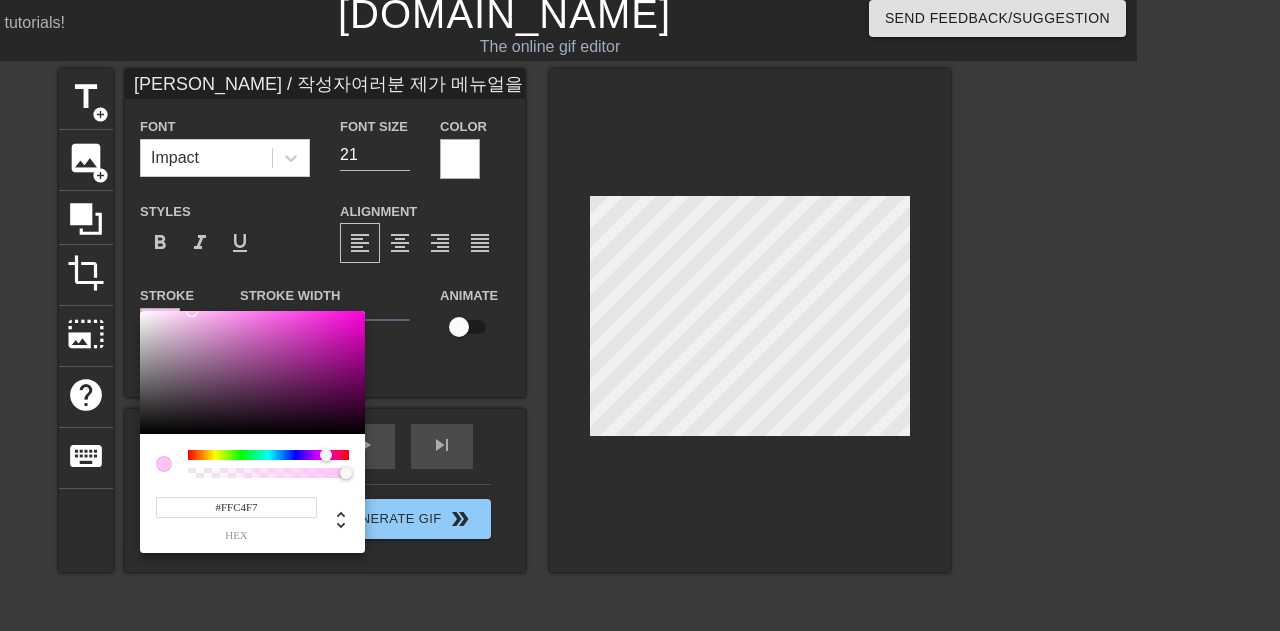 drag, startPoint x: 276, startPoint y: 457, endPoint x: 326, endPoint y: 457, distance: 50 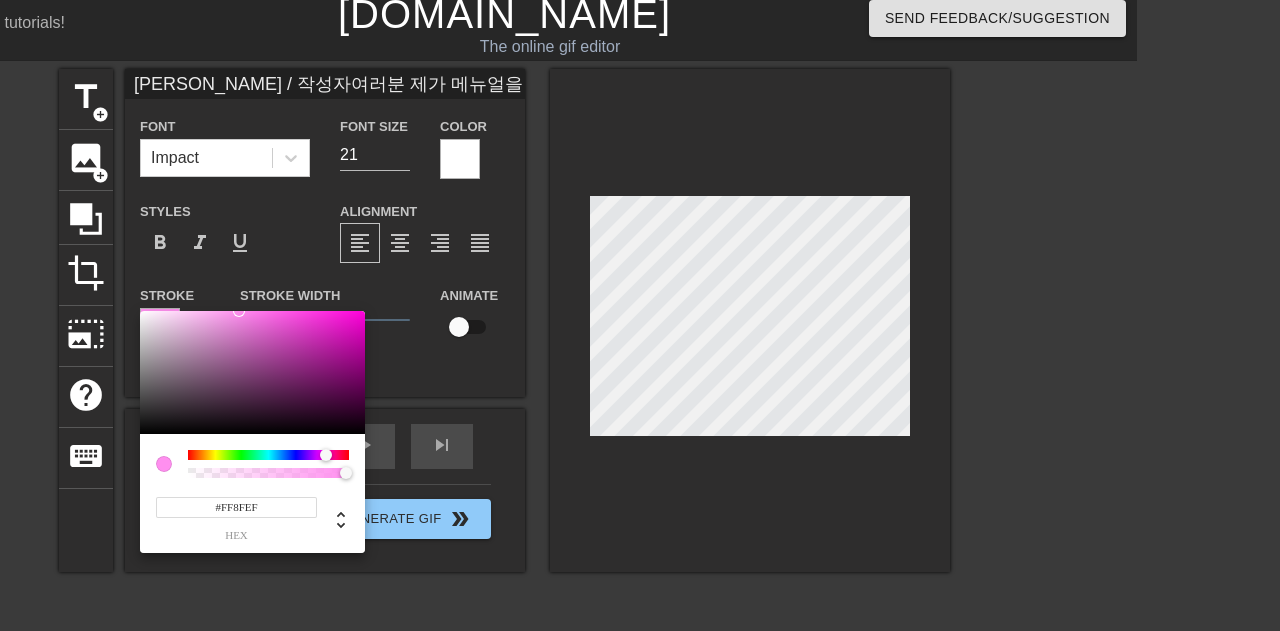 drag, startPoint x: 267, startPoint y: 333, endPoint x: 239, endPoint y: 285, distance: 55.569775 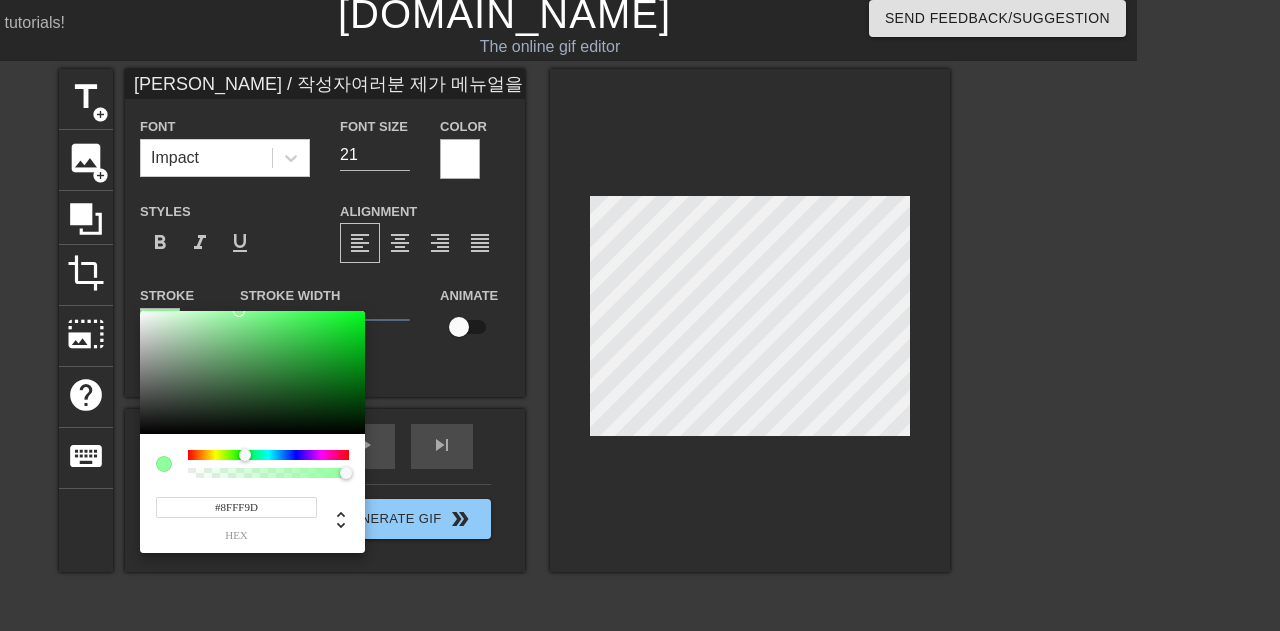 drag, startPoint x: 266, startPoint y: 453, endPoint x: 245, endPoint y: 457, distance: 21.377558 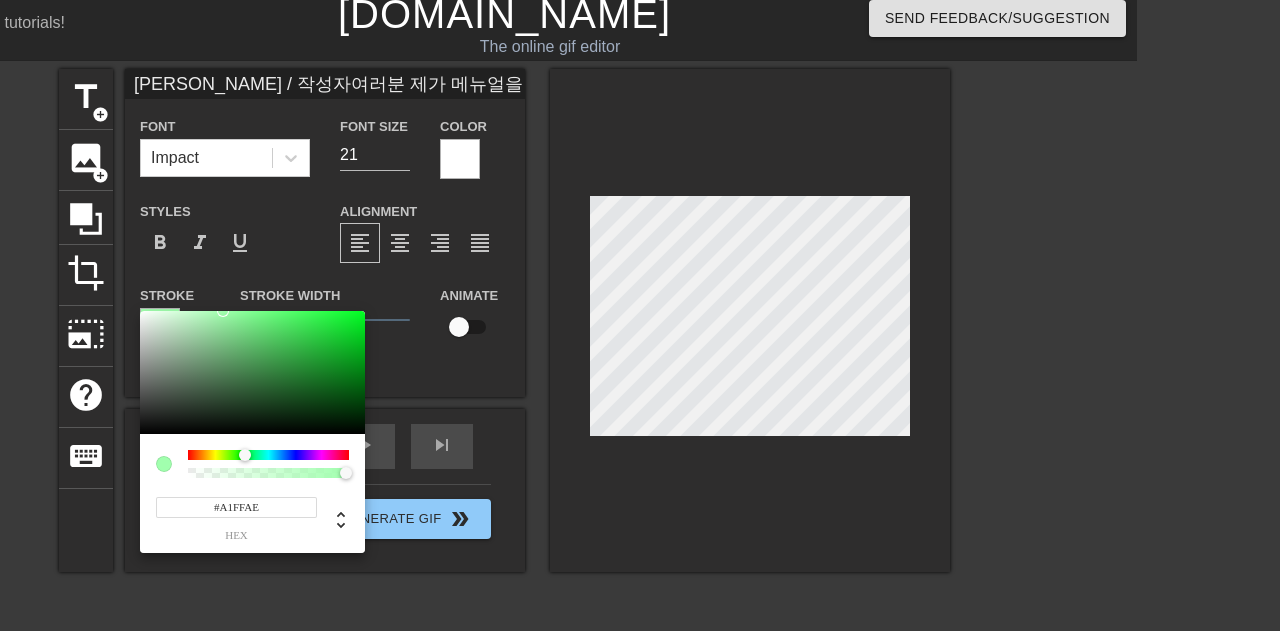 drag, startPoint x: 205, startPoint y: 340, endPoint x: 223, endPoint y: 292, distance: 51.264023 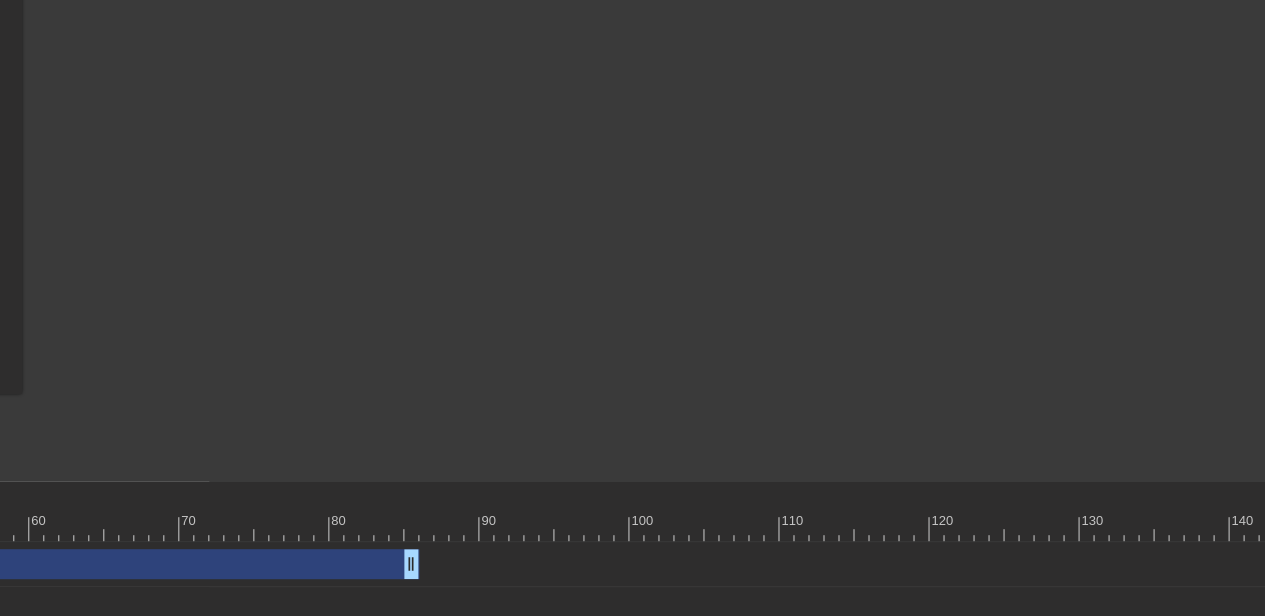 scroll, scrollTop: 410, scrollLeft: 1056, axis: both 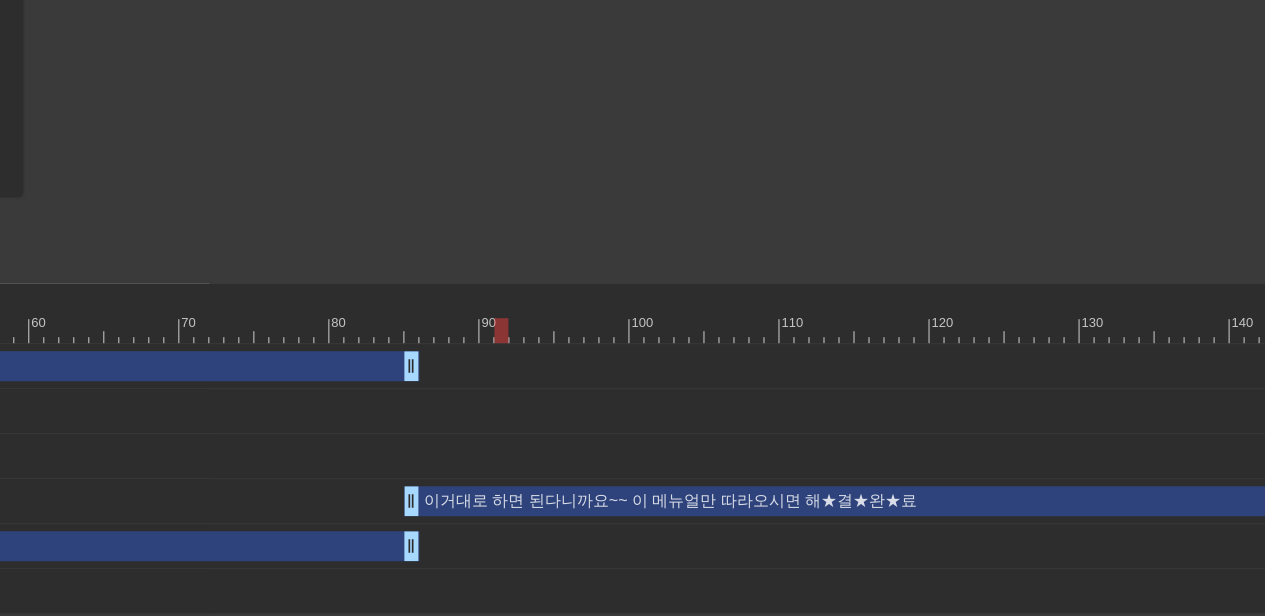 click at bounding box center (801, 330) 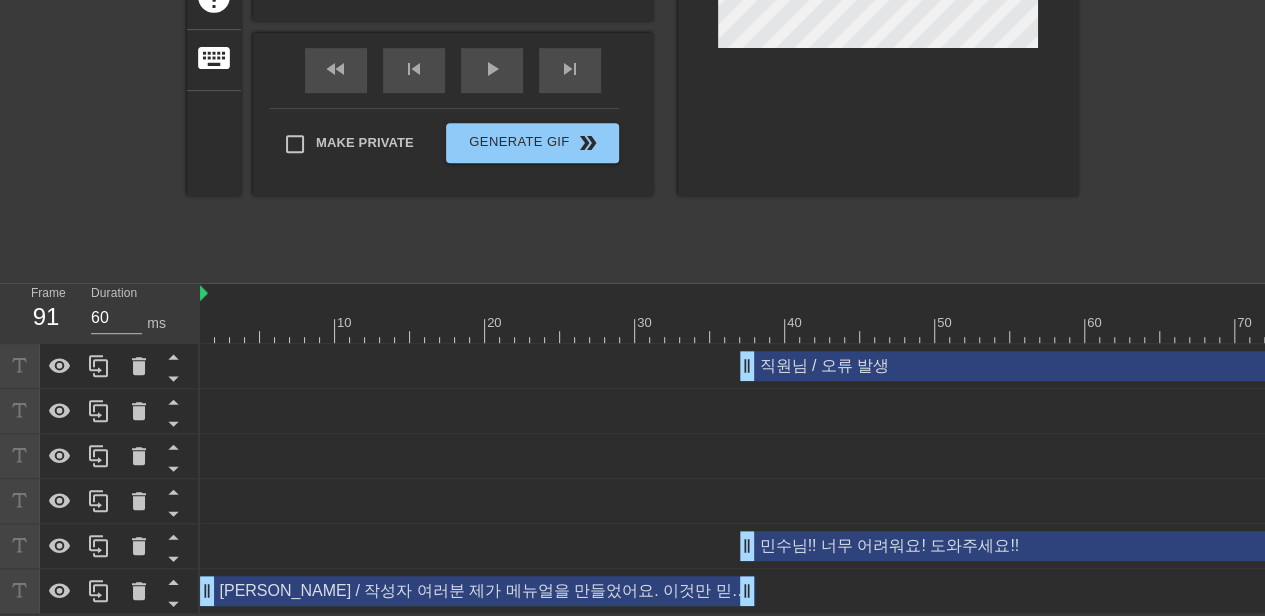 scroll, scrollTop: 110, scrollLeft: 0, axis: vertical 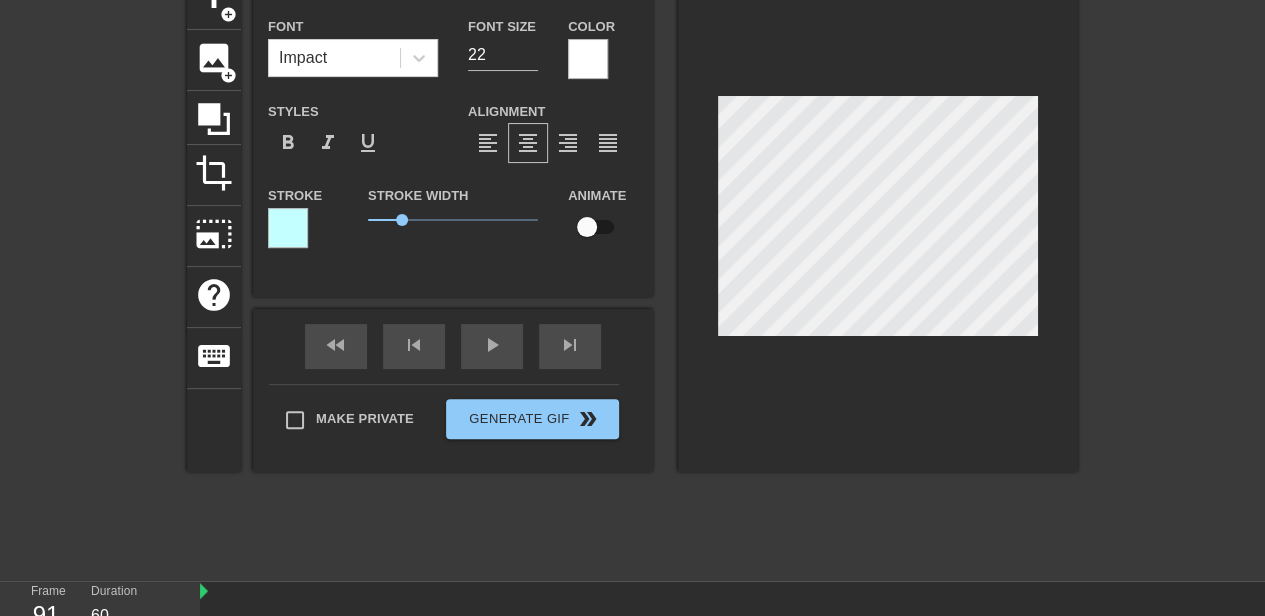 click at bounding box center [288, 228] 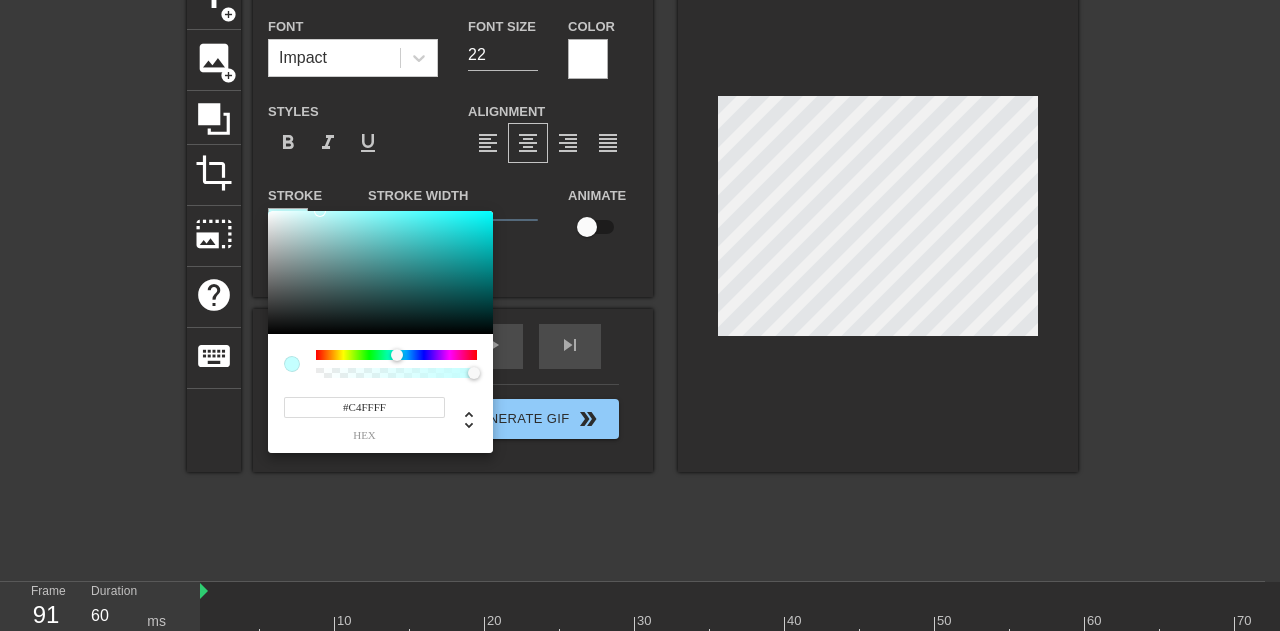 drag, startPoint x: 406, startPoint y: 415, endPoint x: 230, endPoint y: 415, distance: 176 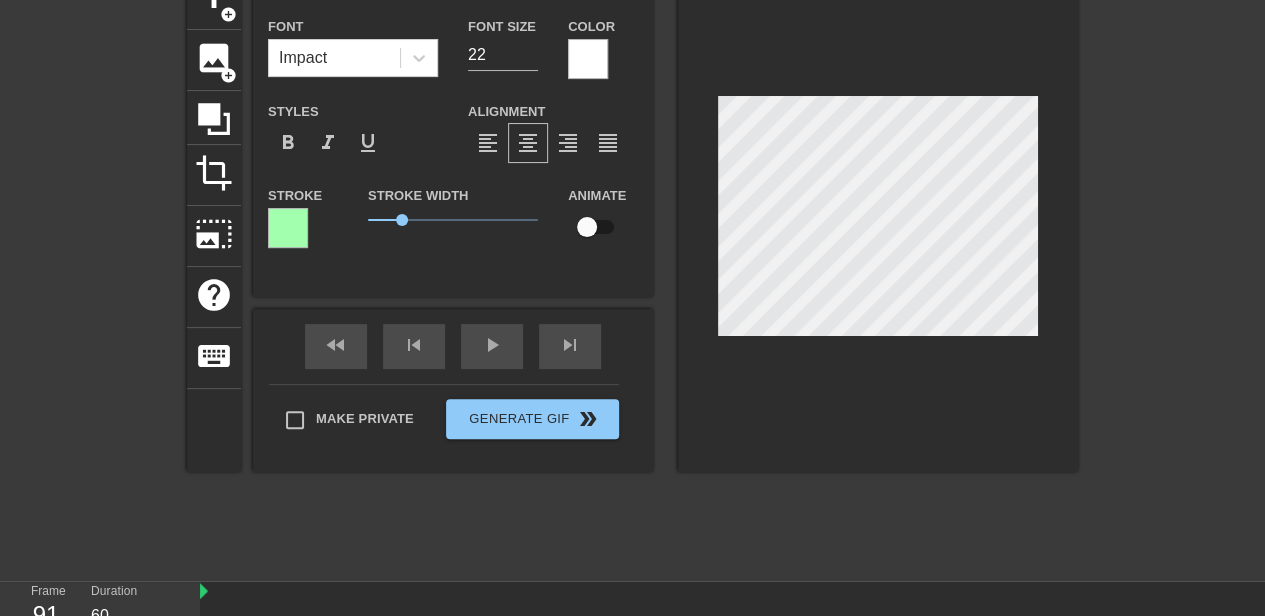 scroll, scrollTop: 6, scrollLeft: 6, axis: both 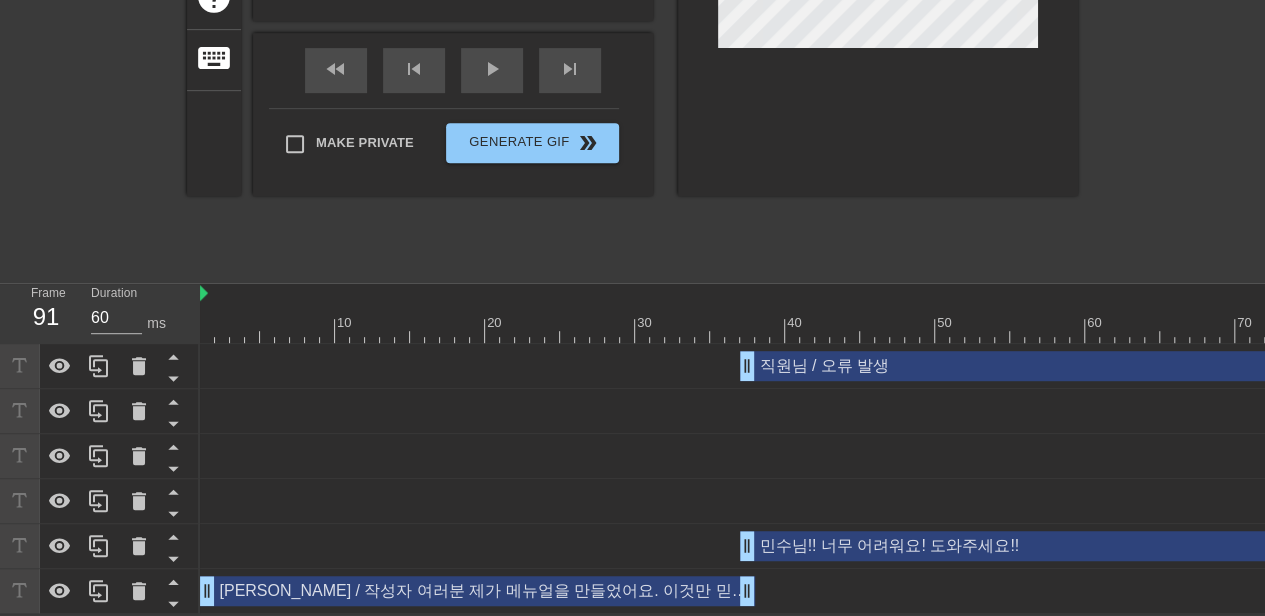click at bounding box center (477, 316) 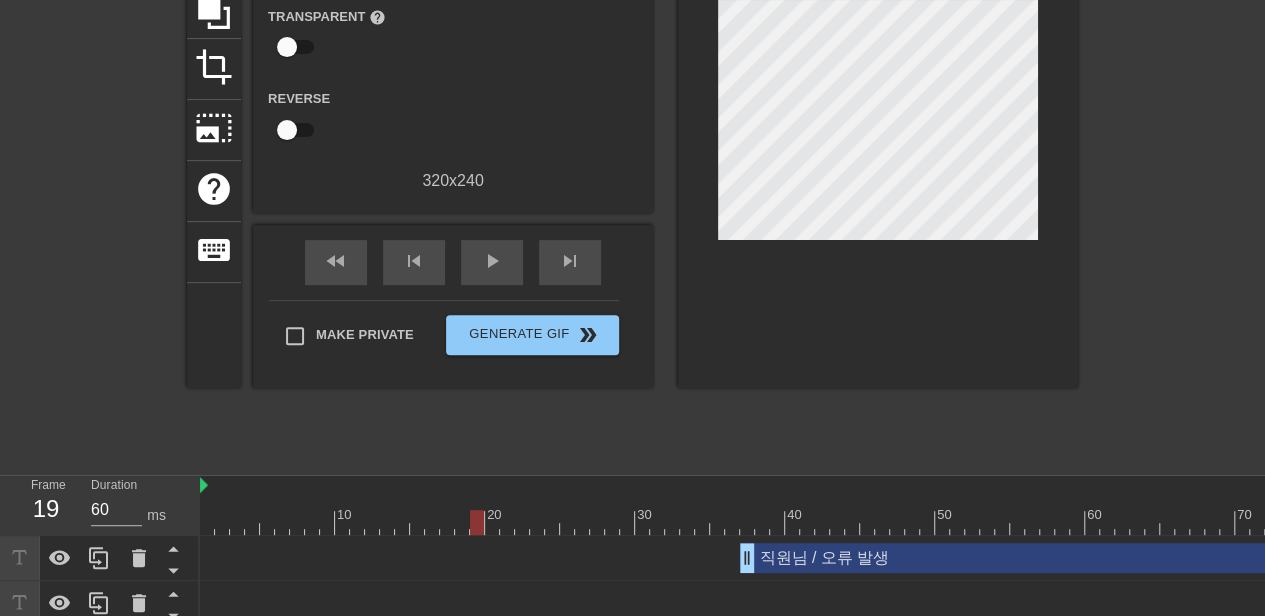scroll, scrollTop: 110, scrollLeft: 0, axis: vertical 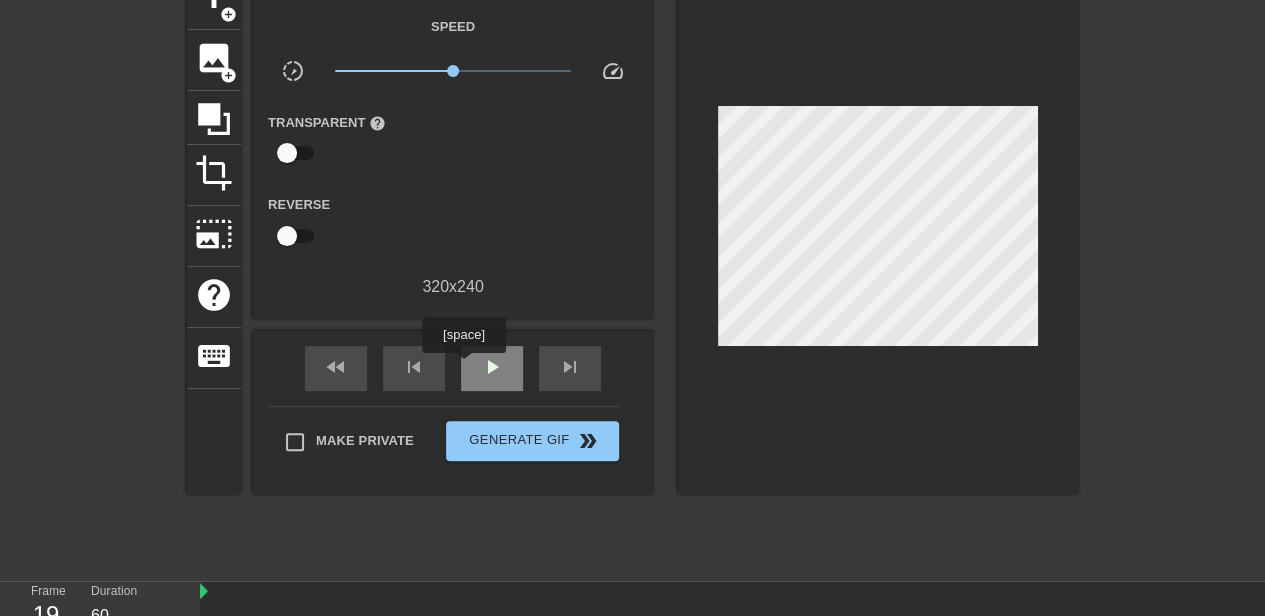 click on "play_arrow" at bounding box center [492, 368] 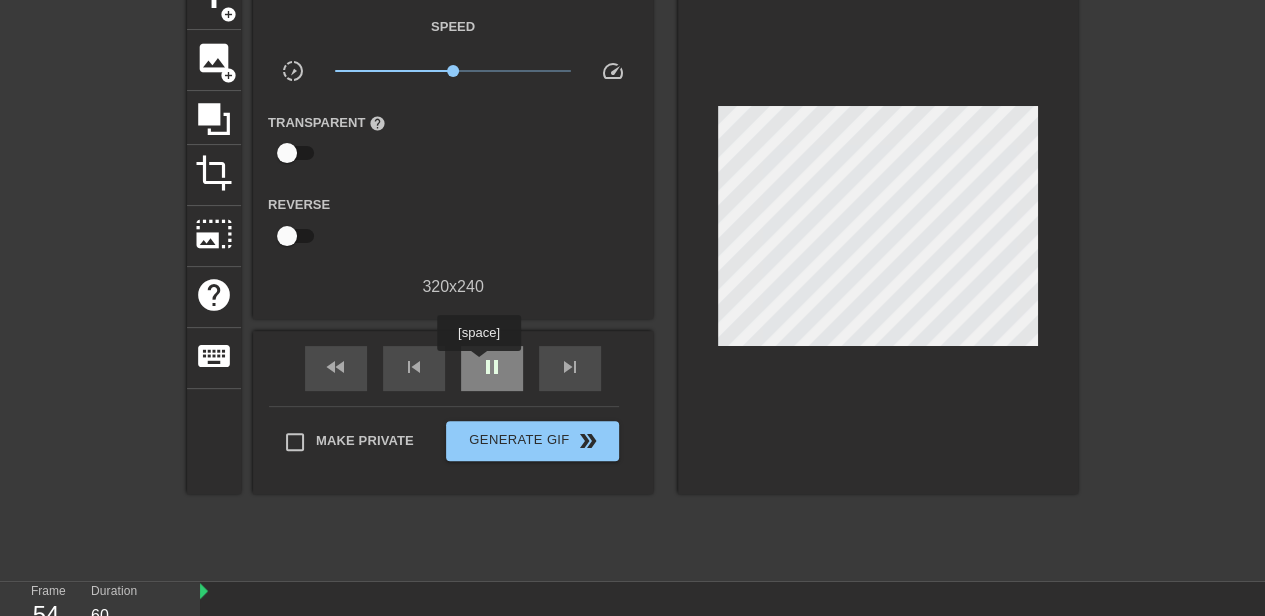 click on "pause" at bounding box center [492, 368] 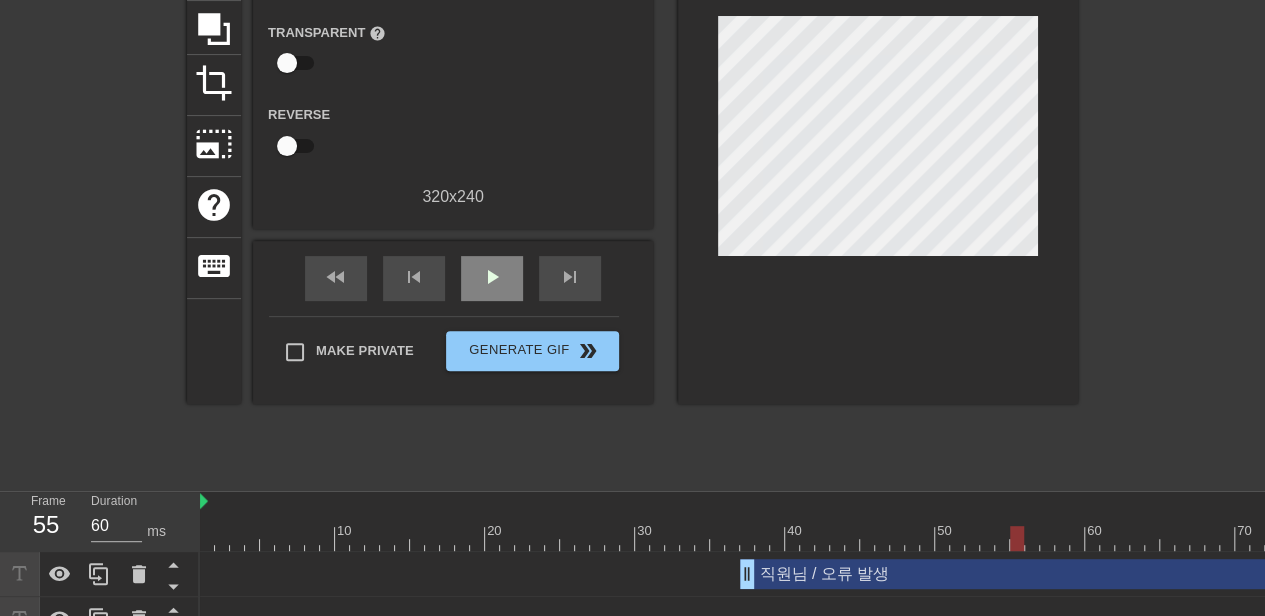 scroll, scrollTop: 310, scrollLeft: 0, axis: vertical 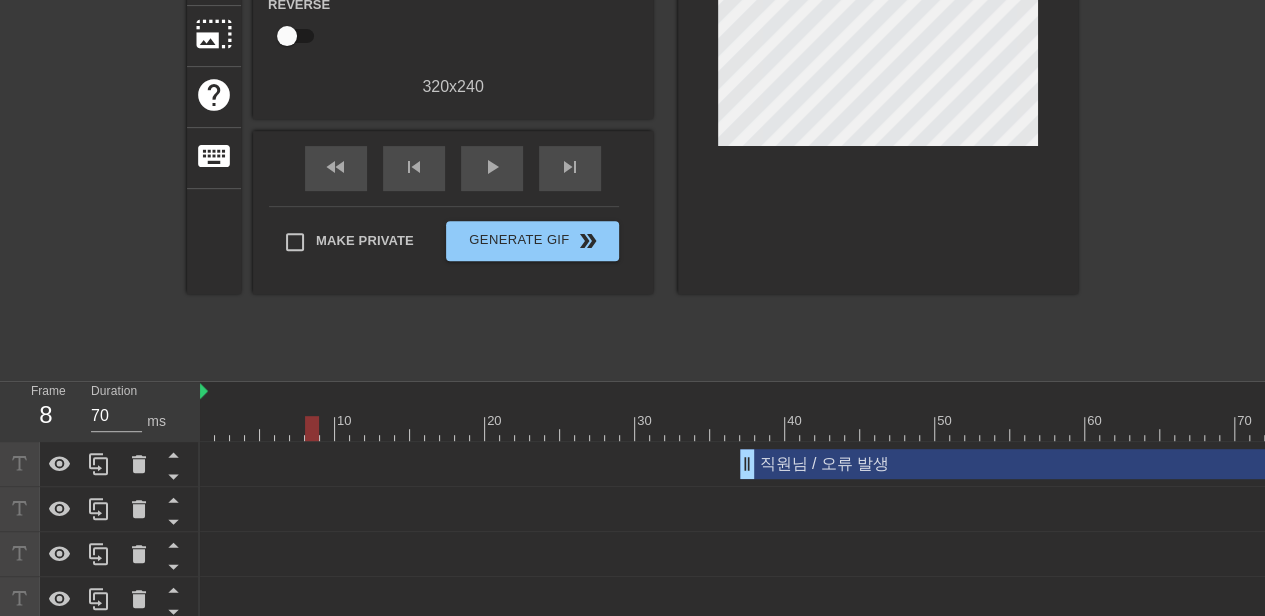 drag, startPoint x: 387, startPoint y: 425, endPoint x: 316, endPoint y: 427, distance: 71.02816 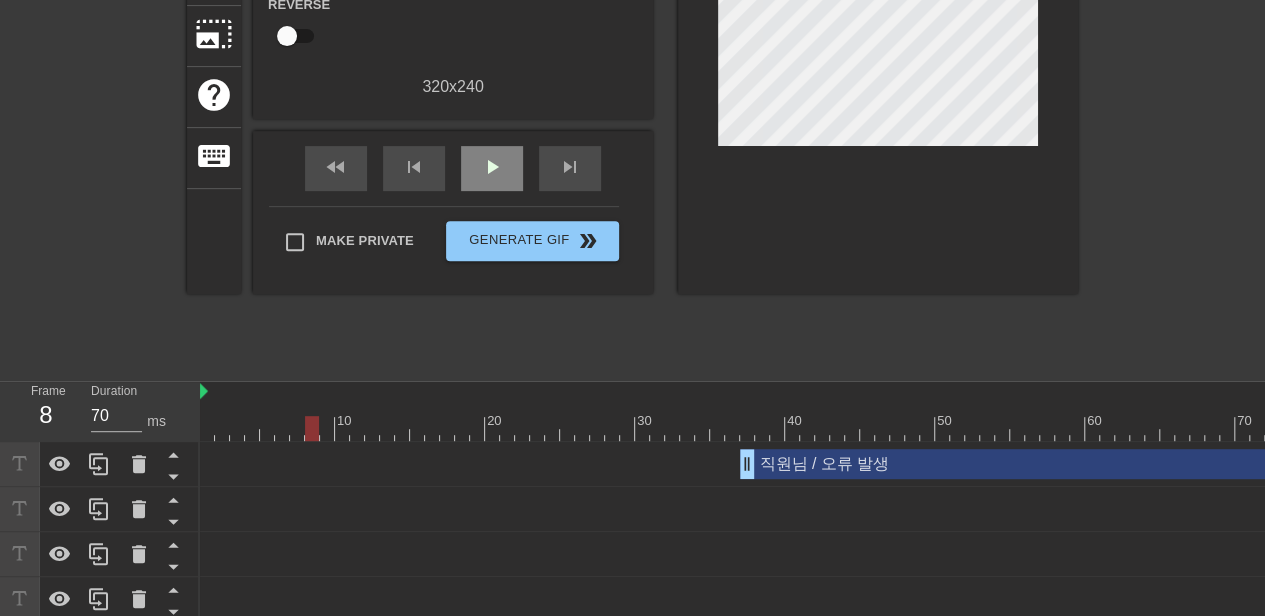 click on "play_arrow" at bounding box center (492, 167) 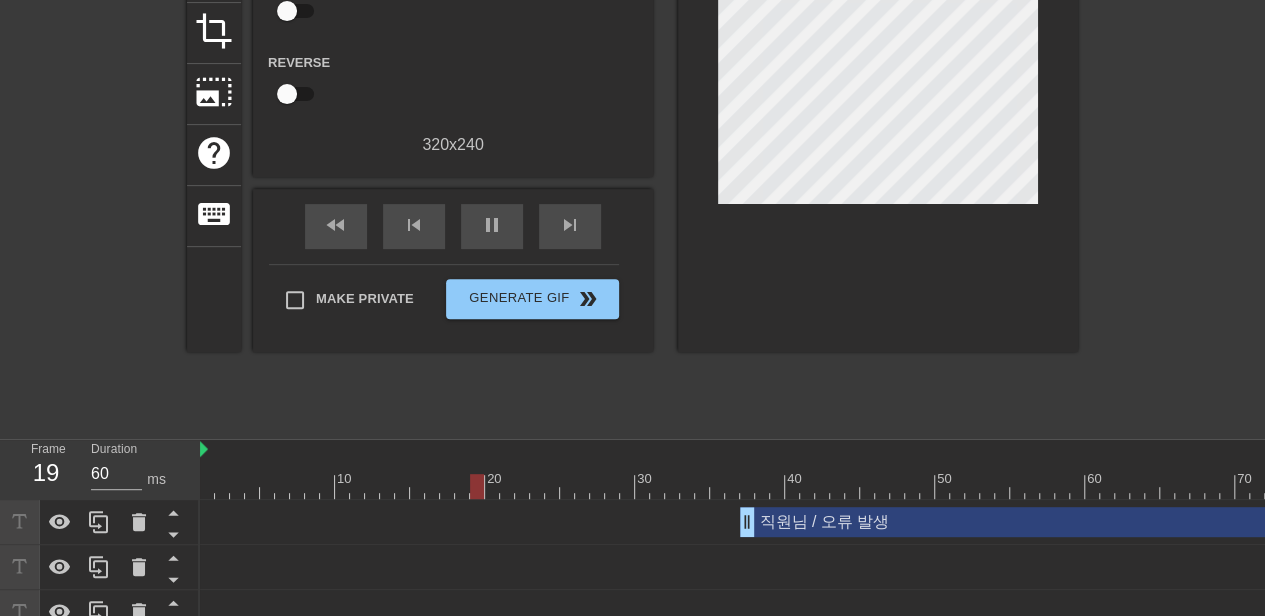 scroll, scrollTop: 210, scrollLeft: 0, axis: vertical 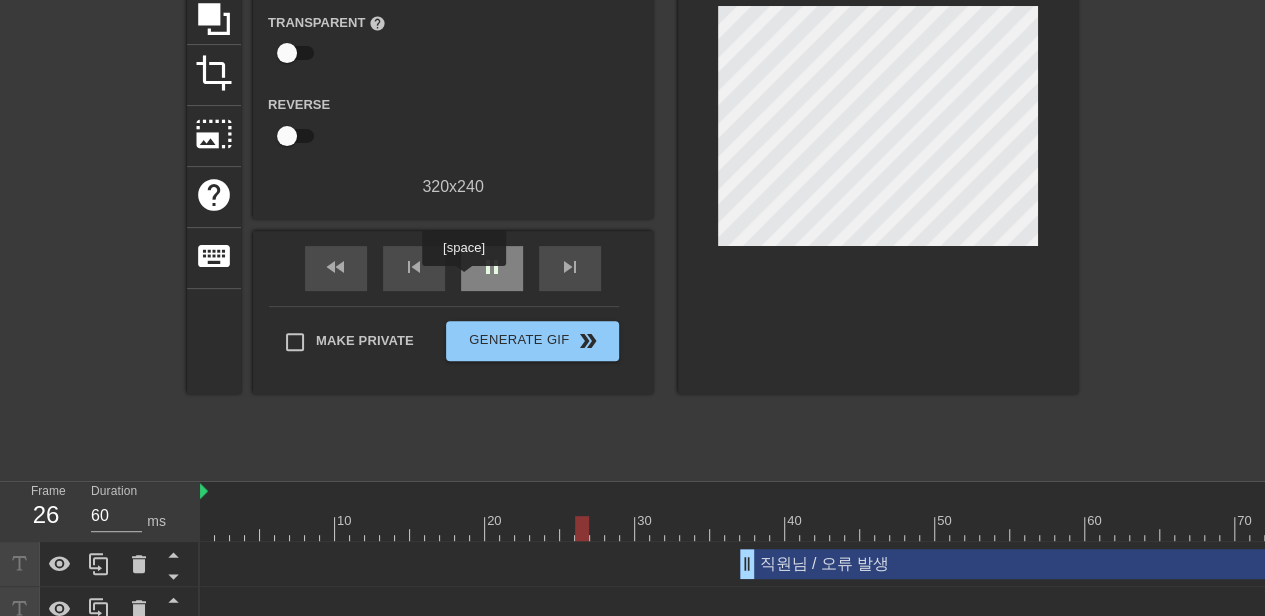 click on "pause" at bounding box center (492, 268) 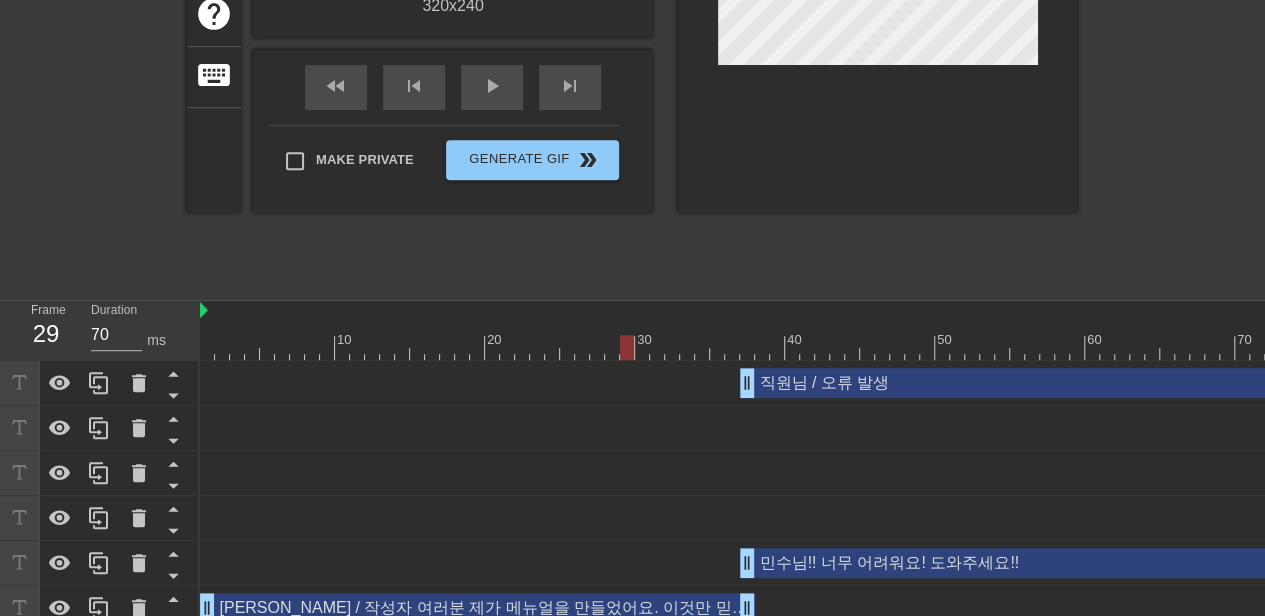 scroll, scrollTop: 410, scrollLeft: 0, axis: vertical 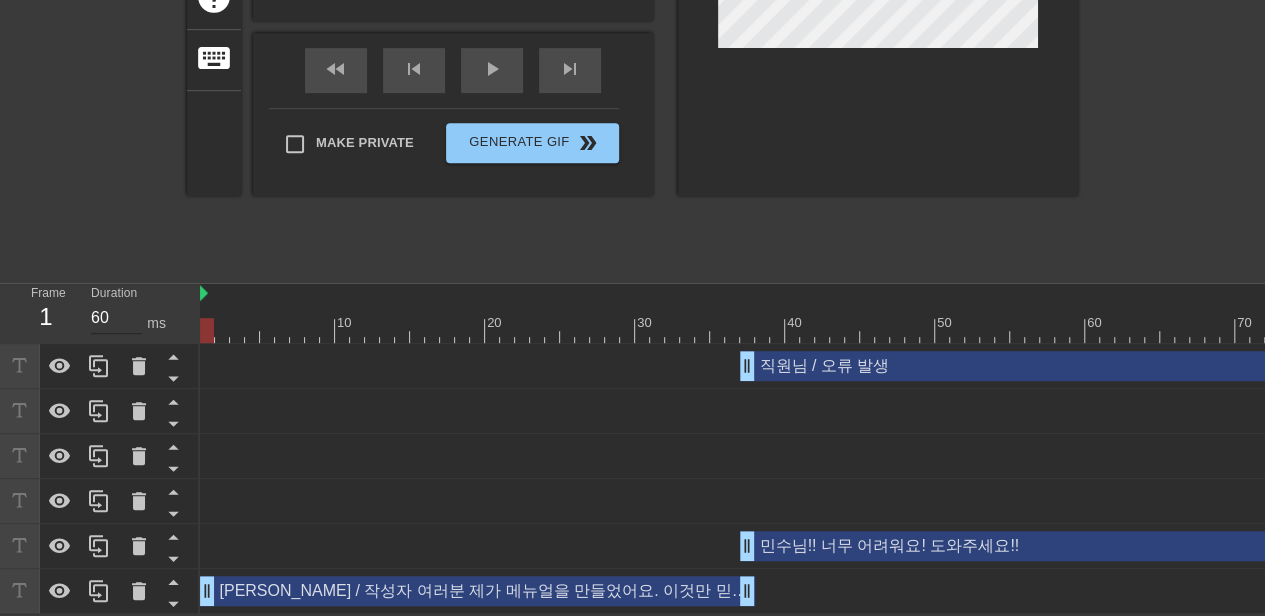 drag, startPoint x: 608, startPoint y: 321, endPoint x: 116, endPoint y: 321, distance: 492 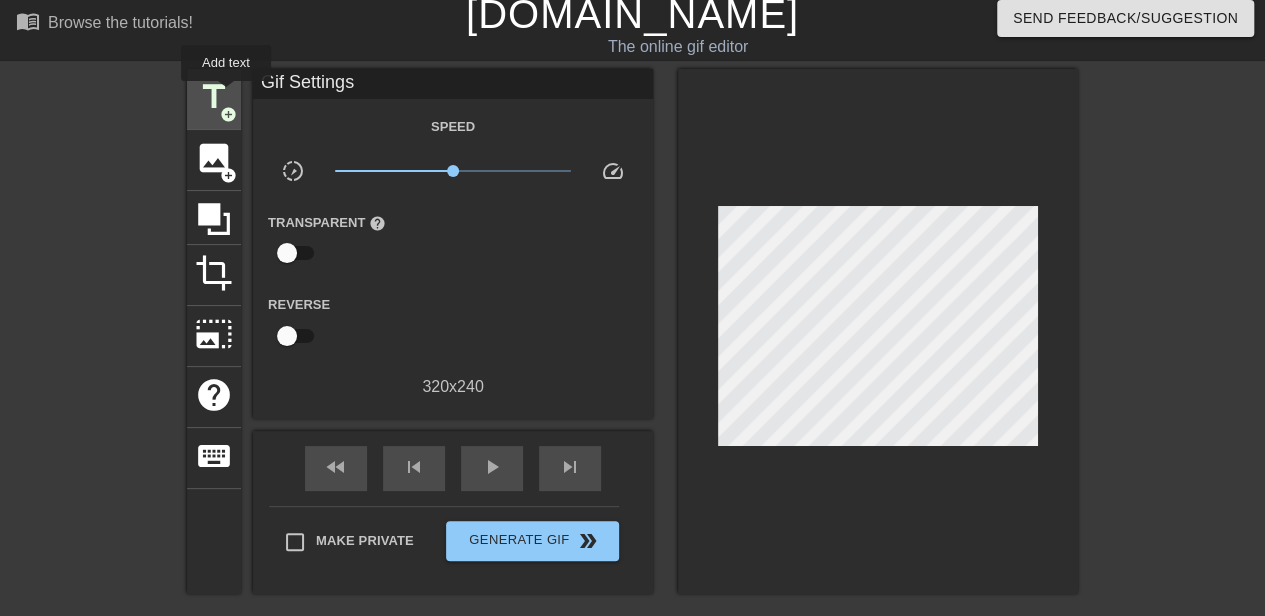click on "title" at bounding box center (214, 97) 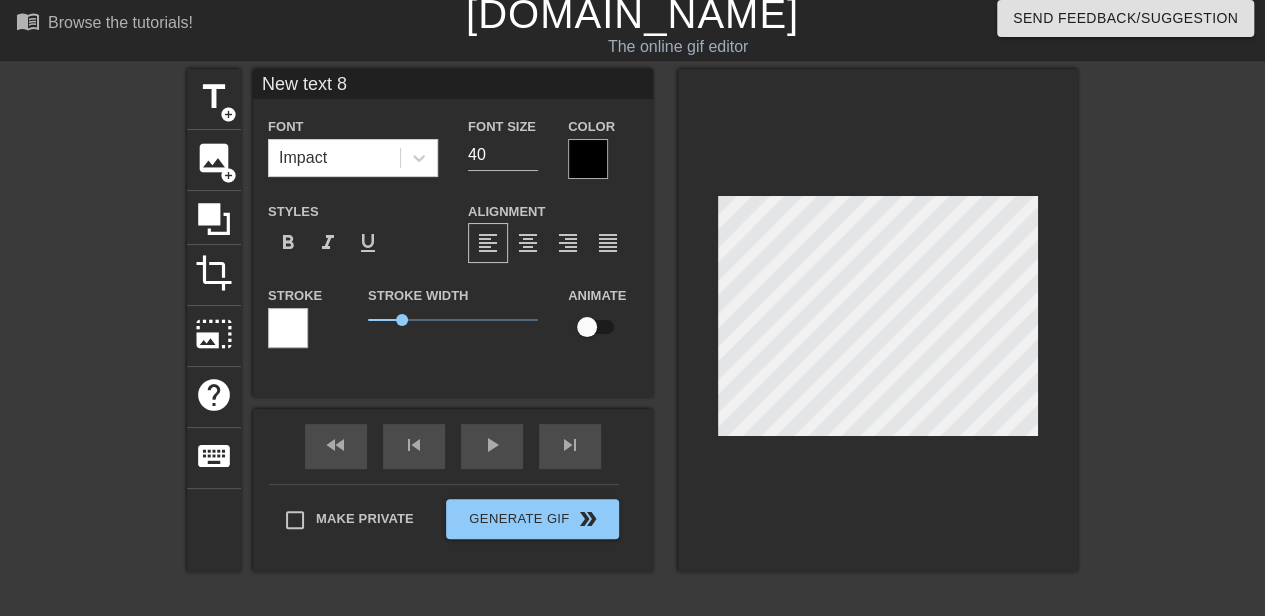 scroll, scrollTop: 110, scrollLeft: 0, axis: vertical 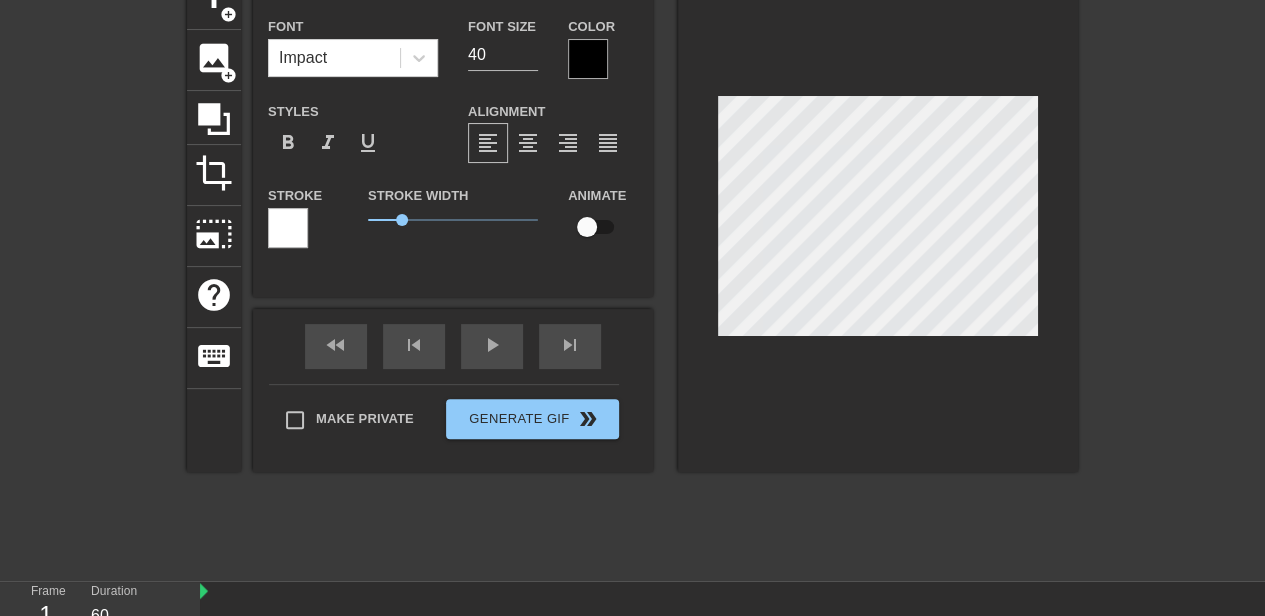 click at bounding box center (288, 228) 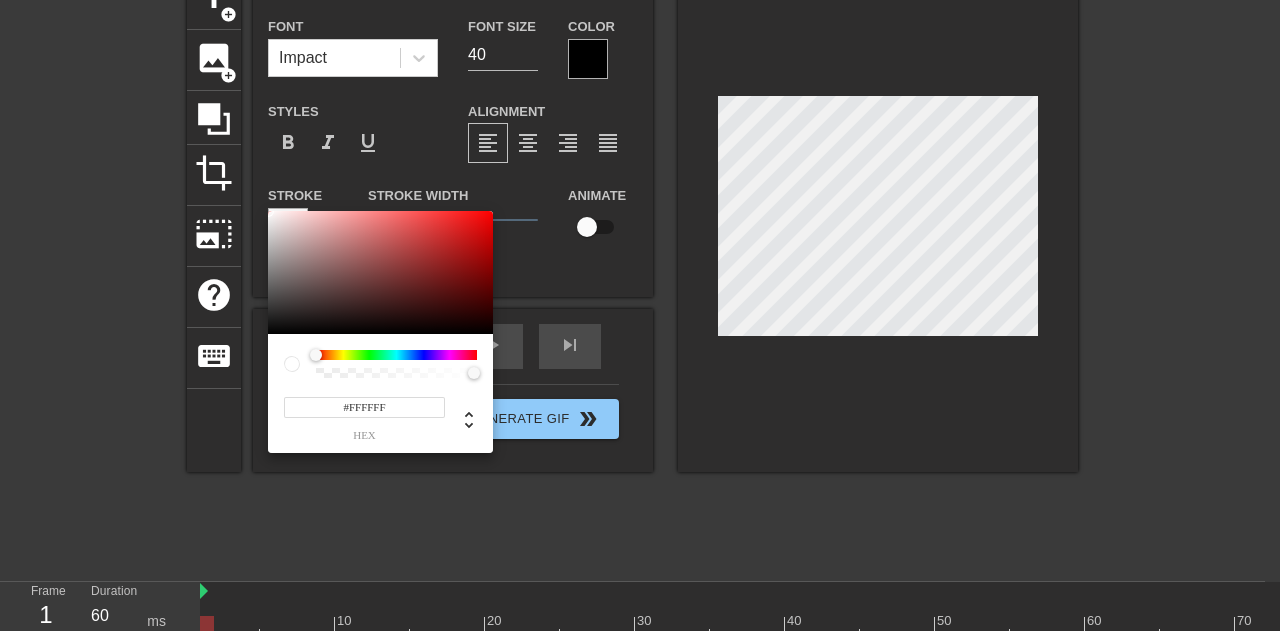 click on "#FFFFFF hex" at bounding box center (640, 315) 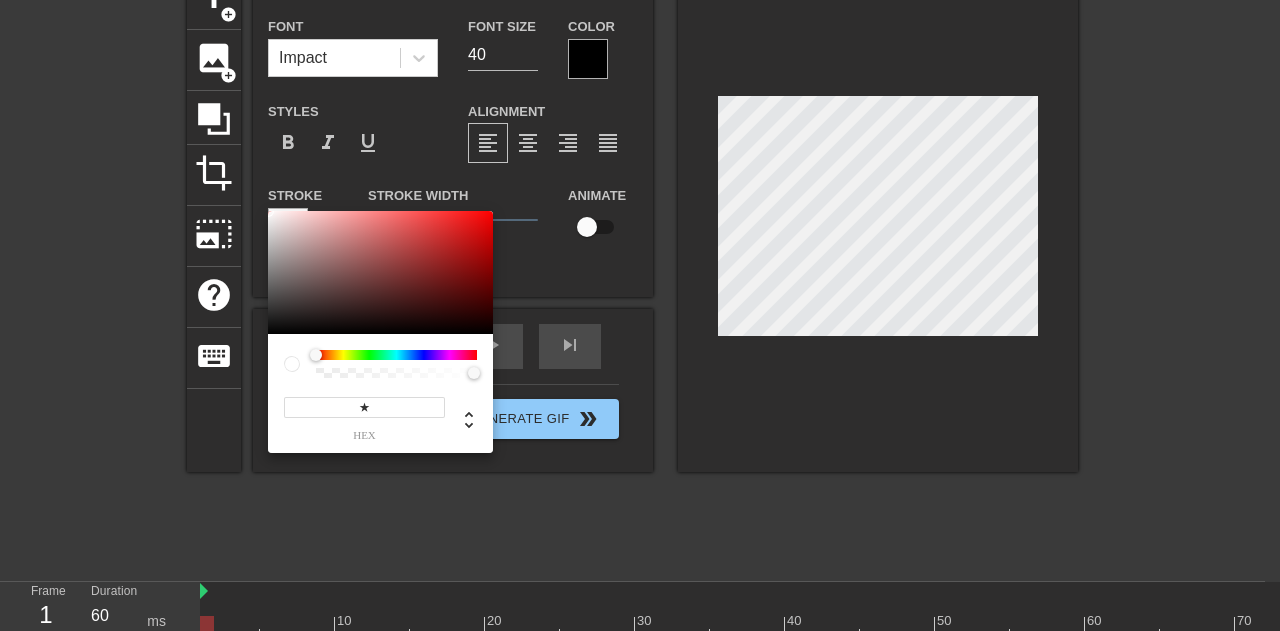 drag, startPoint x: 334, startPoint y: 406, endPoint x: 281, endPoint y: 406, distance: 53 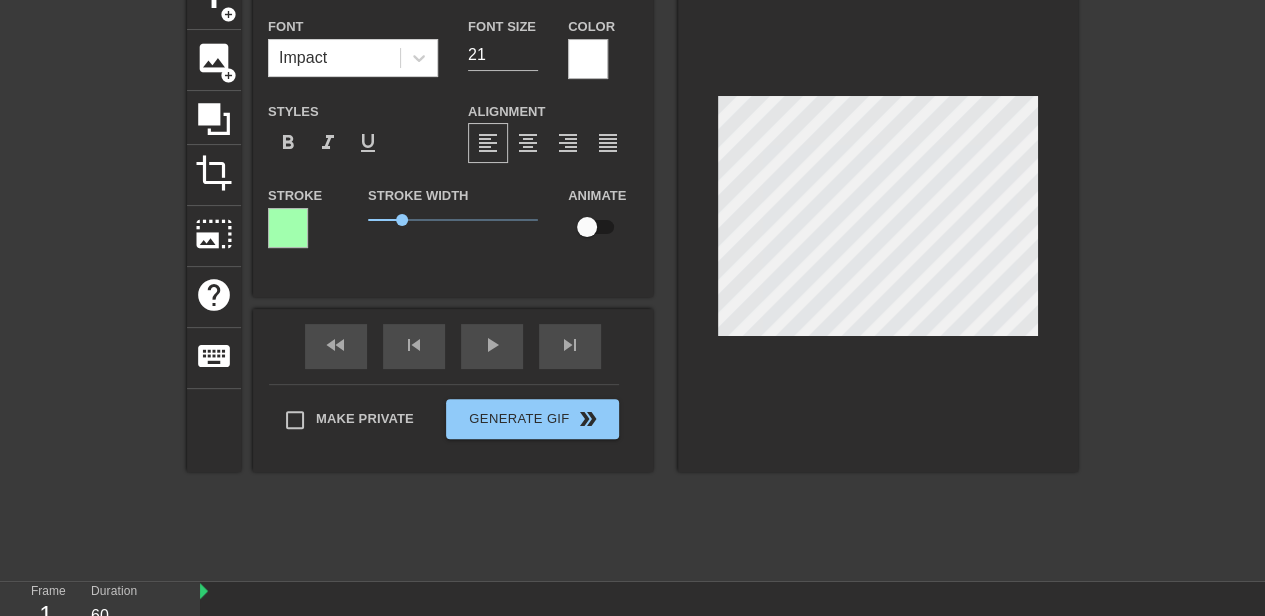 click at bounding box center (288, 228) 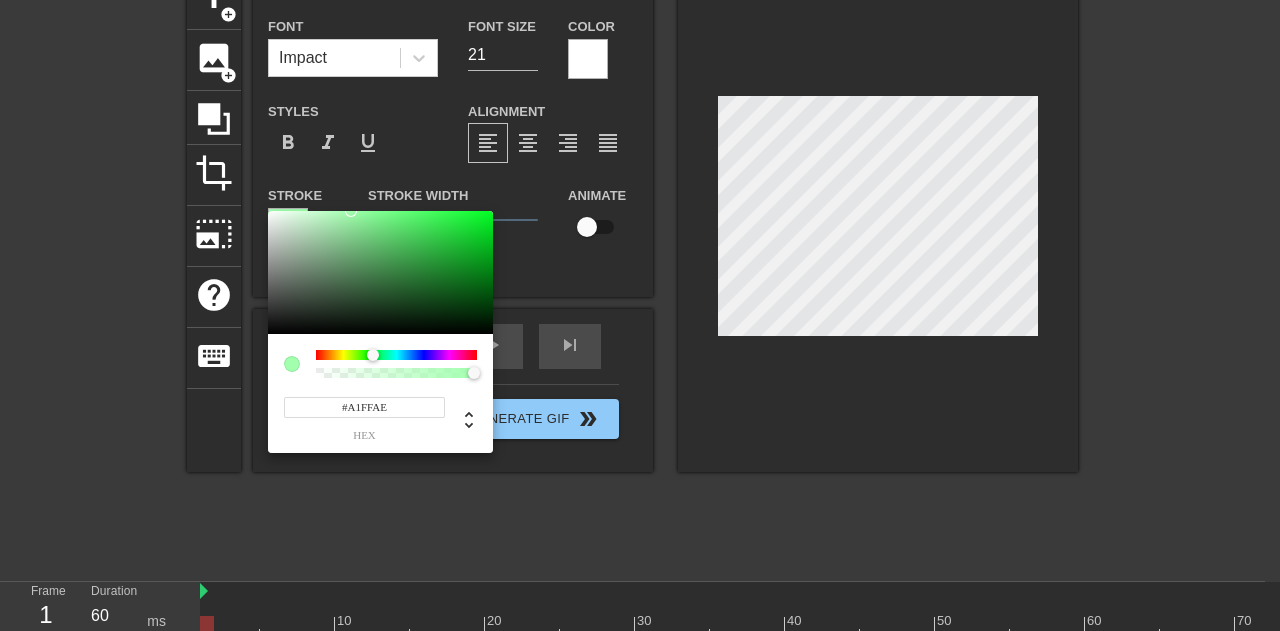 drag, startPoint x: 290, startPoint y: 401, endPoint x: 238, endPoint y: 399, distance: 52.03845 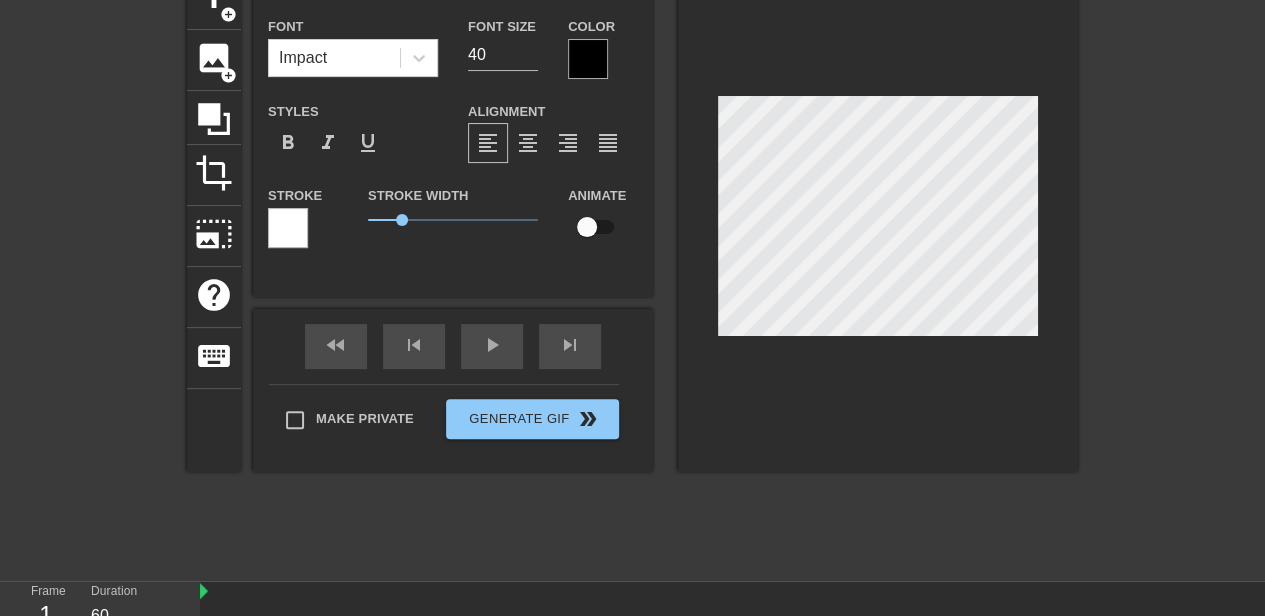 click at bounding box center [288, 228] 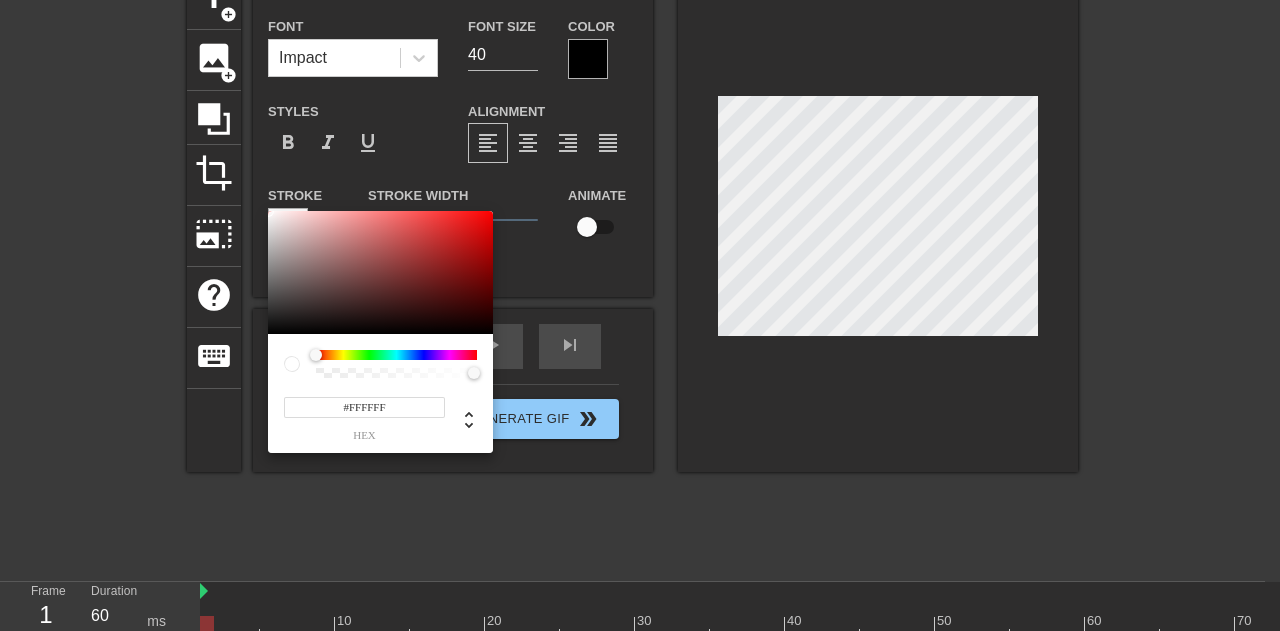 drag, startPoint x: 352, startPoint y: 401, endPoint x: 243, endPoint y: 397, distance: 109.07337 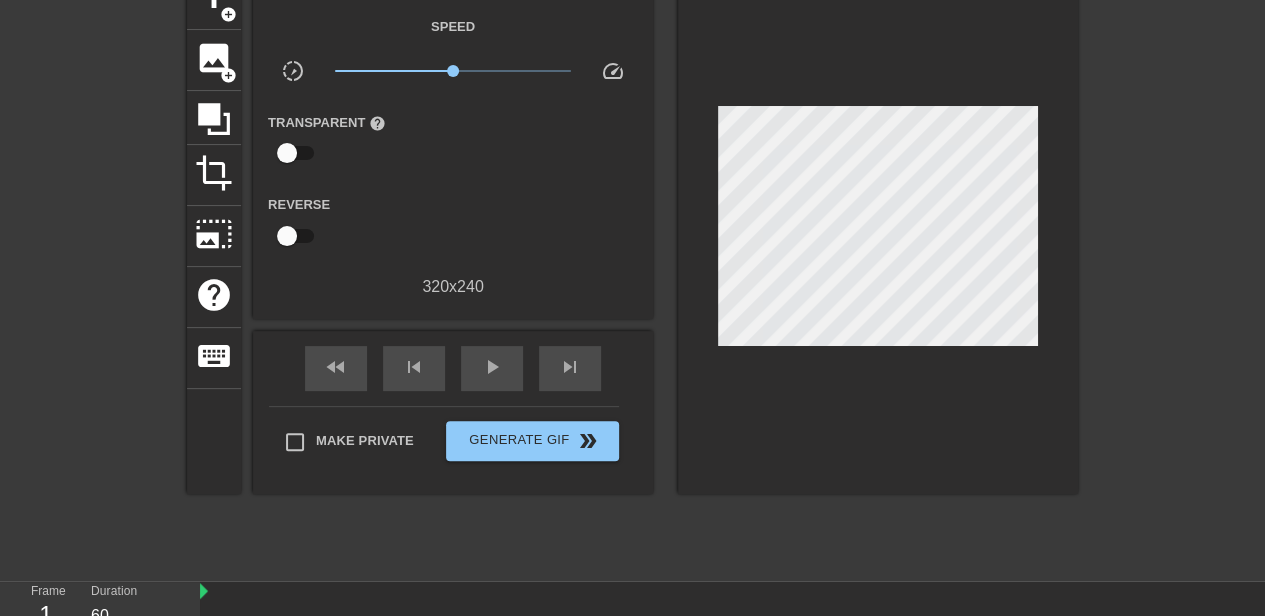 drag, startPoint x: 506, startPoint y: 60, endPoint x: 442, endPoint y: 61, distance: 64.00781 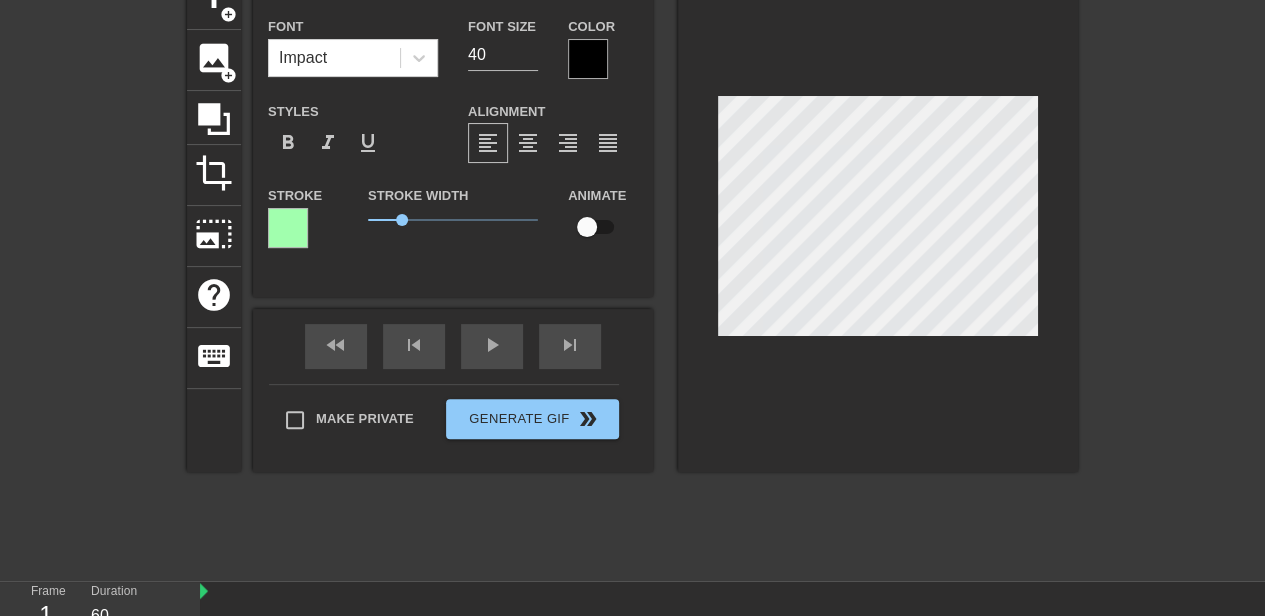 click at bounding box center [588, 59] 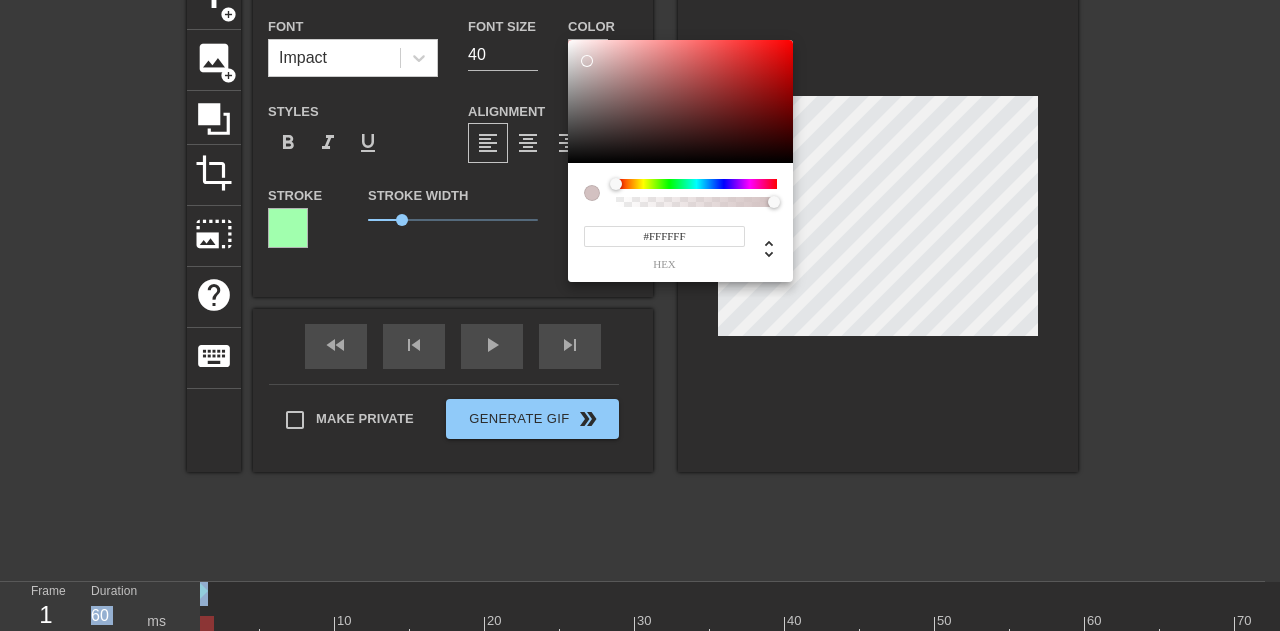 drag, startPoint x: 578, startPoint y: 54, endPoint x: 514, endPoint y: -7, distance: 88.4138 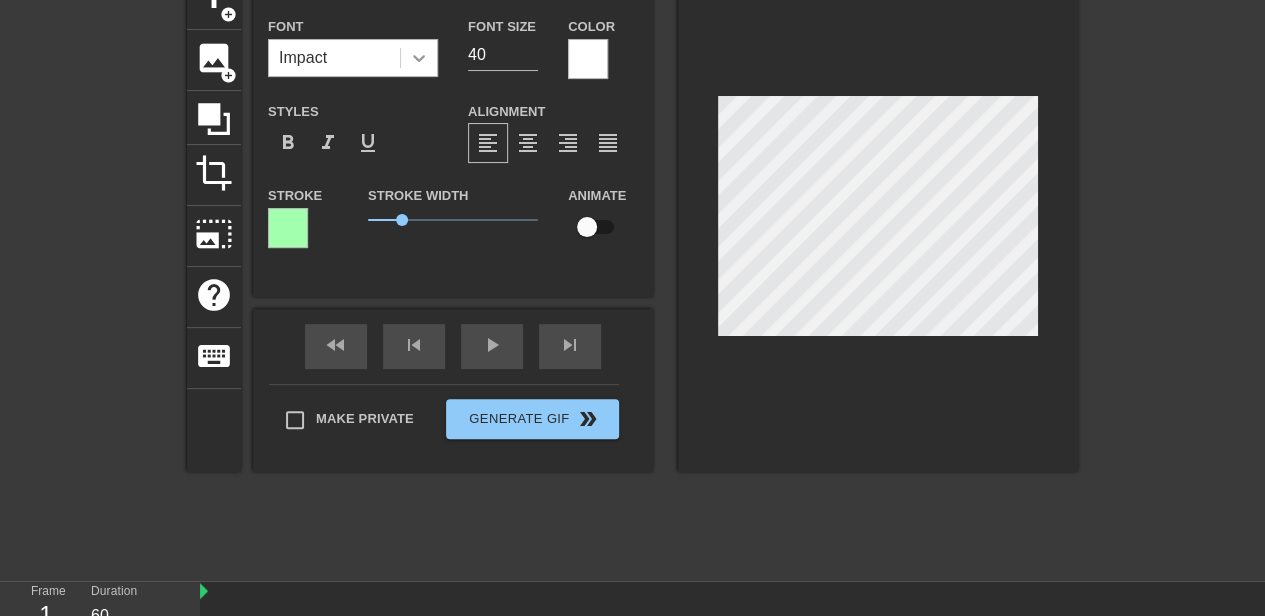 drag, startPoint x: 488, startPoint y: 54, endPoint x: 410, endPoint y: 47, distance: 78.31347 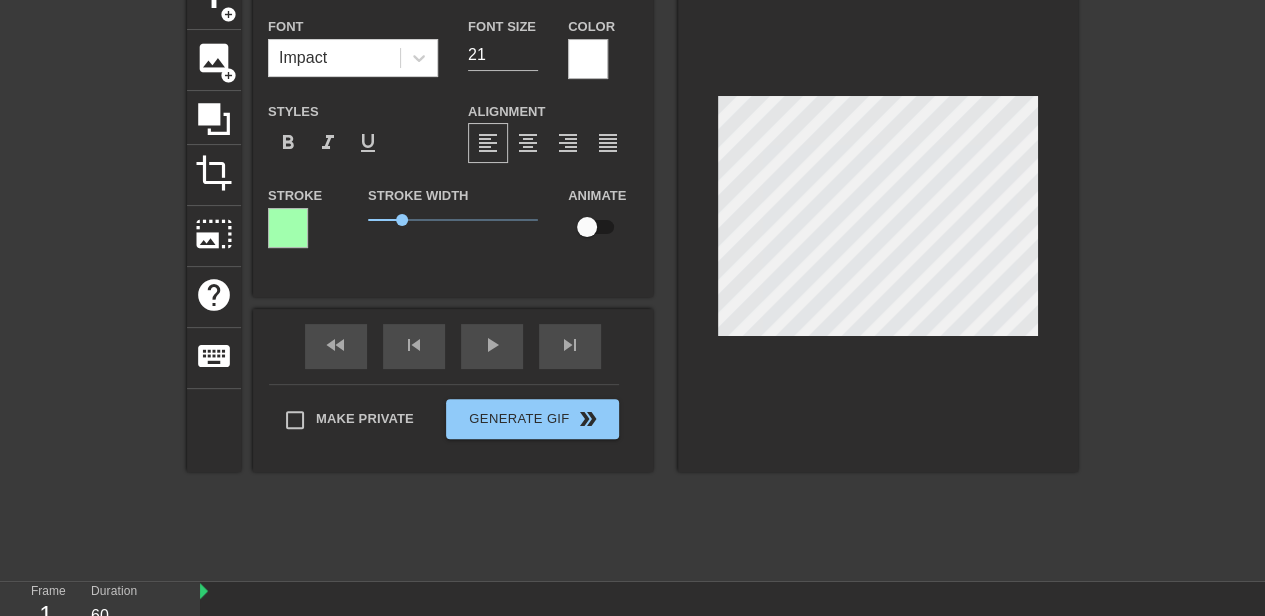 scroll, scrollTop: 2, scrollLeft: 2, axis: both 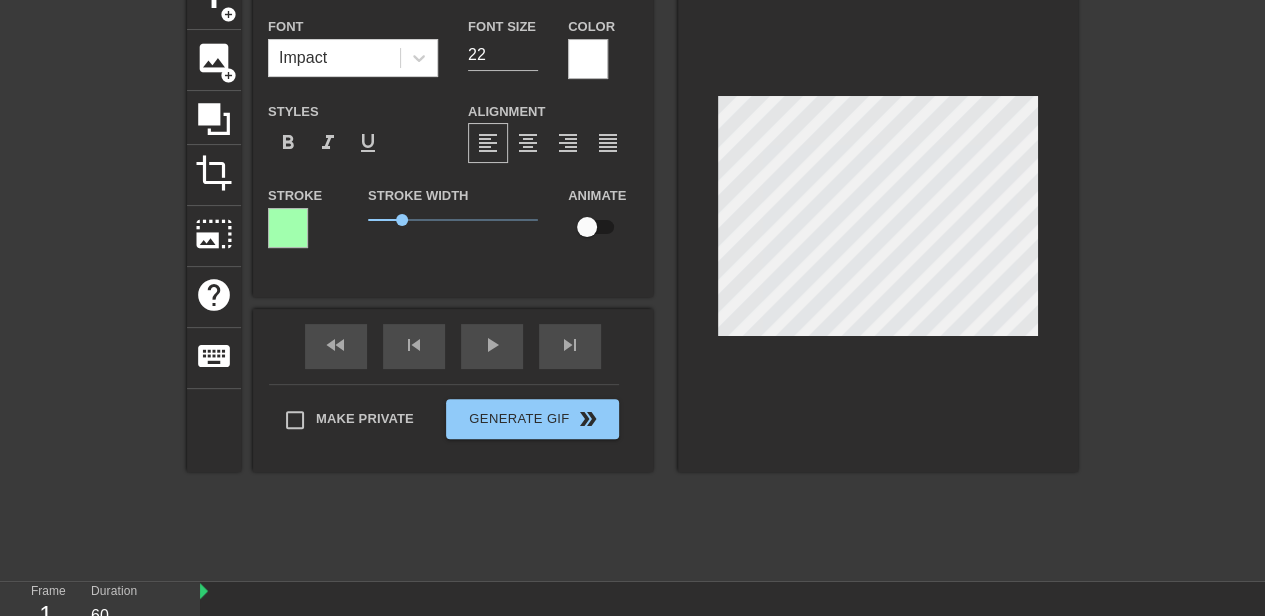 click at bounding box center (1252, 269) 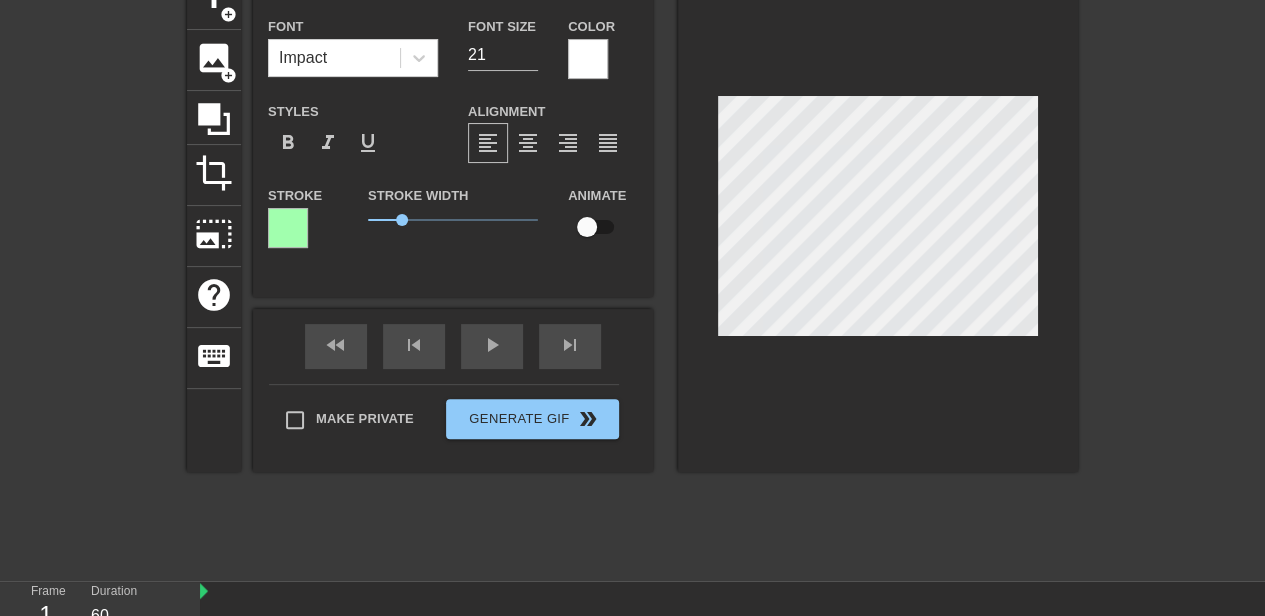 scroll, scrollTop: 4, scrollLeft: 10, axis: both 